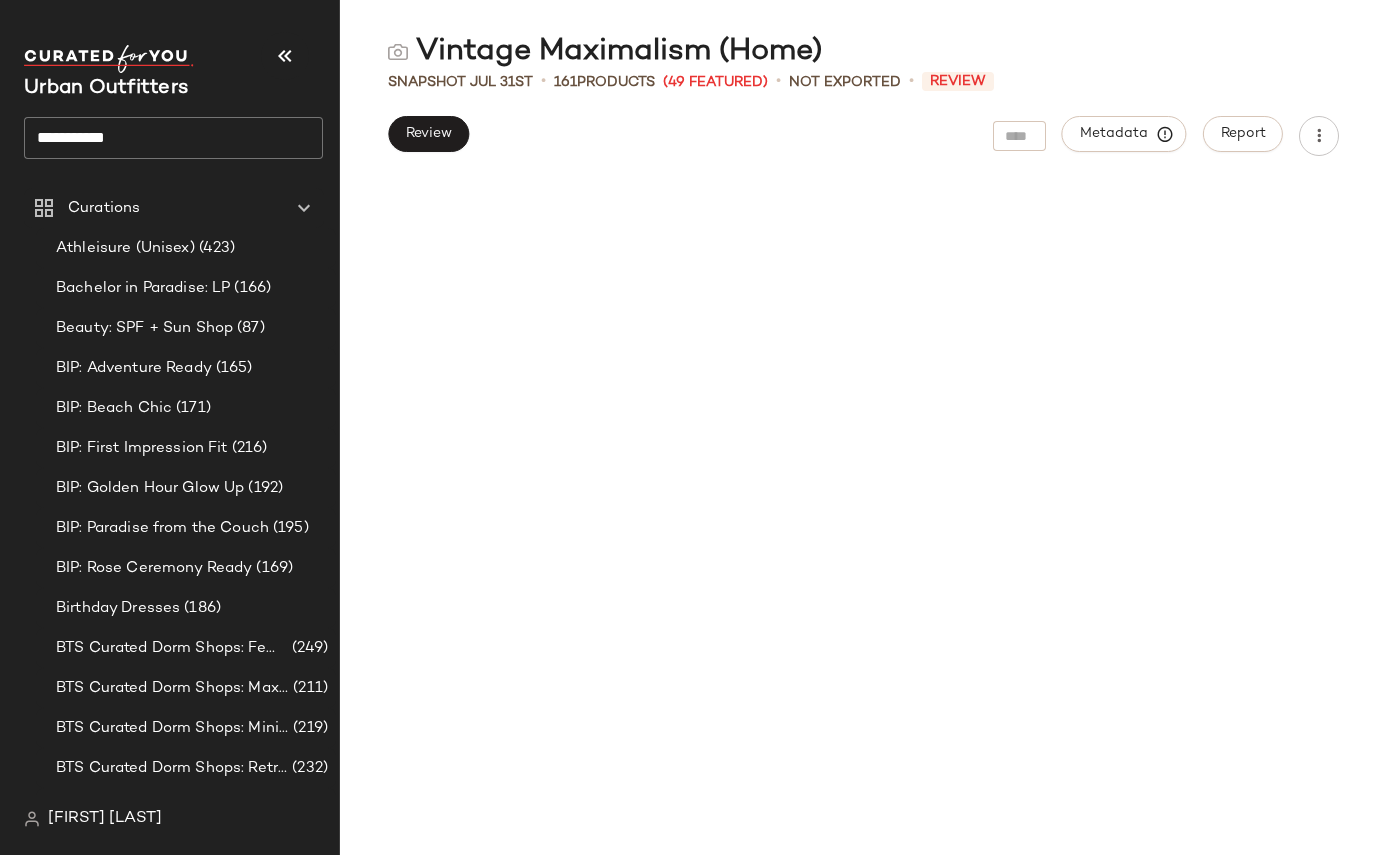 scroll, scrollTop: 0, scrollLeft: 0, axis: both 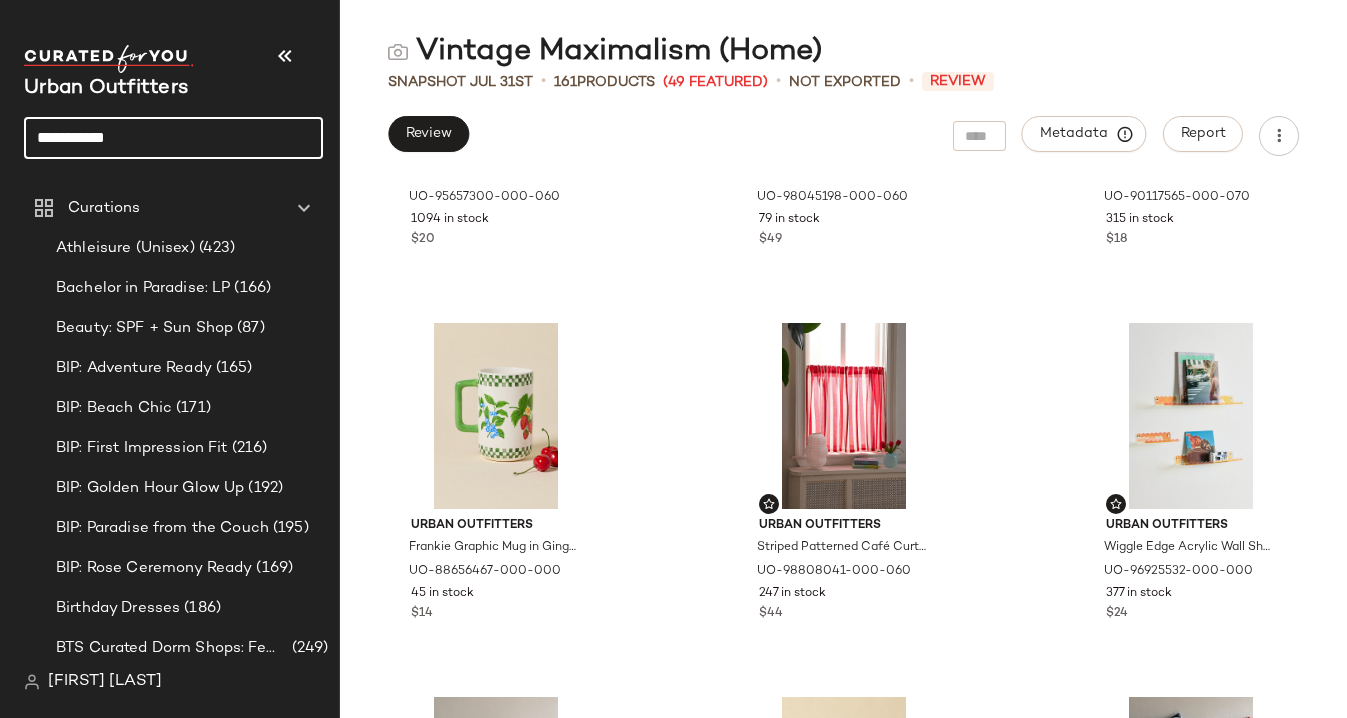click on "**********" 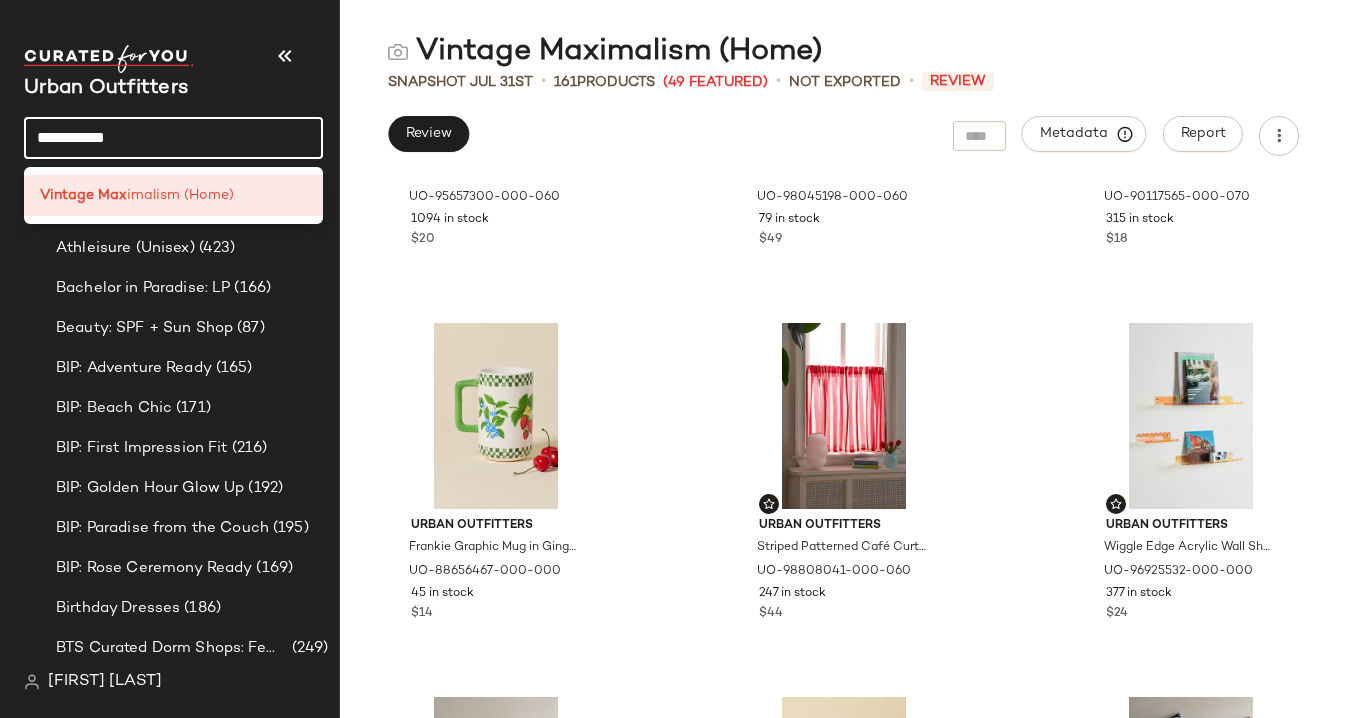 click on "**********" 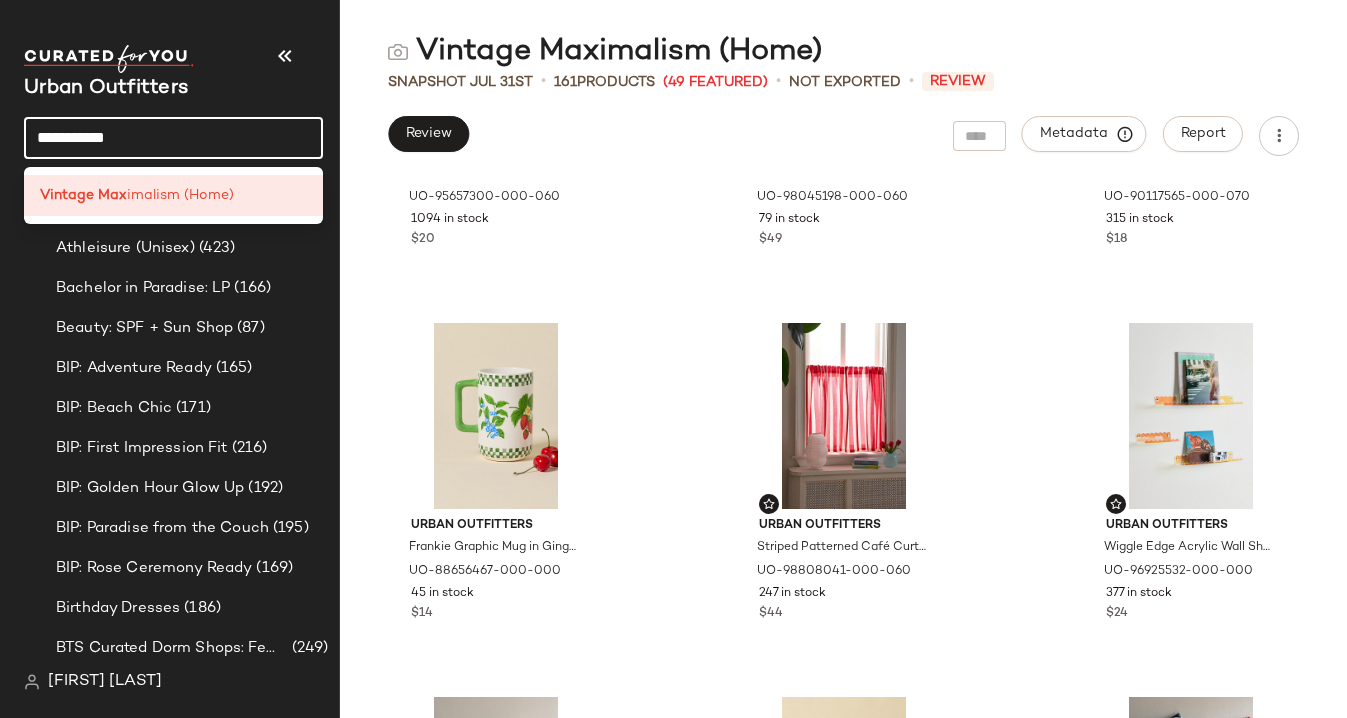 click on "**********" 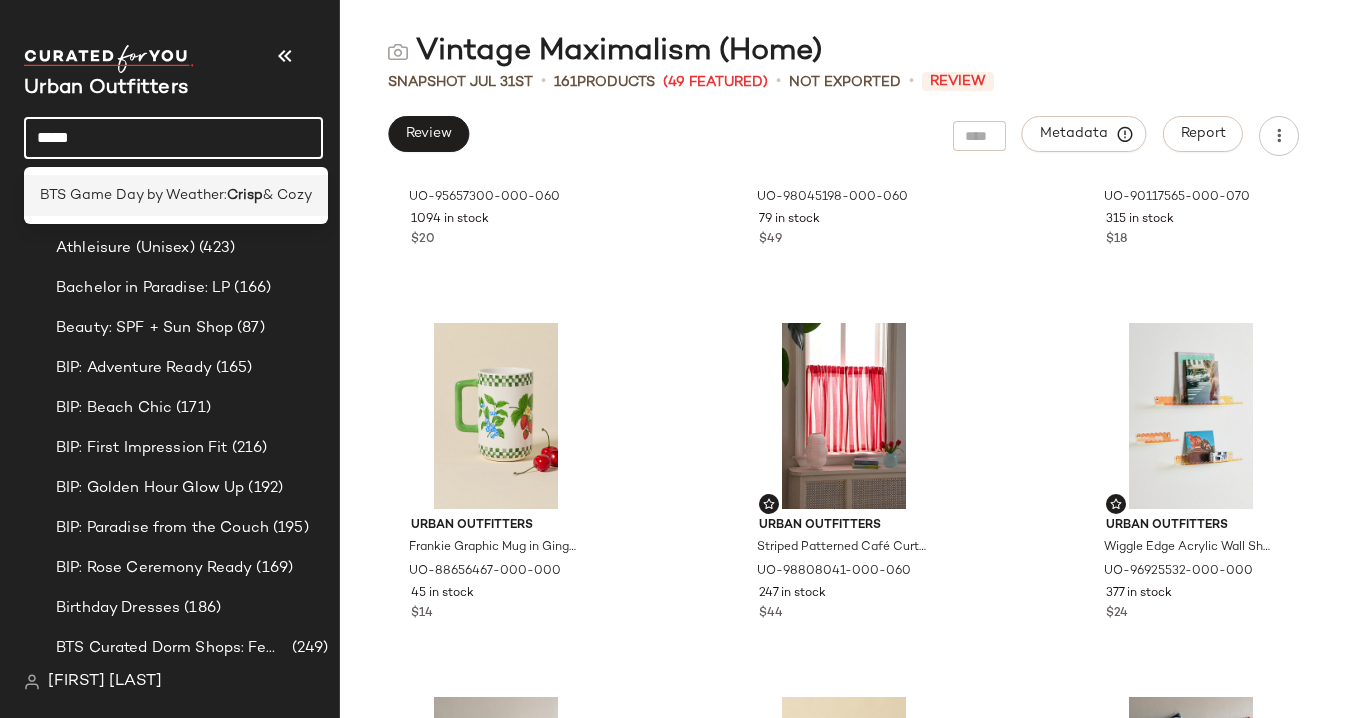 click on "BTS Game Day by Weather:" at bounding box center [133, 195] 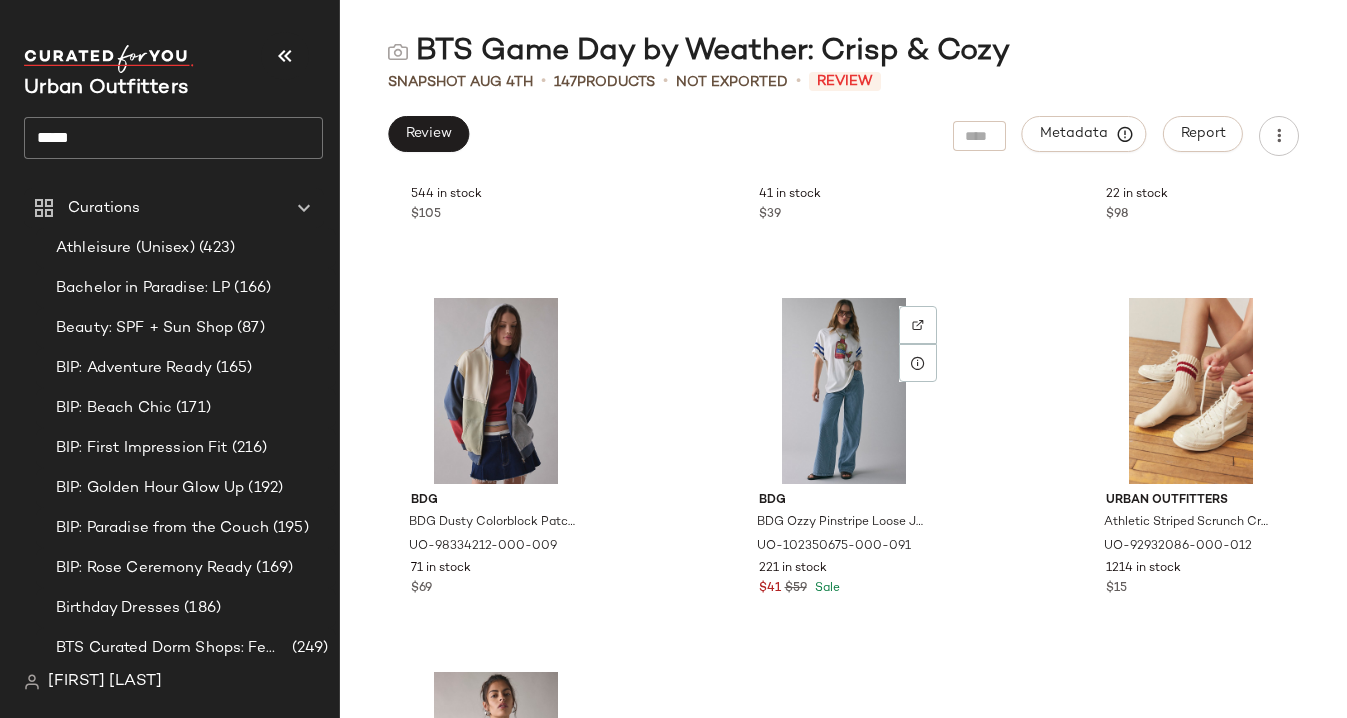 scroll, scrollTop: 4417, scrollLeft: 0, axis: vertical 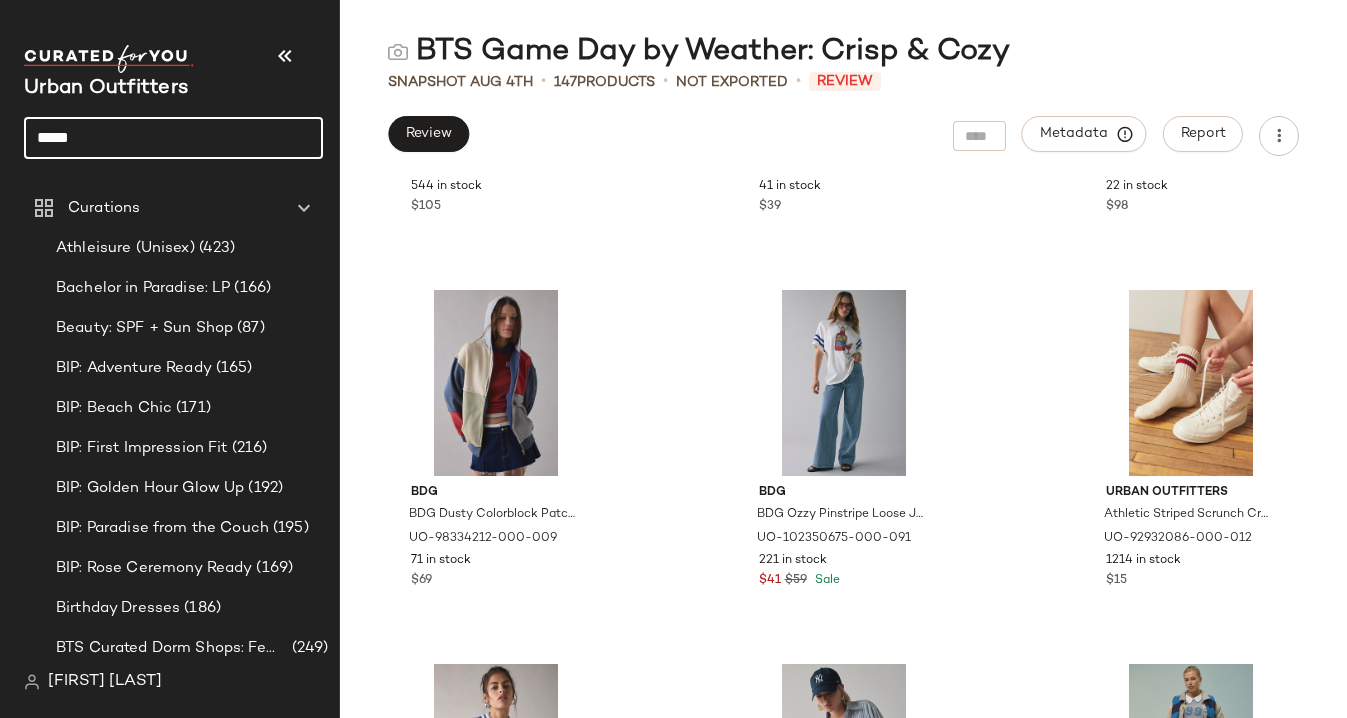 click on "*****" 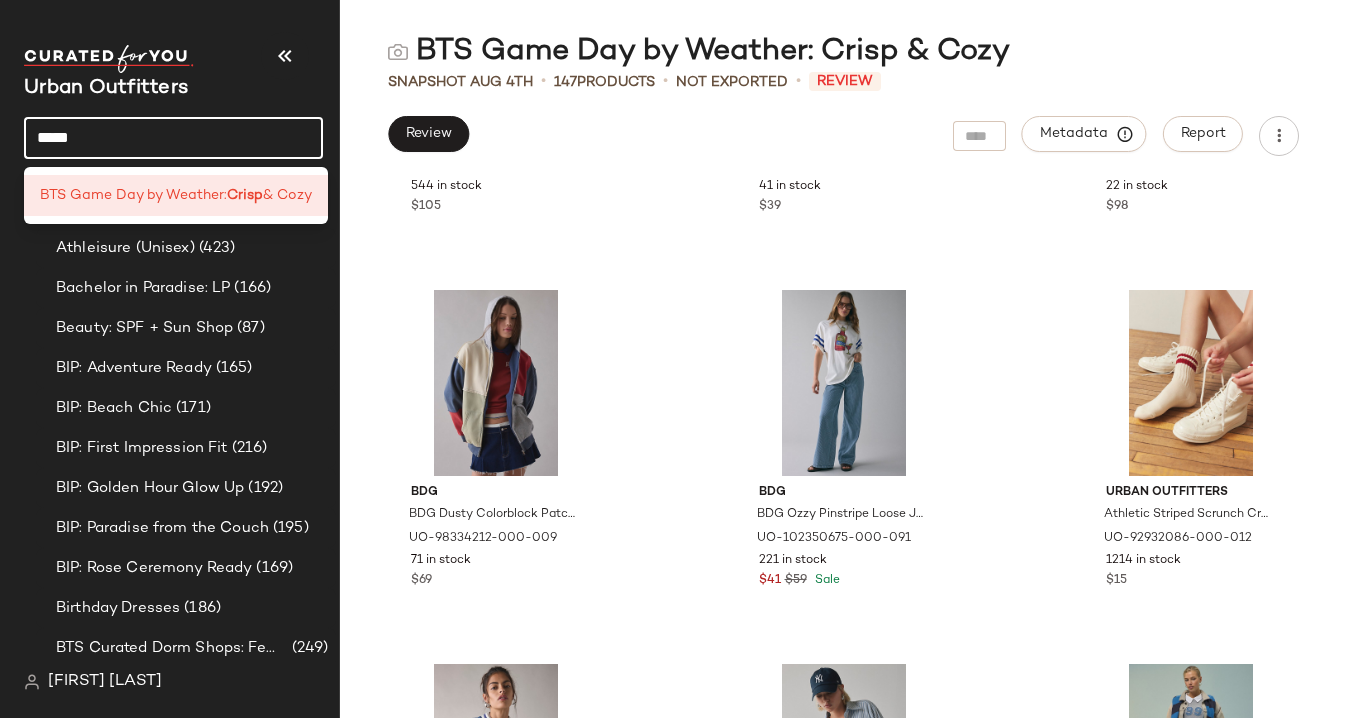 click on "*****" 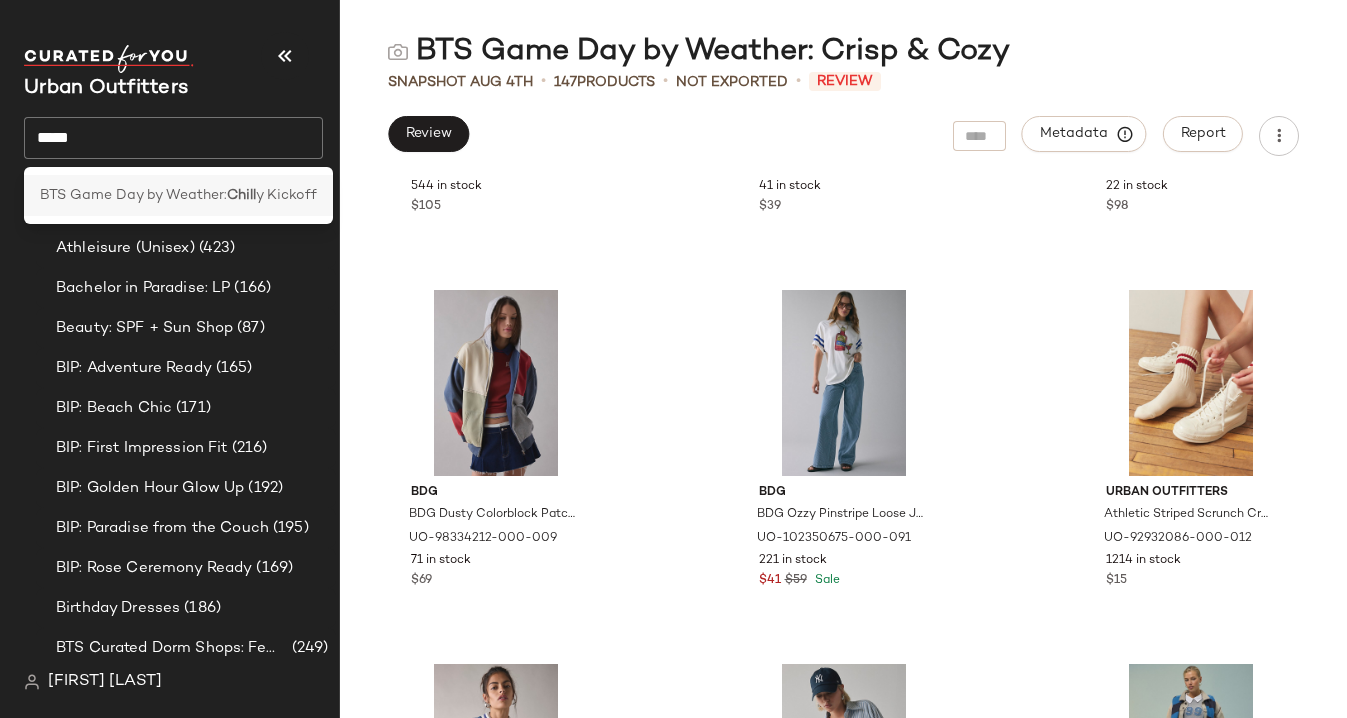 click on "BTS Game Day by Weather:" at bounding box center (133, 195) 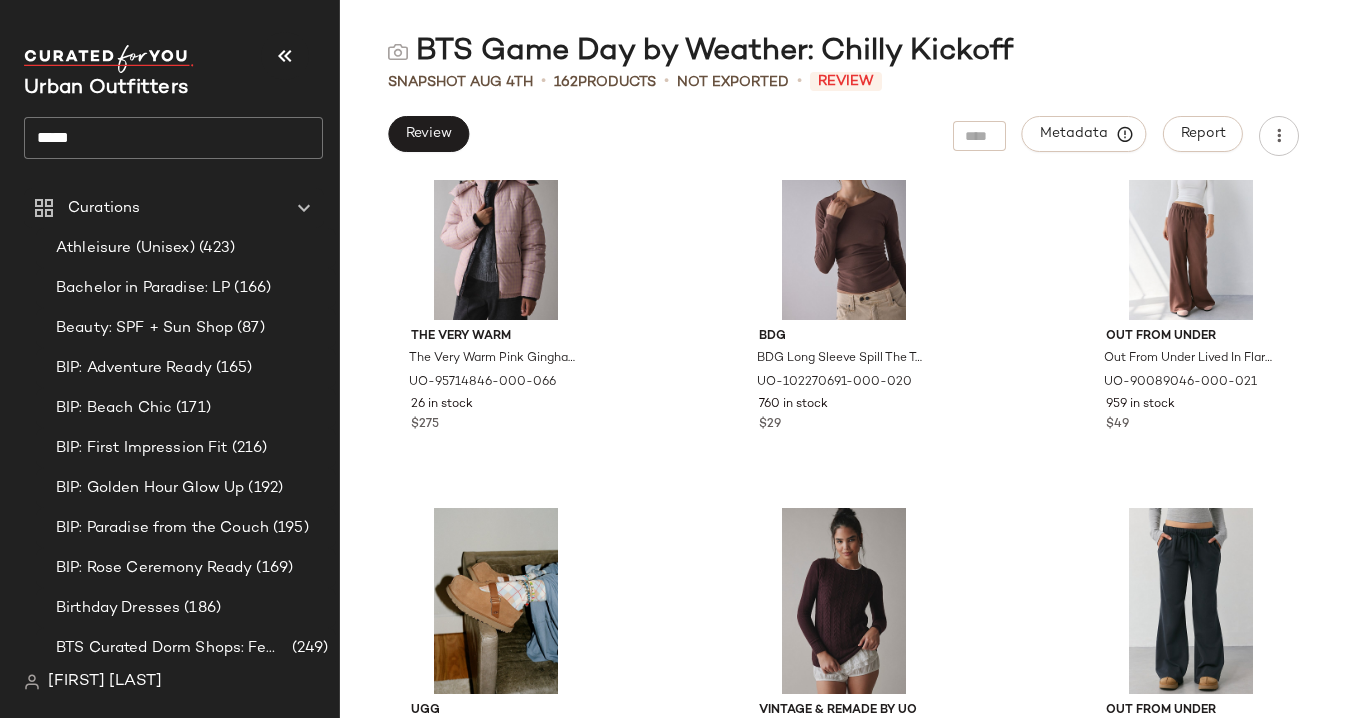 scroll, scrollTop: 18801, scrollLeft: 0, axis: vertical 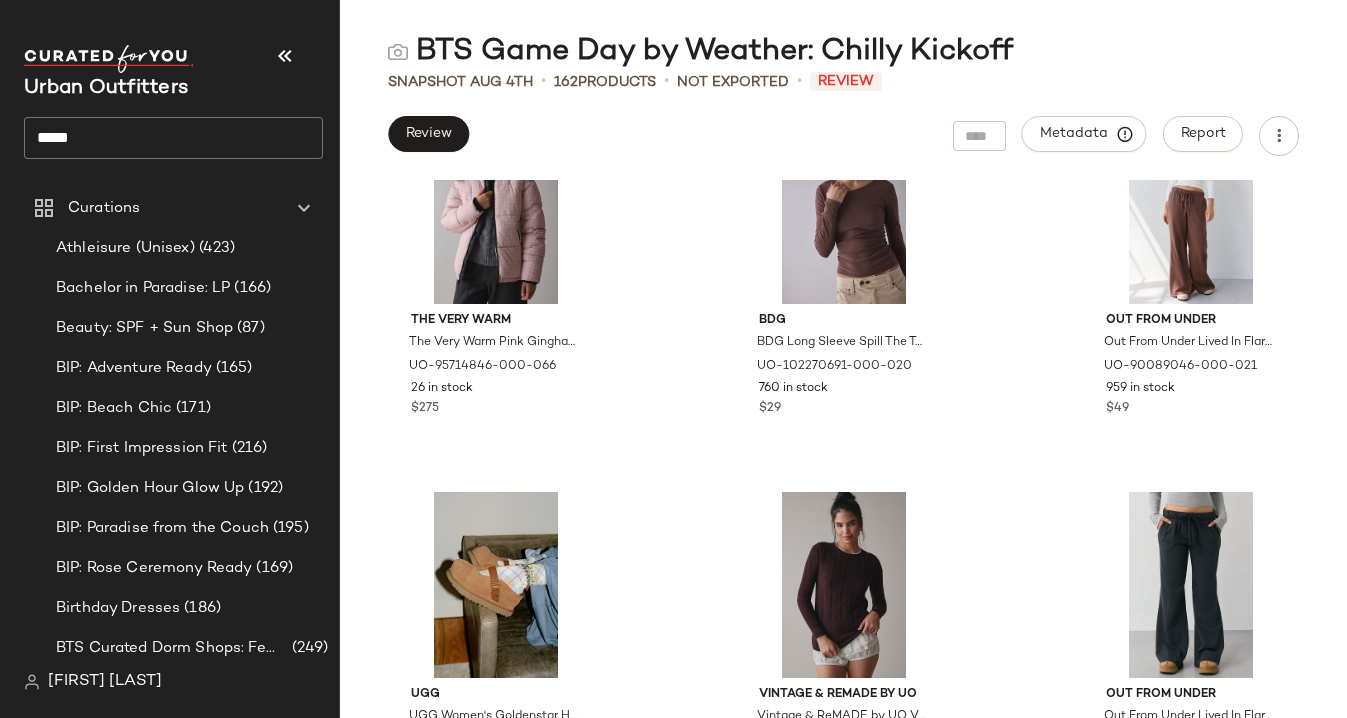 click on "*****" 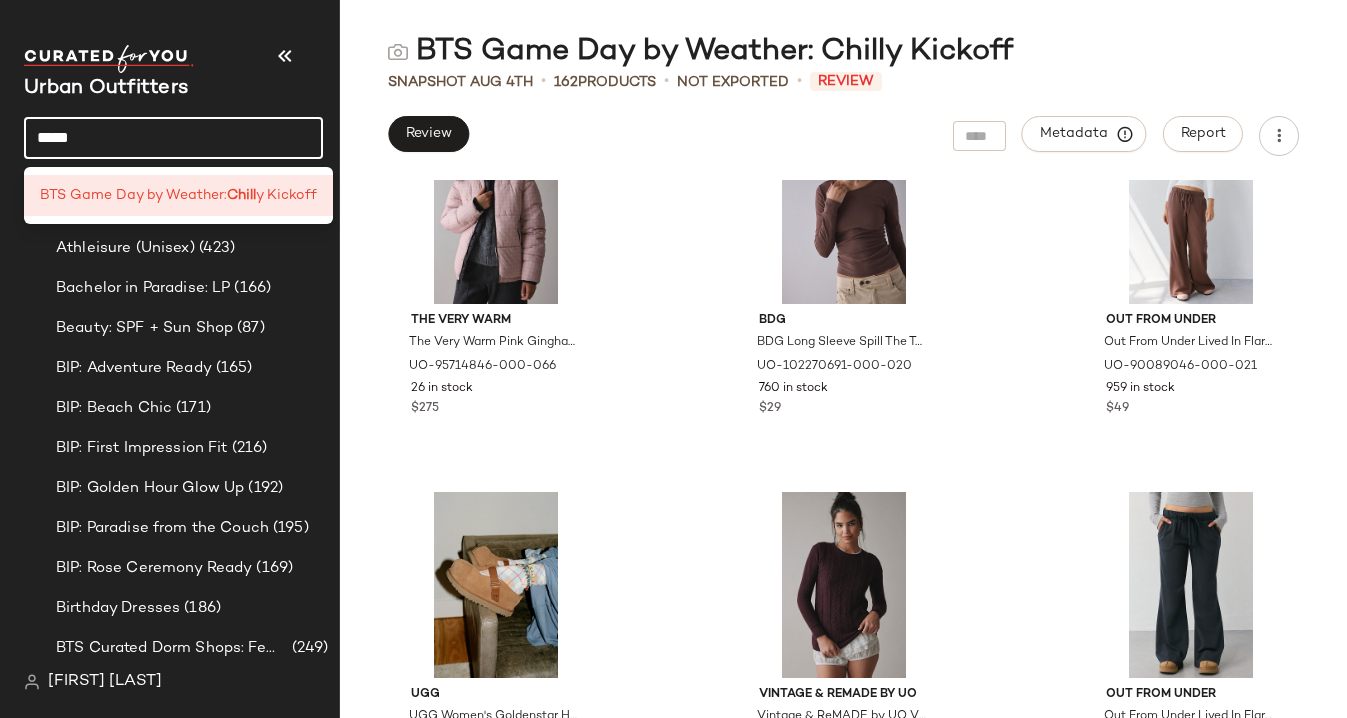 click on "*****" 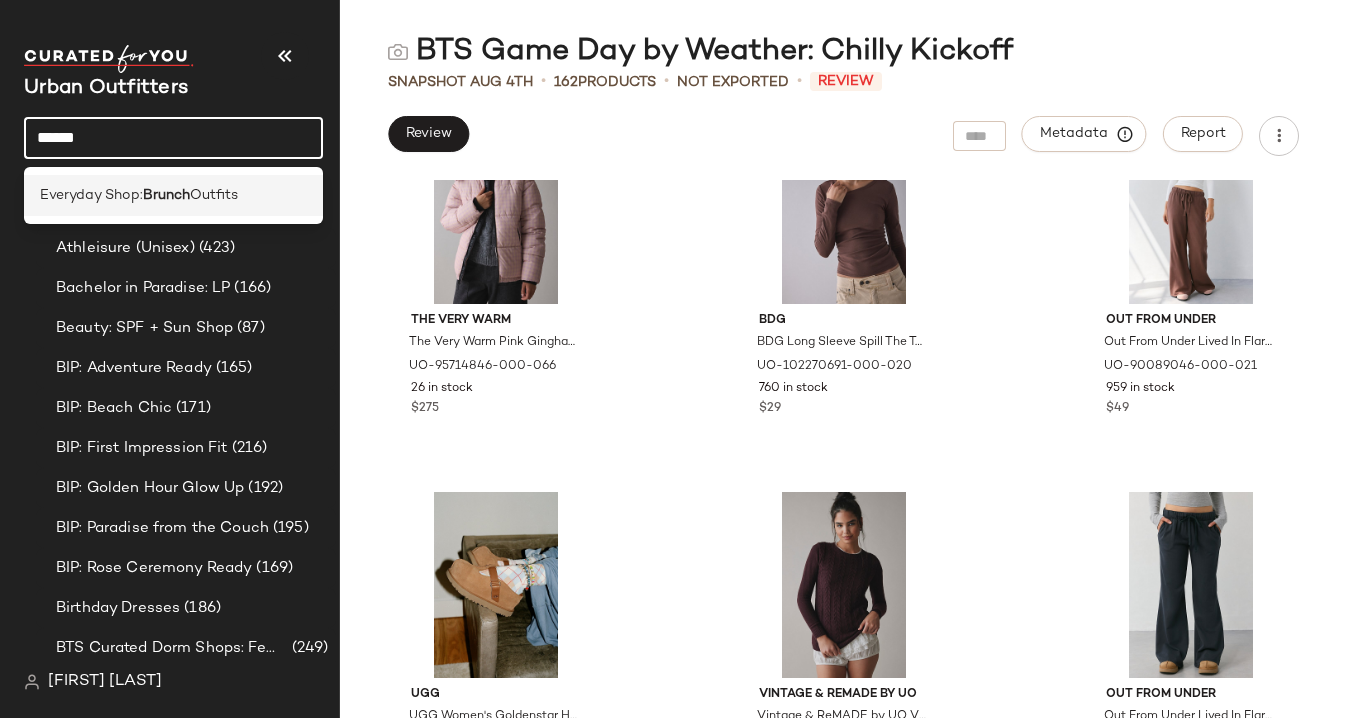 click on "Everyday Shop:" at bounding box center (91, 195) 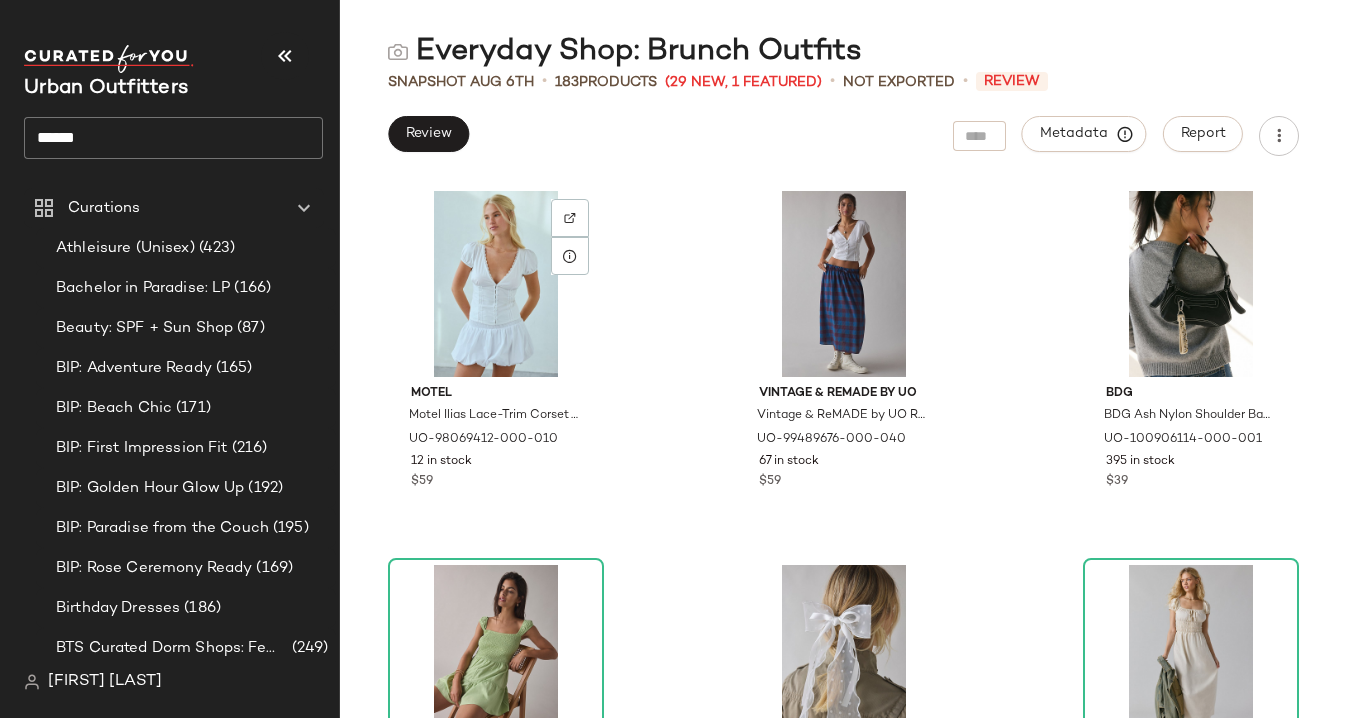 scroll, scrollTop: 9385, scrollLeft: 0, axis: vertical 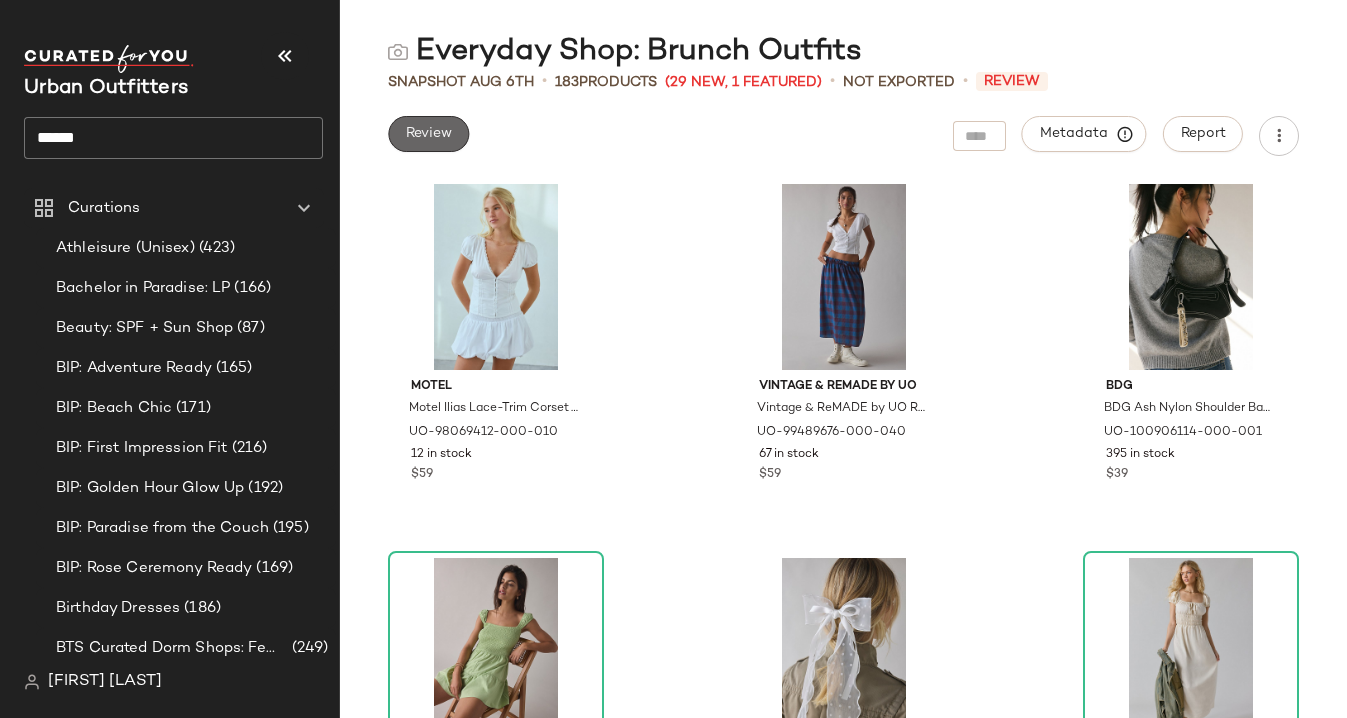 click on "Review" 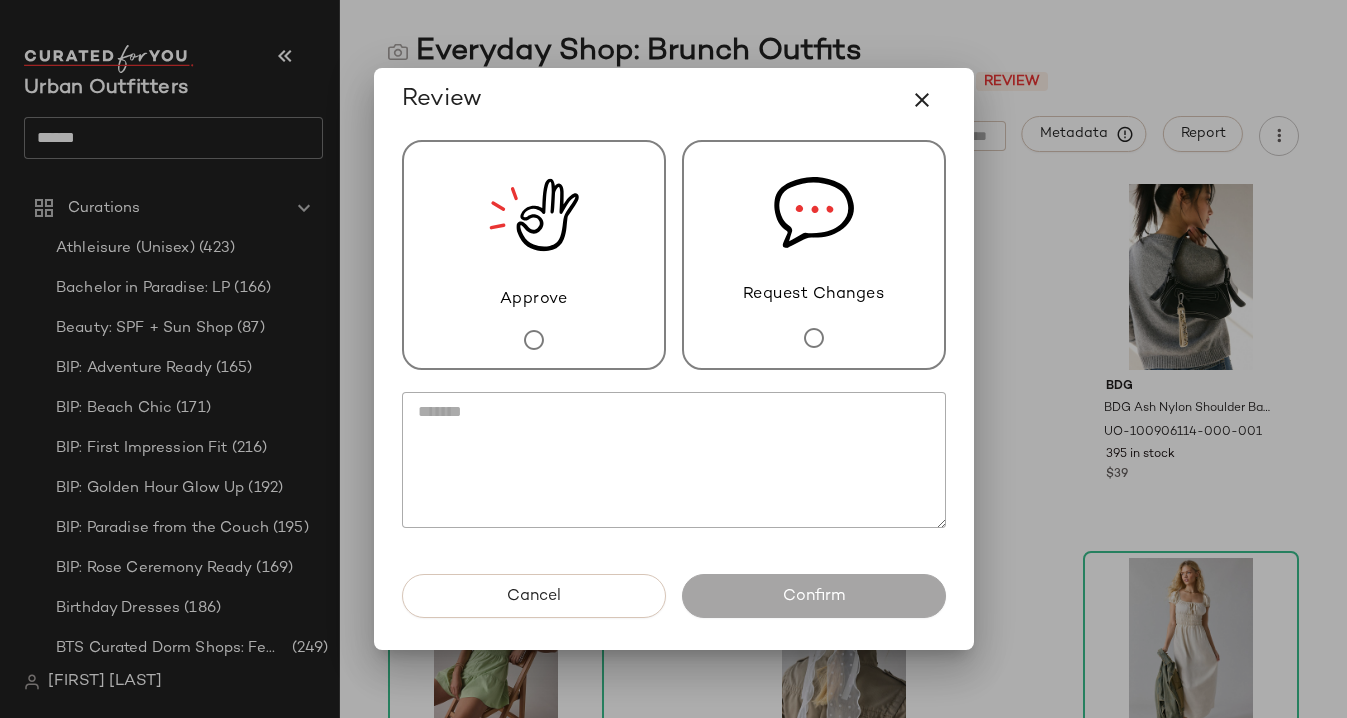 click on "Approve" at bounding box center [534, 255] 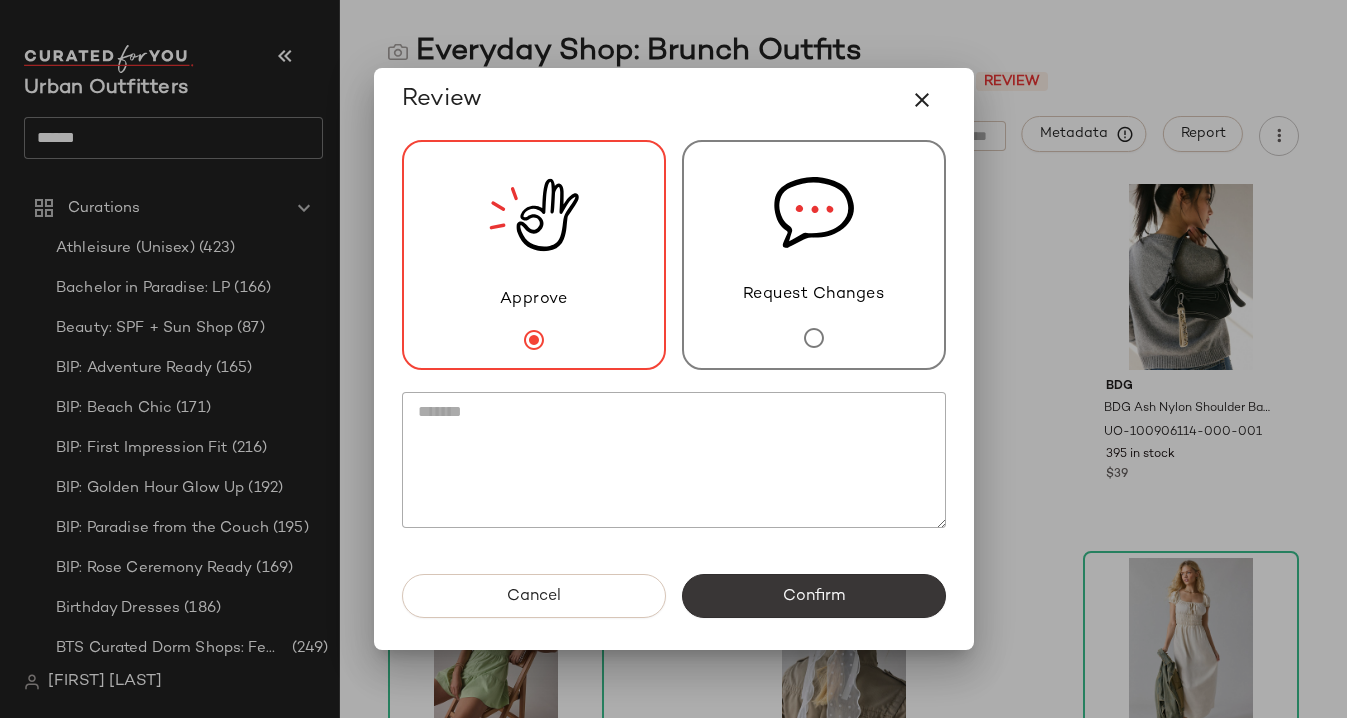 click on "Confirm" 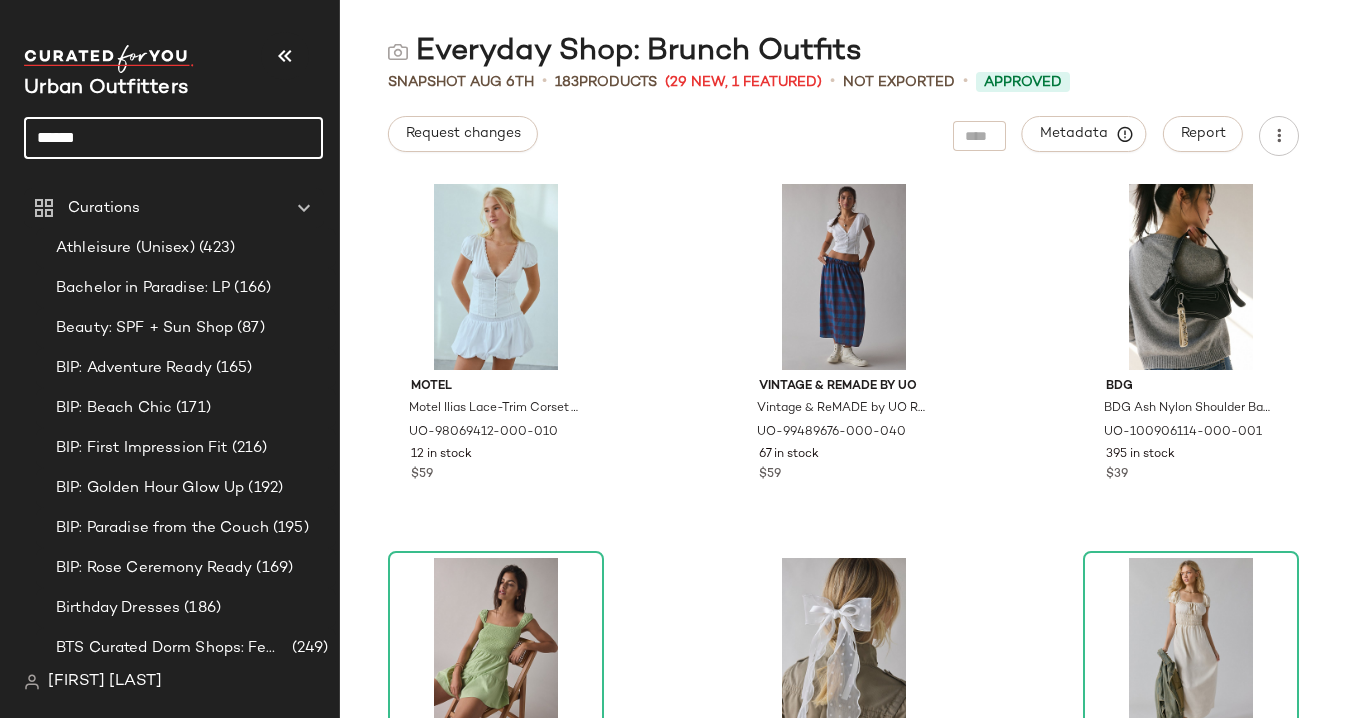 click on "******" 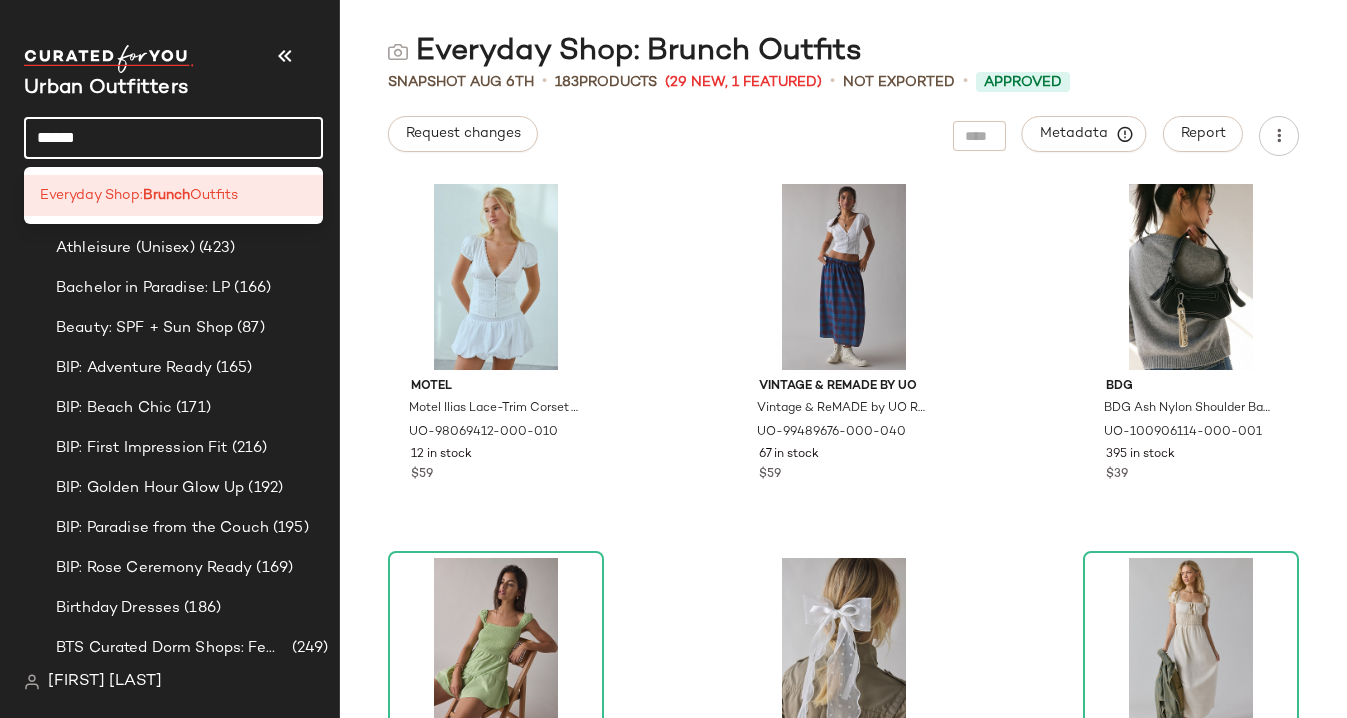 click on "******" 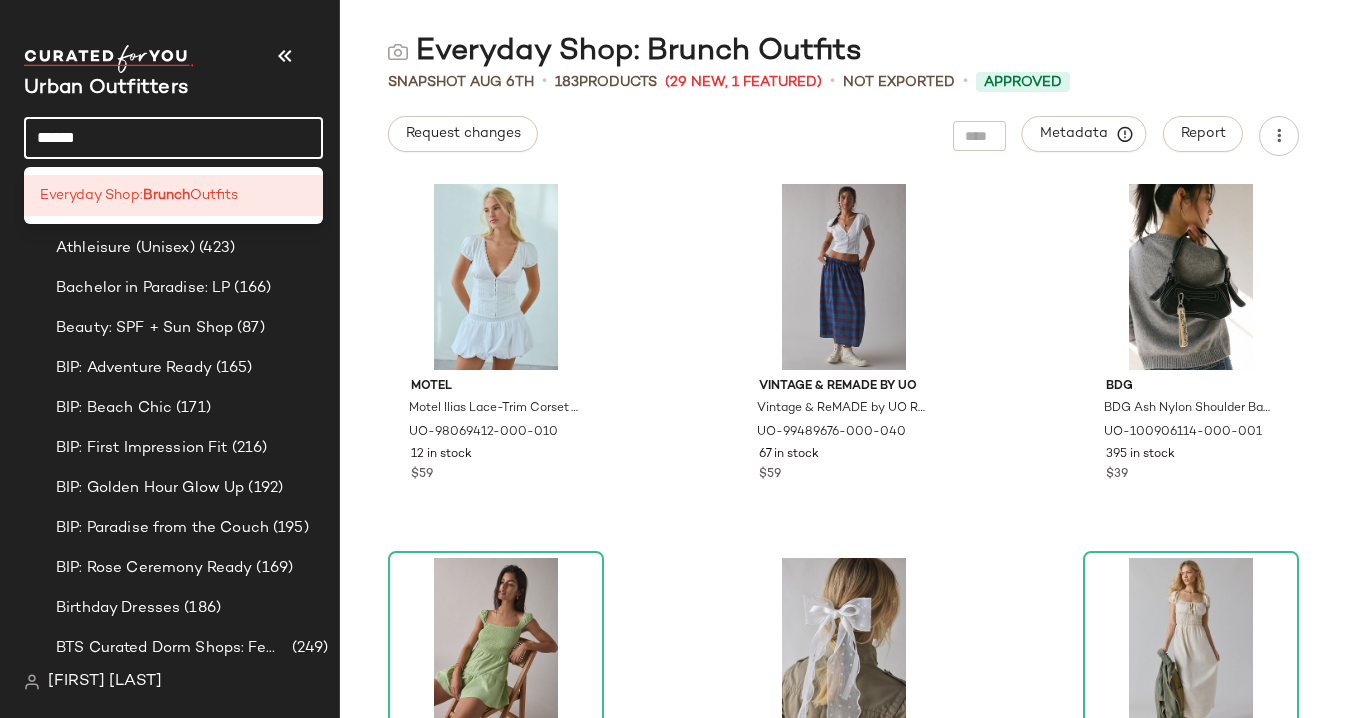 click on "******" 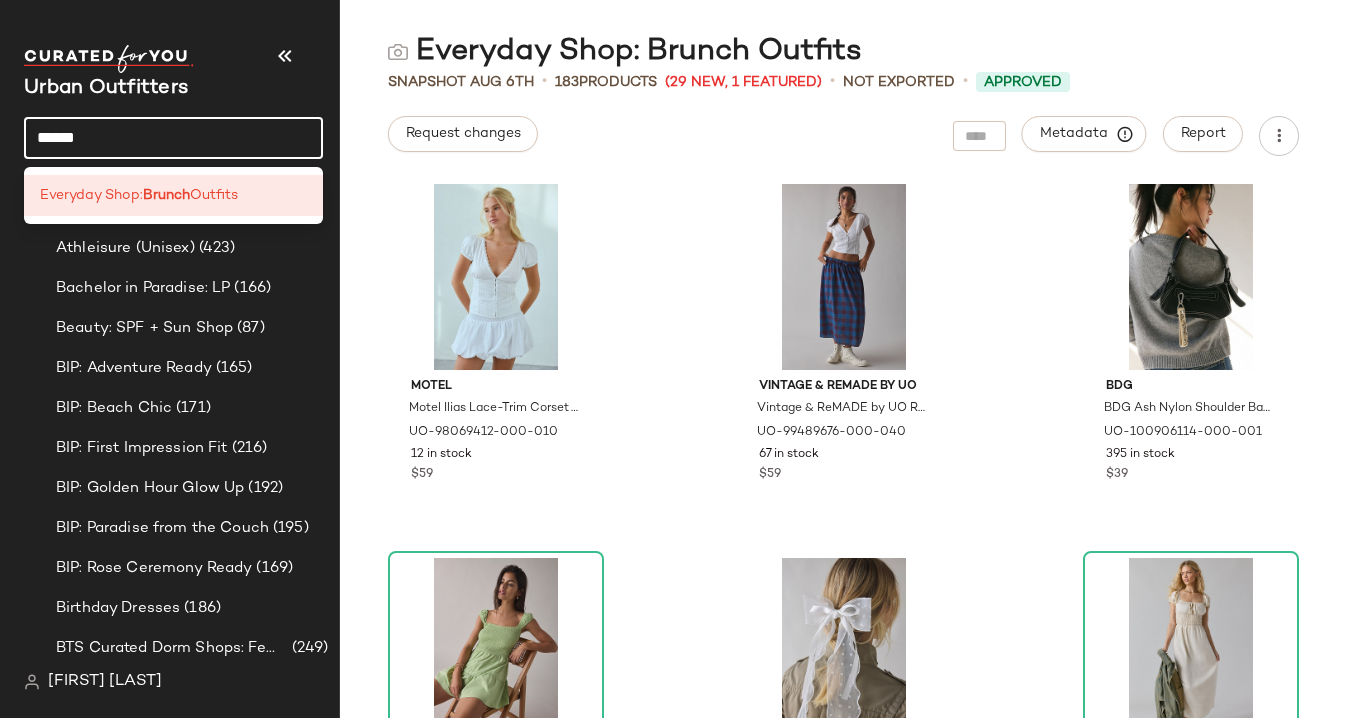 click on "******" 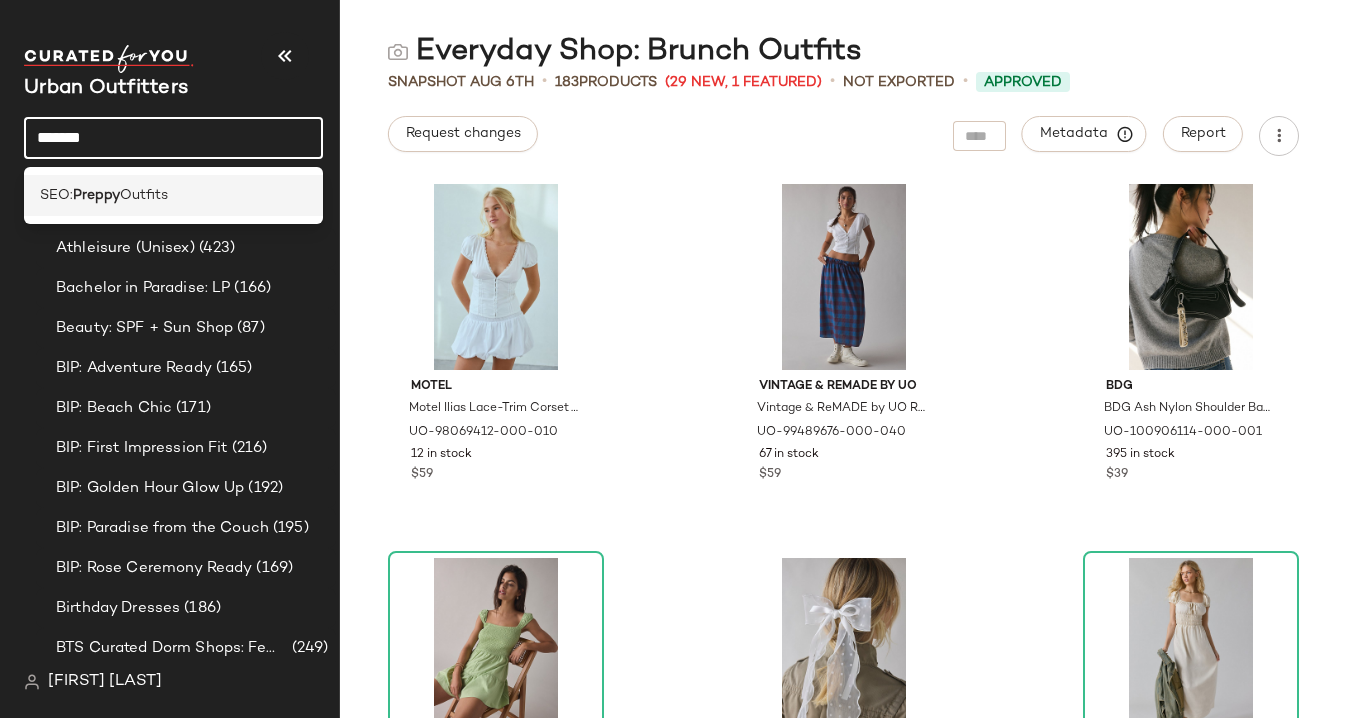 type on "******" 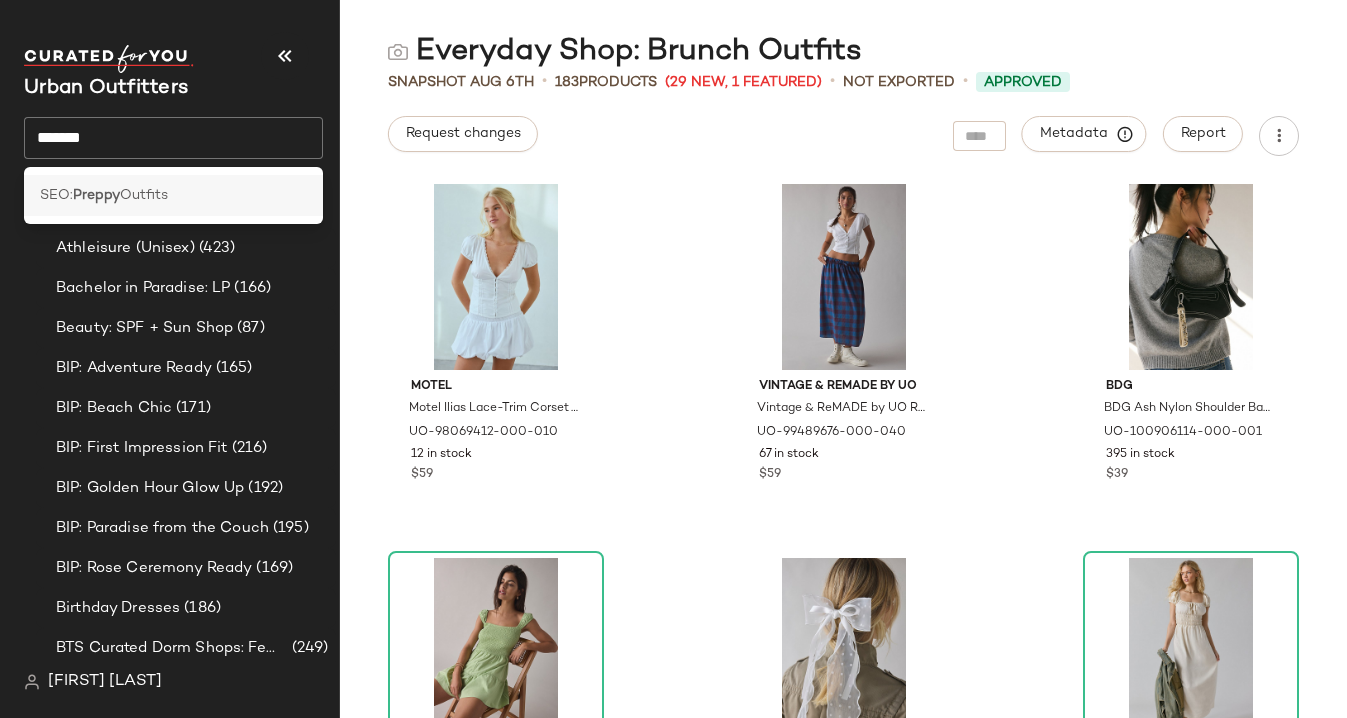 click on "Preppy" at bounding box center (96, 195) 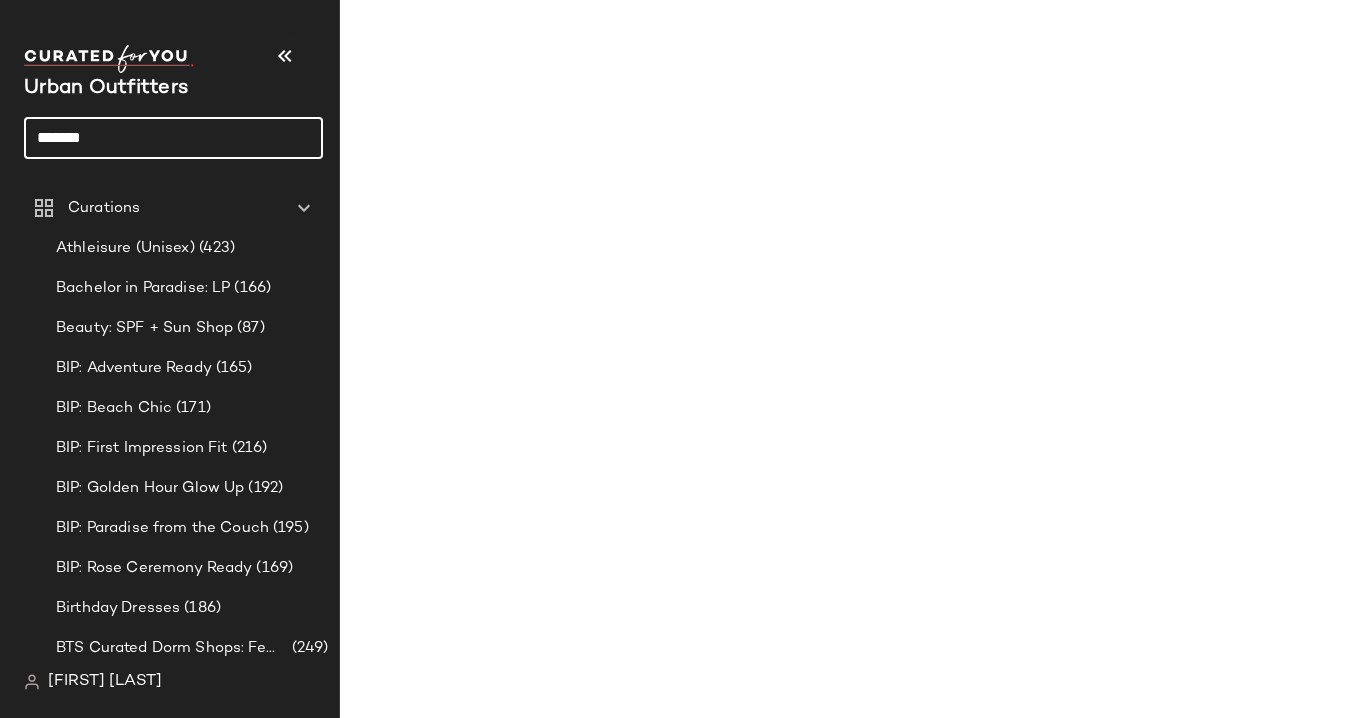 click on "******" 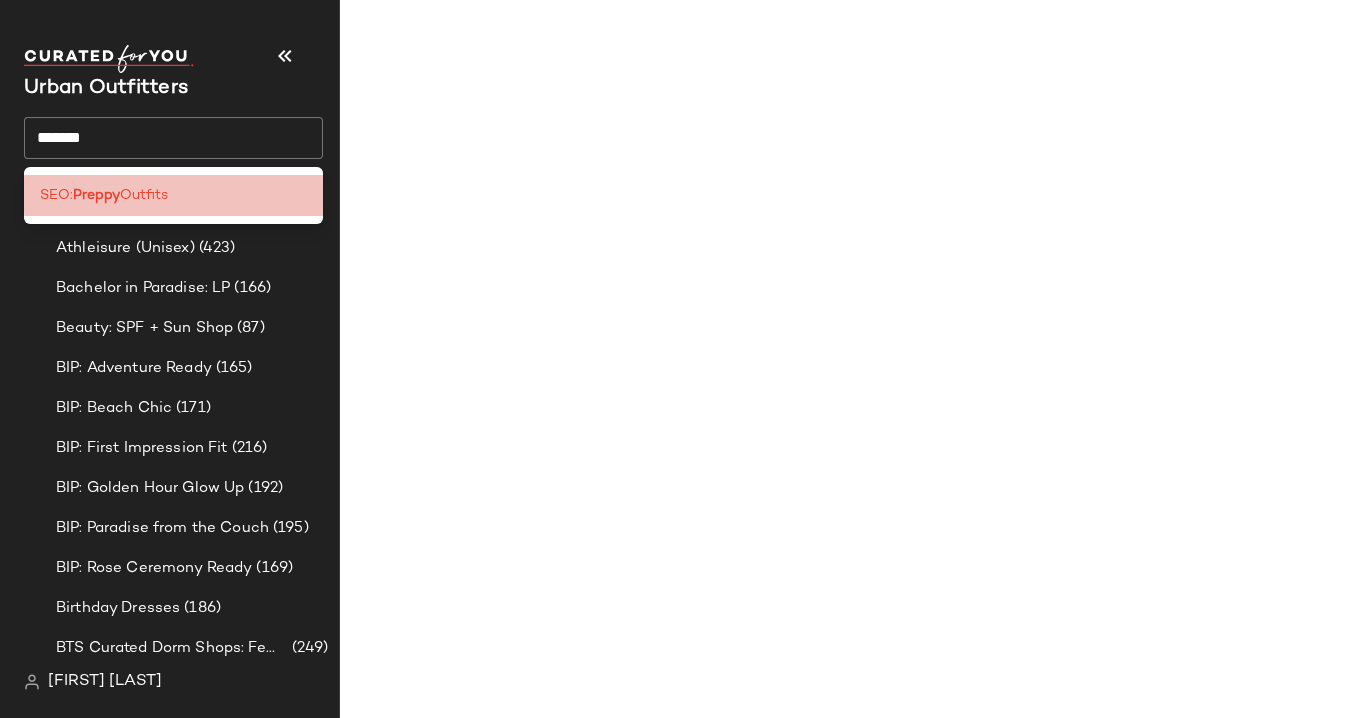 click on "Outfits" at bounding box center (144, 195) 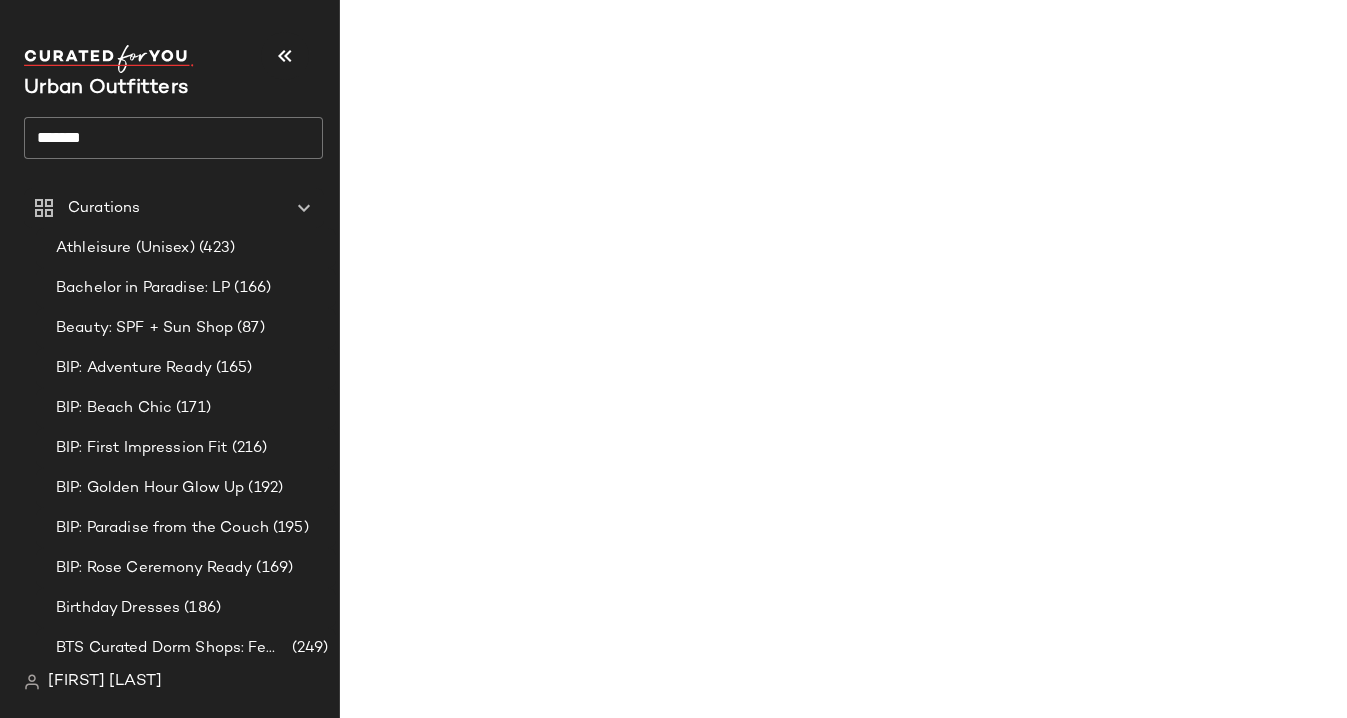 click on "******" 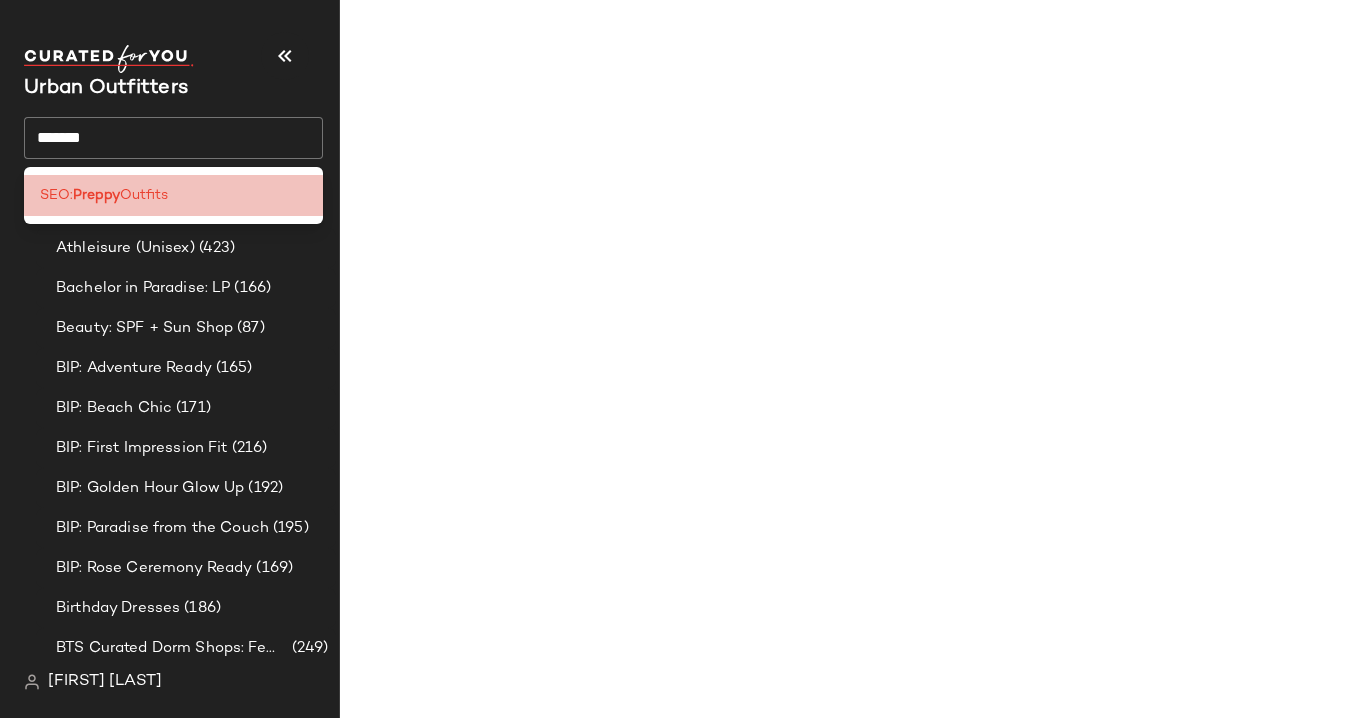 click on "Preppy" at bounding box center (96, 195) 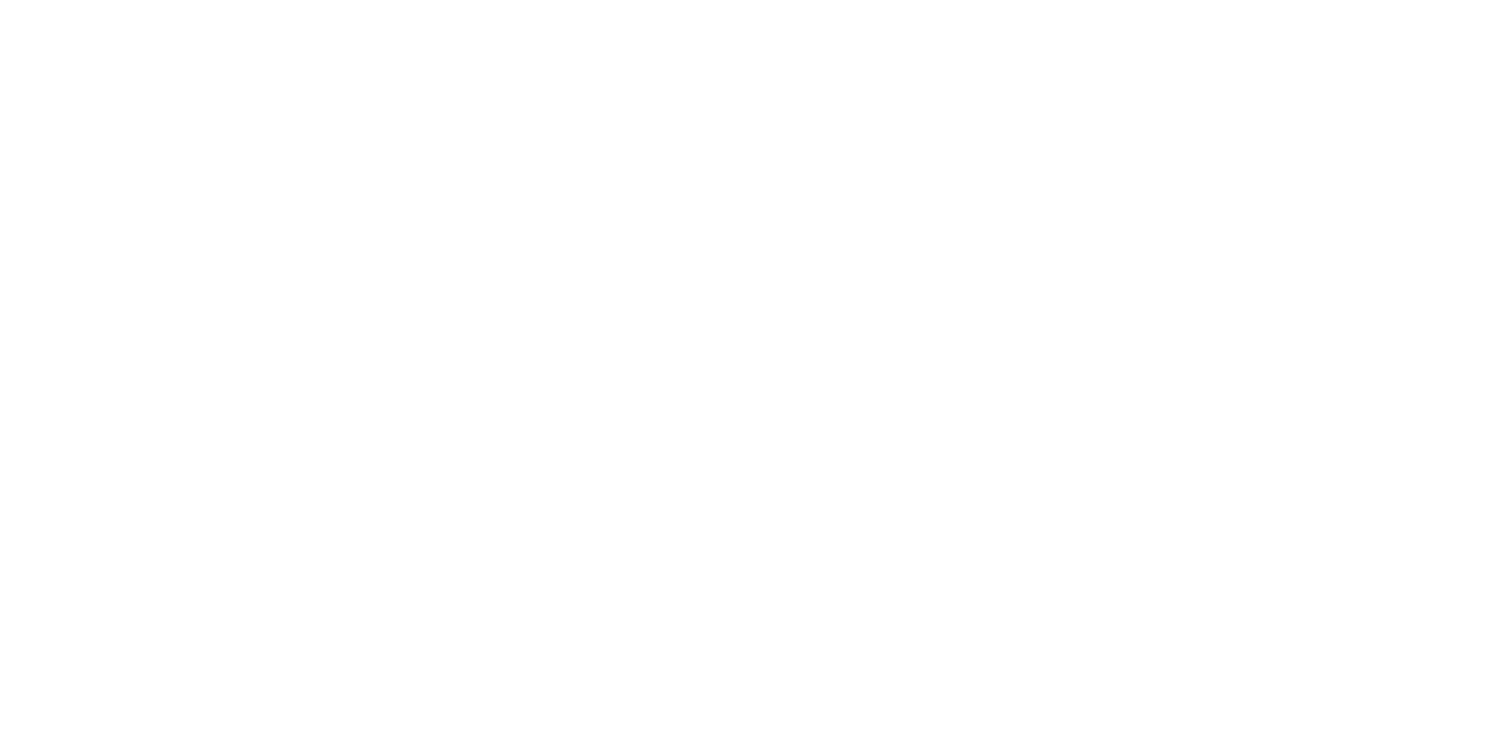 scroll, scrollTop: 0, scrollLeft: 0, axis: both 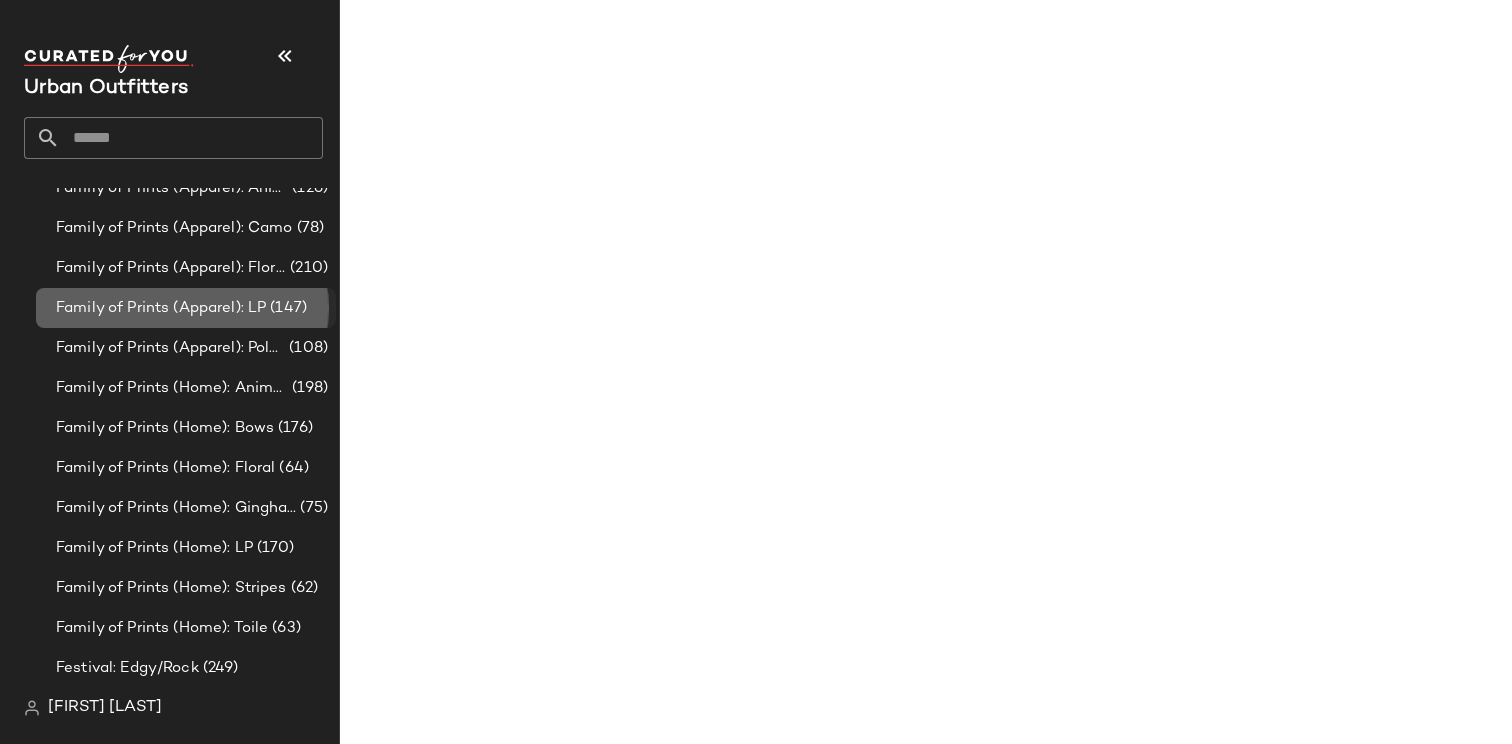 click on "Family of Prints (Apparel): LP (147)" 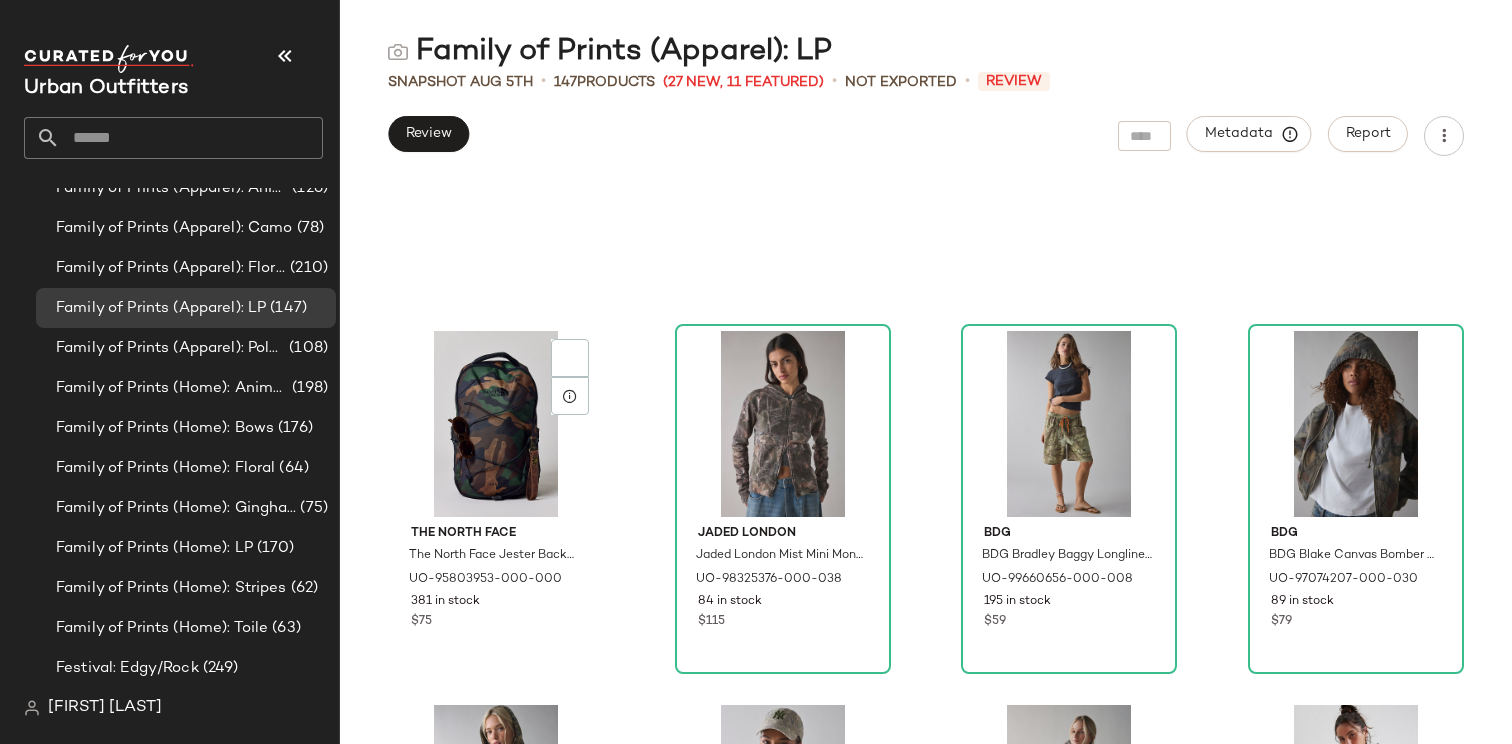 scroll, scrollTop: 3304, scrollLeft: 0, axis: vertical 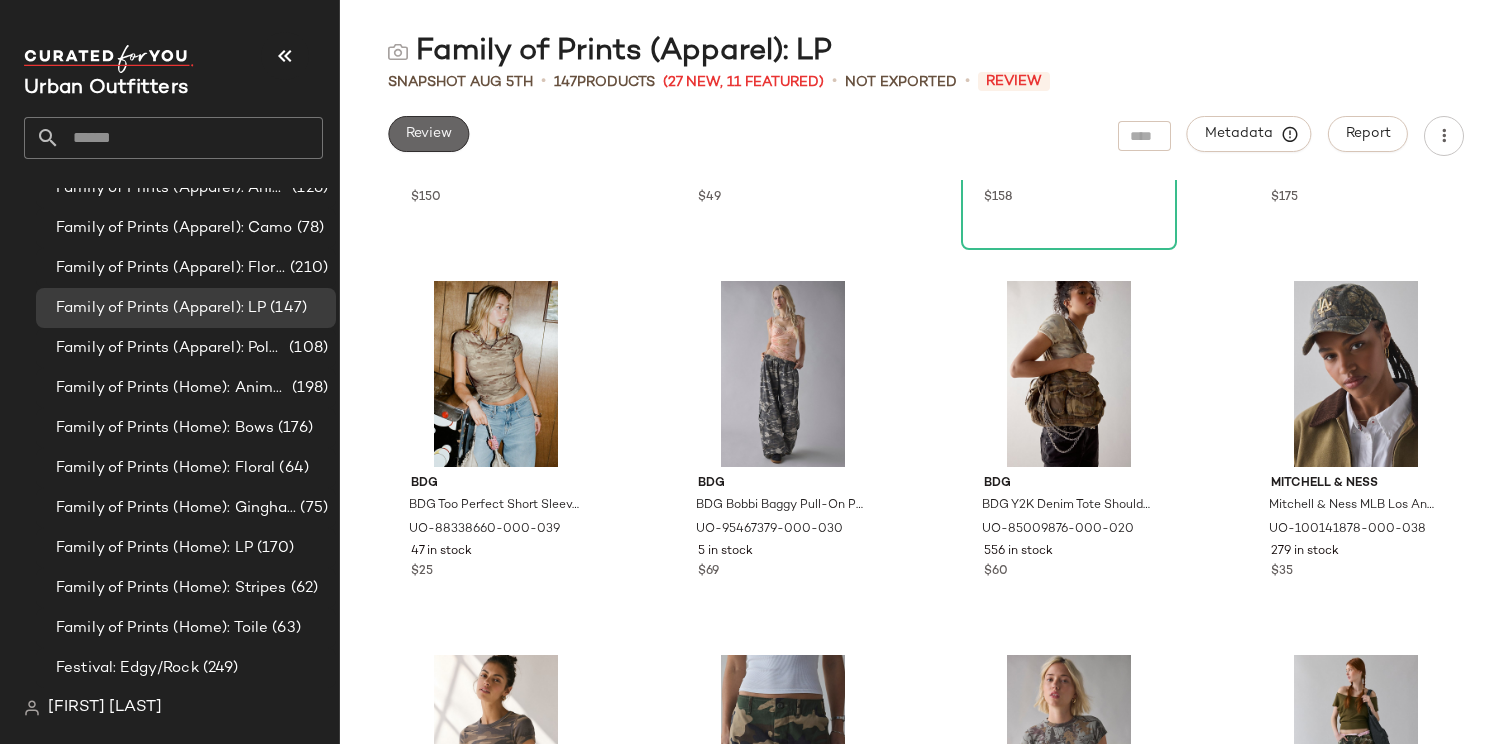 click on "Review" at bounding box center (428, 134) 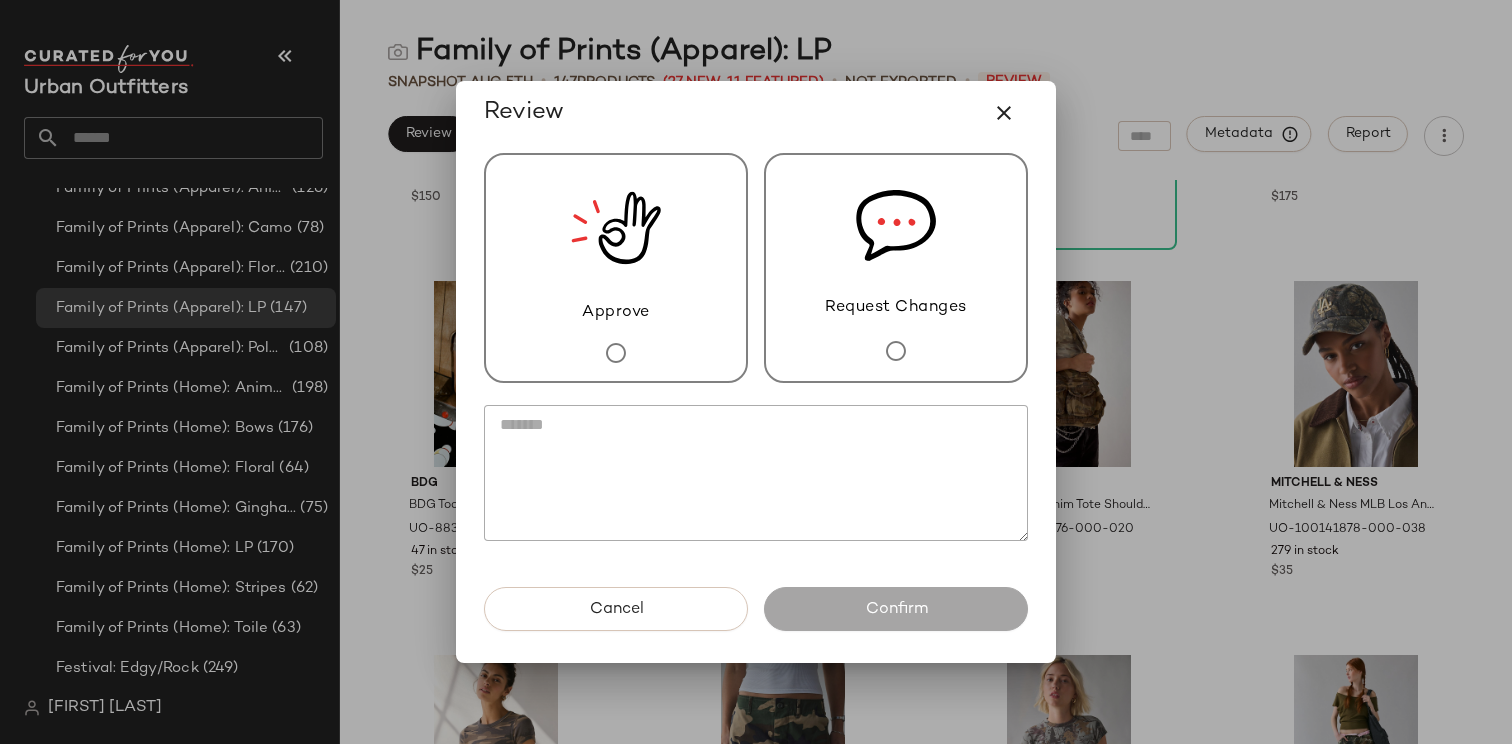 click 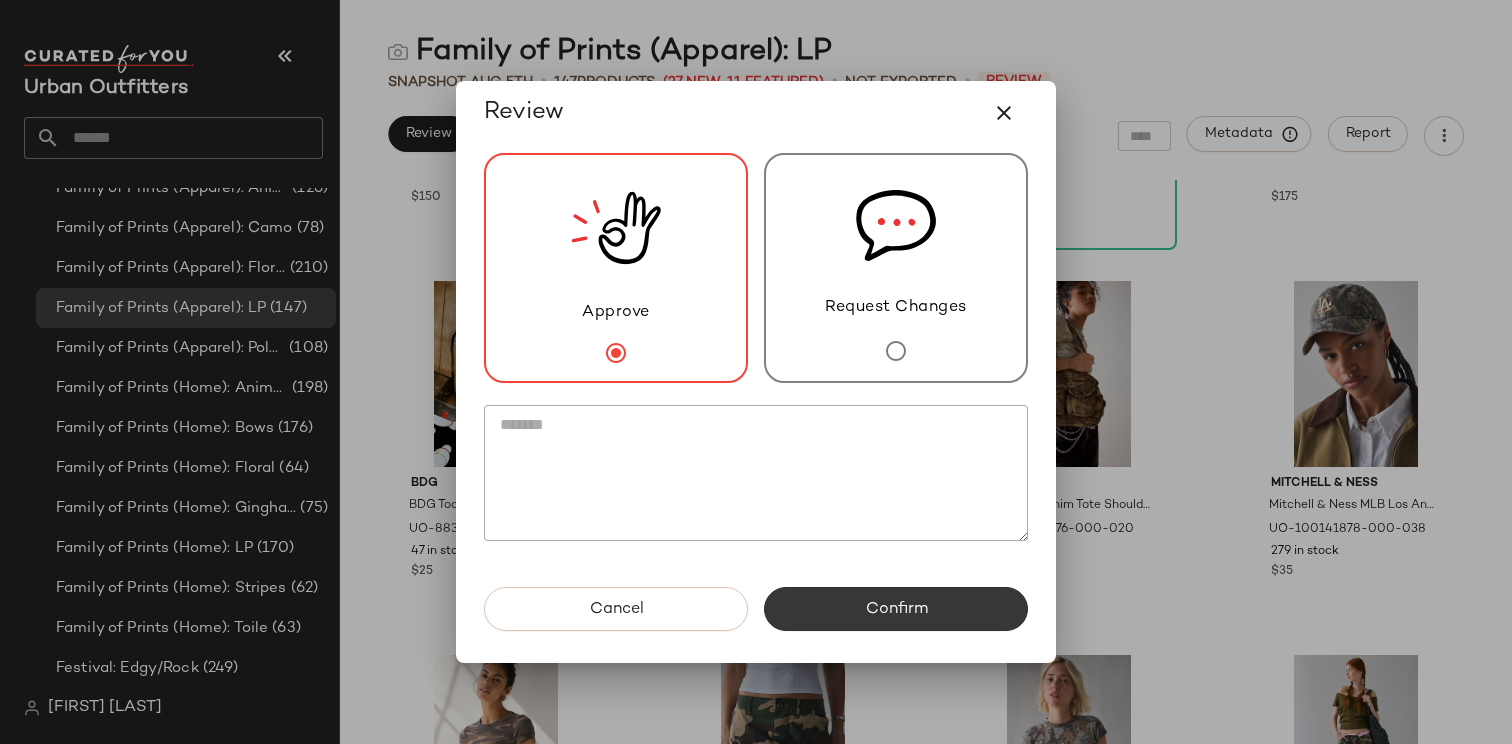 click on "Confirm" at bounding box center [896, 609] 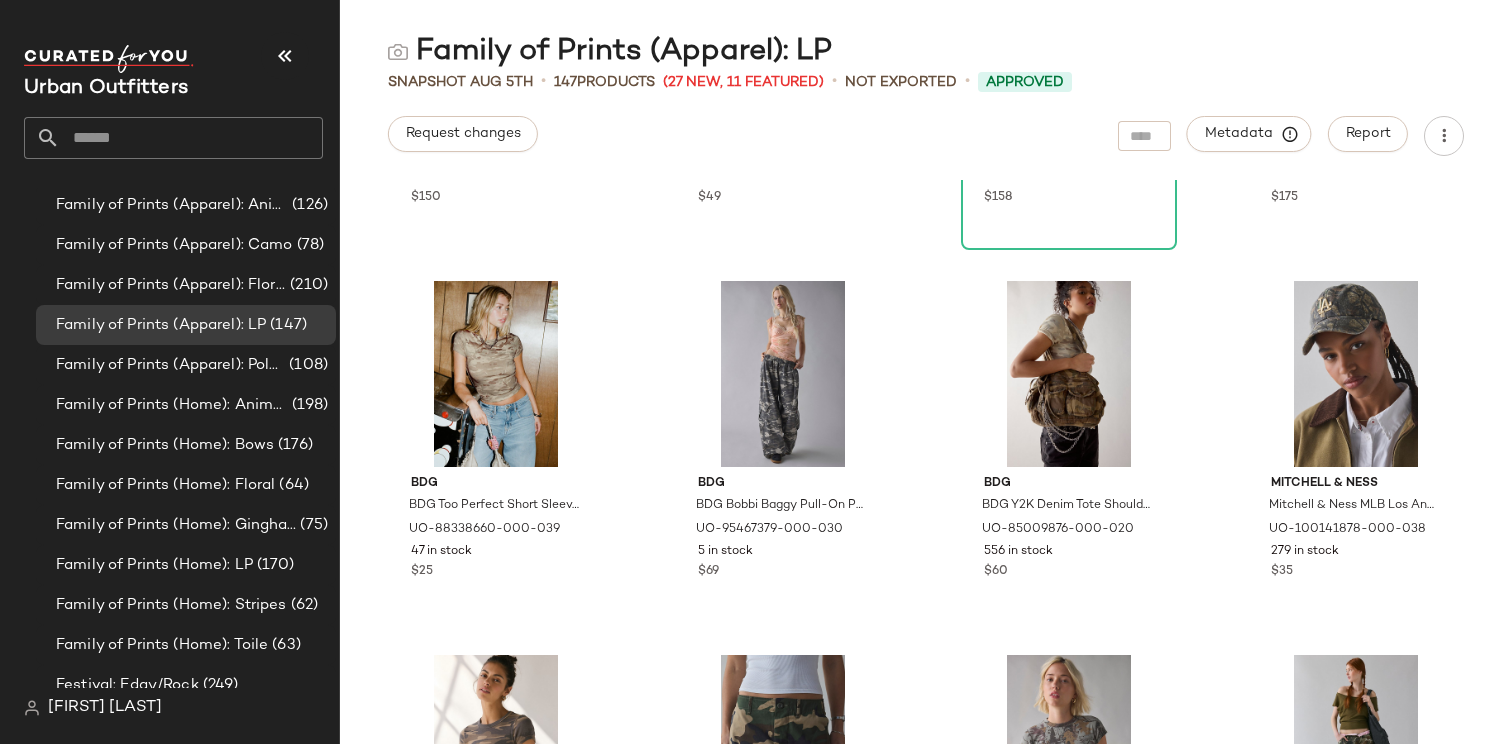 scroll, scrollTop: 1249, scrollLeft: 0, axis: vertical 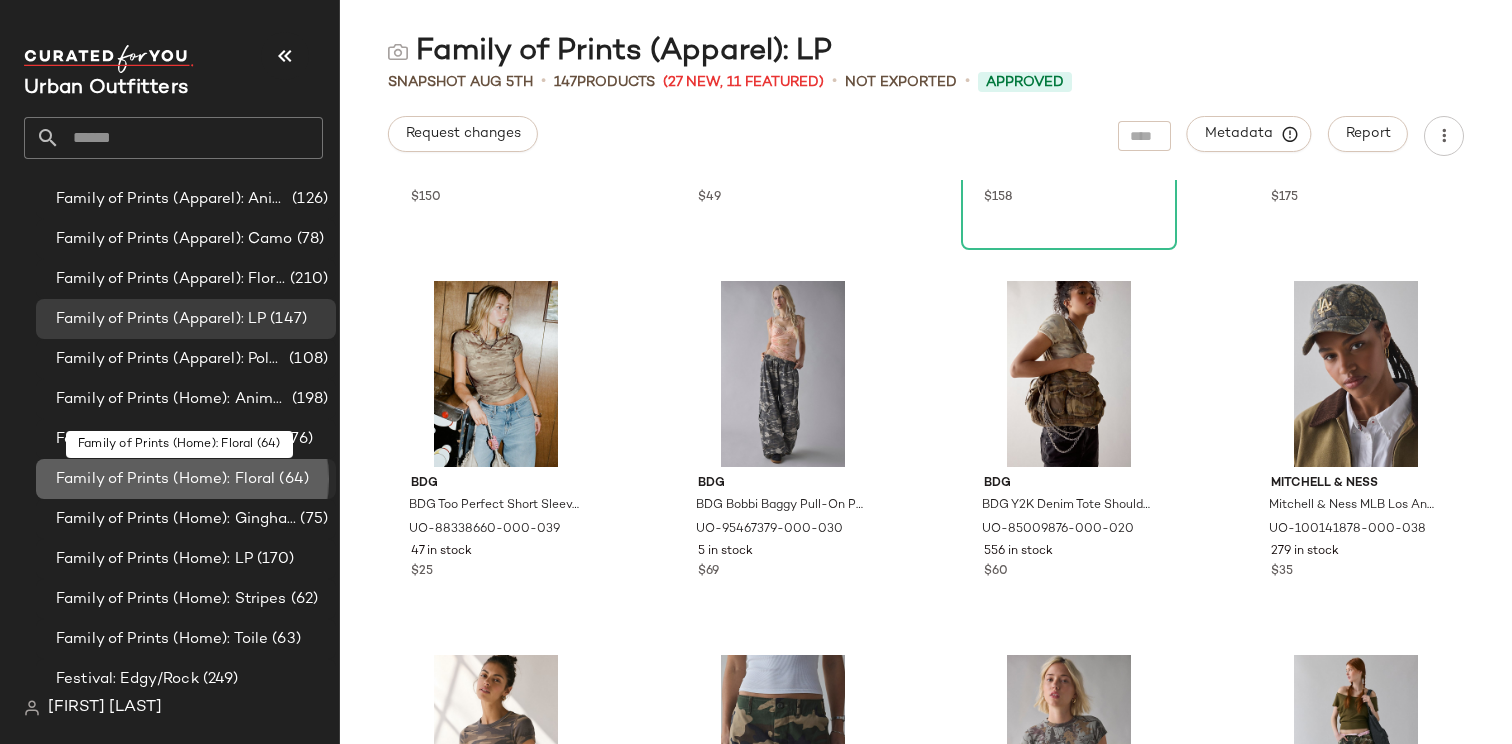 click on "Family of Prints (Home): Floral" at bounding box center [165, 479] 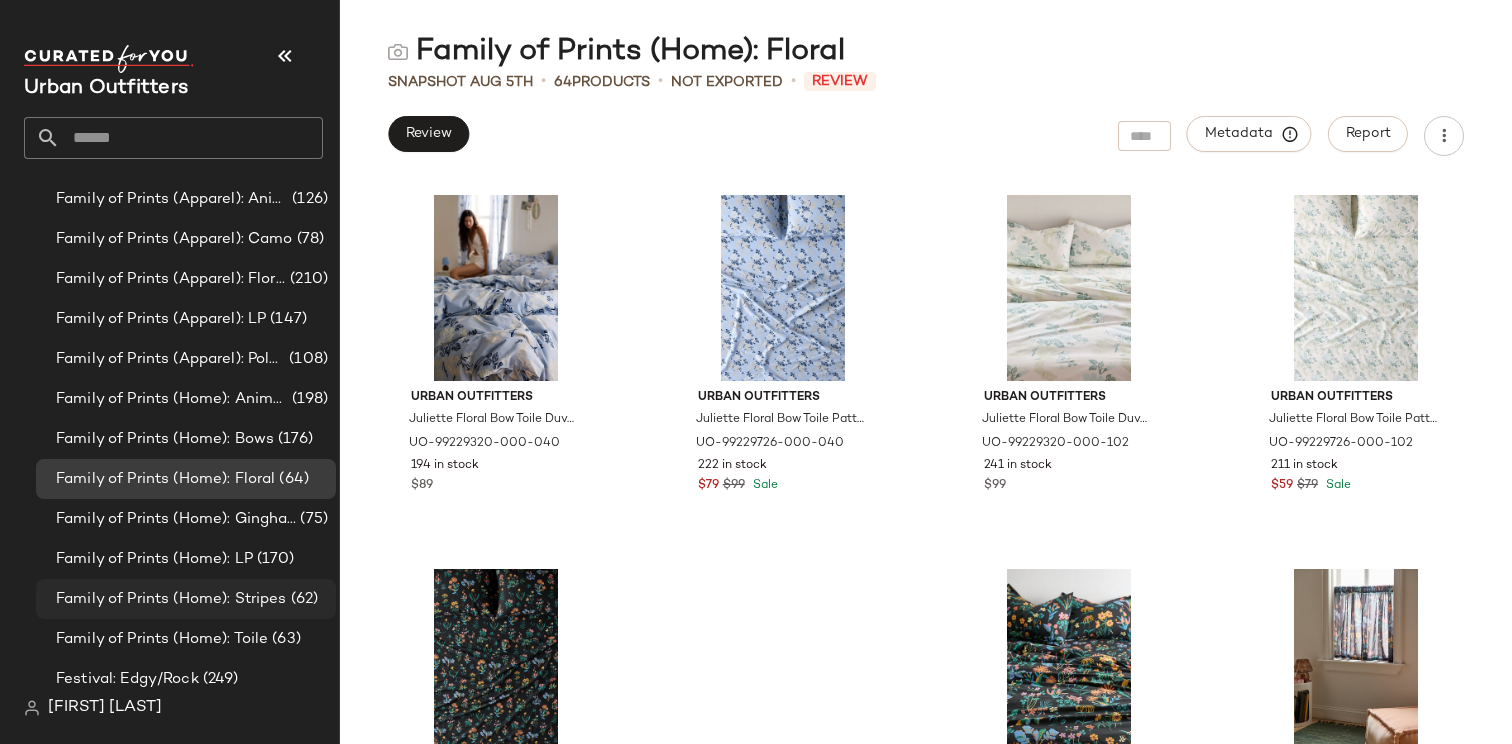 scroll, scrollTop: 1267, scrollLeft: 0, axis: vertical 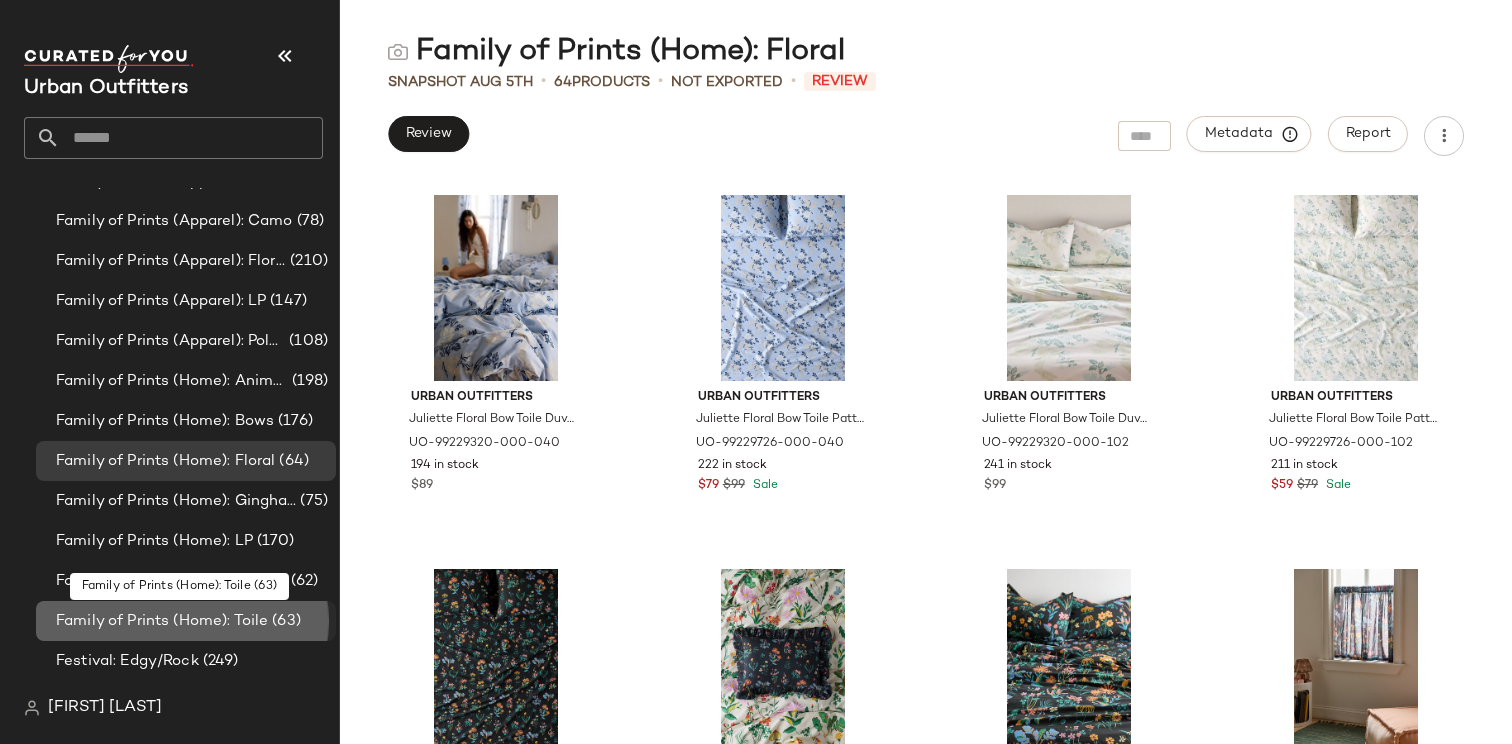 click on "Family of Prints (Home): Toile (63)" 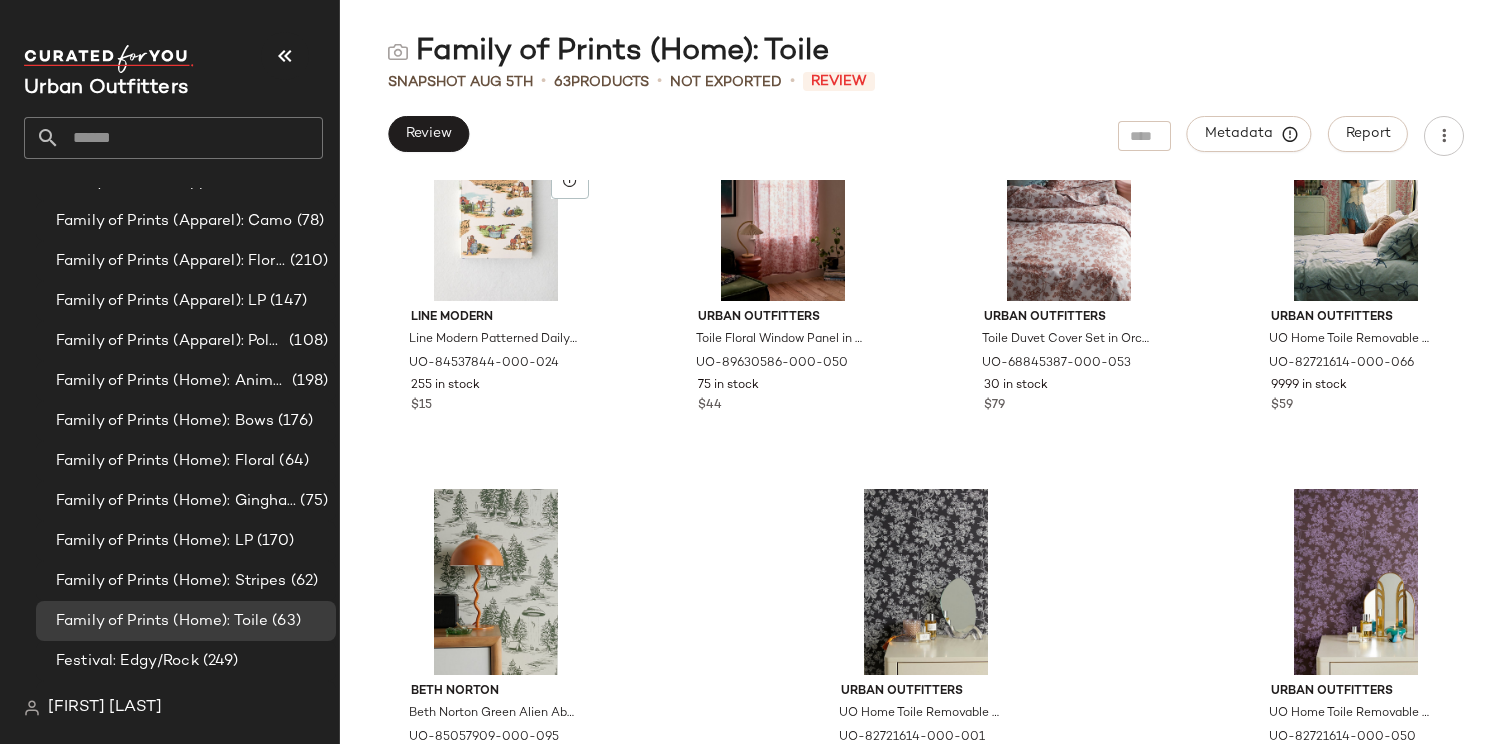 scroll, scrollTop: 5436, scrollLeft: 0, axis: vertical 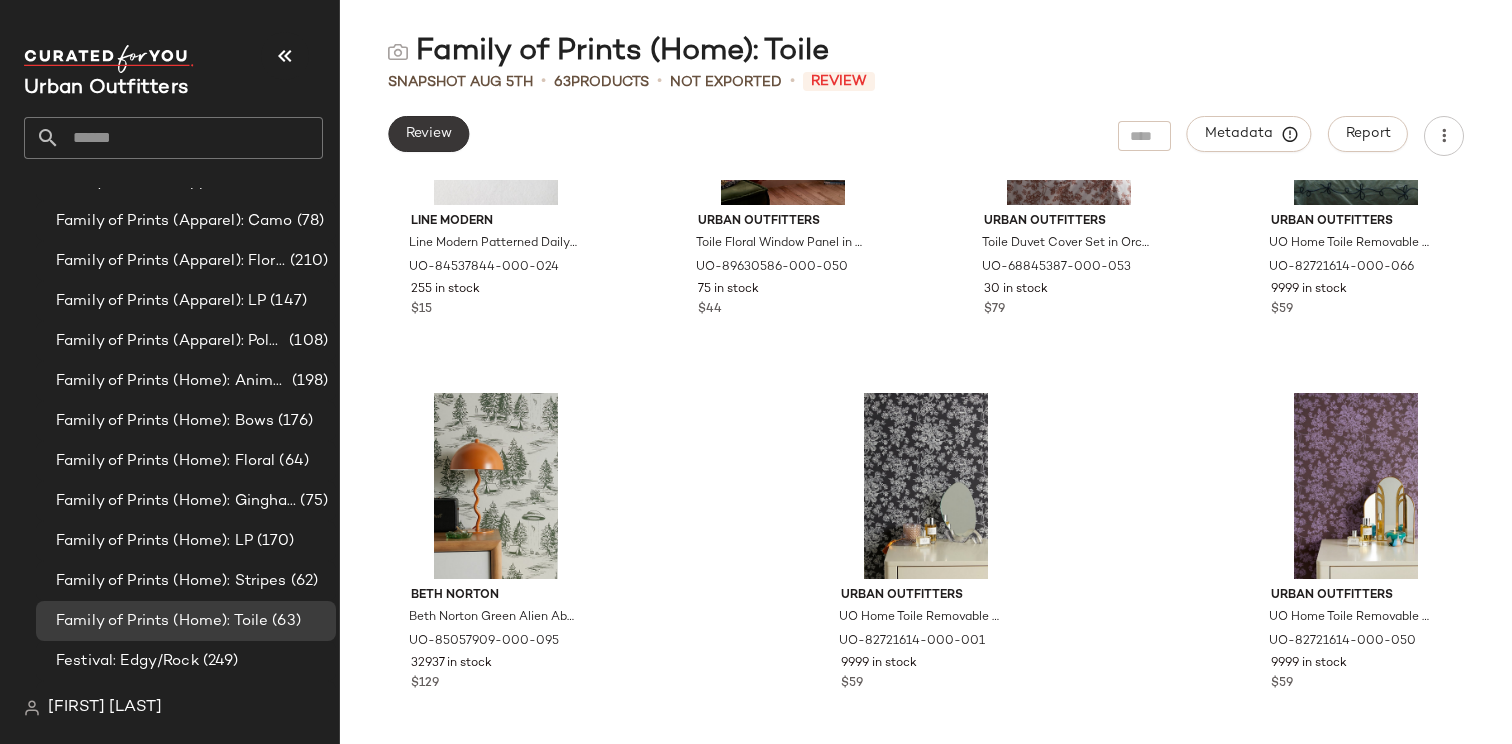 click on "Review" 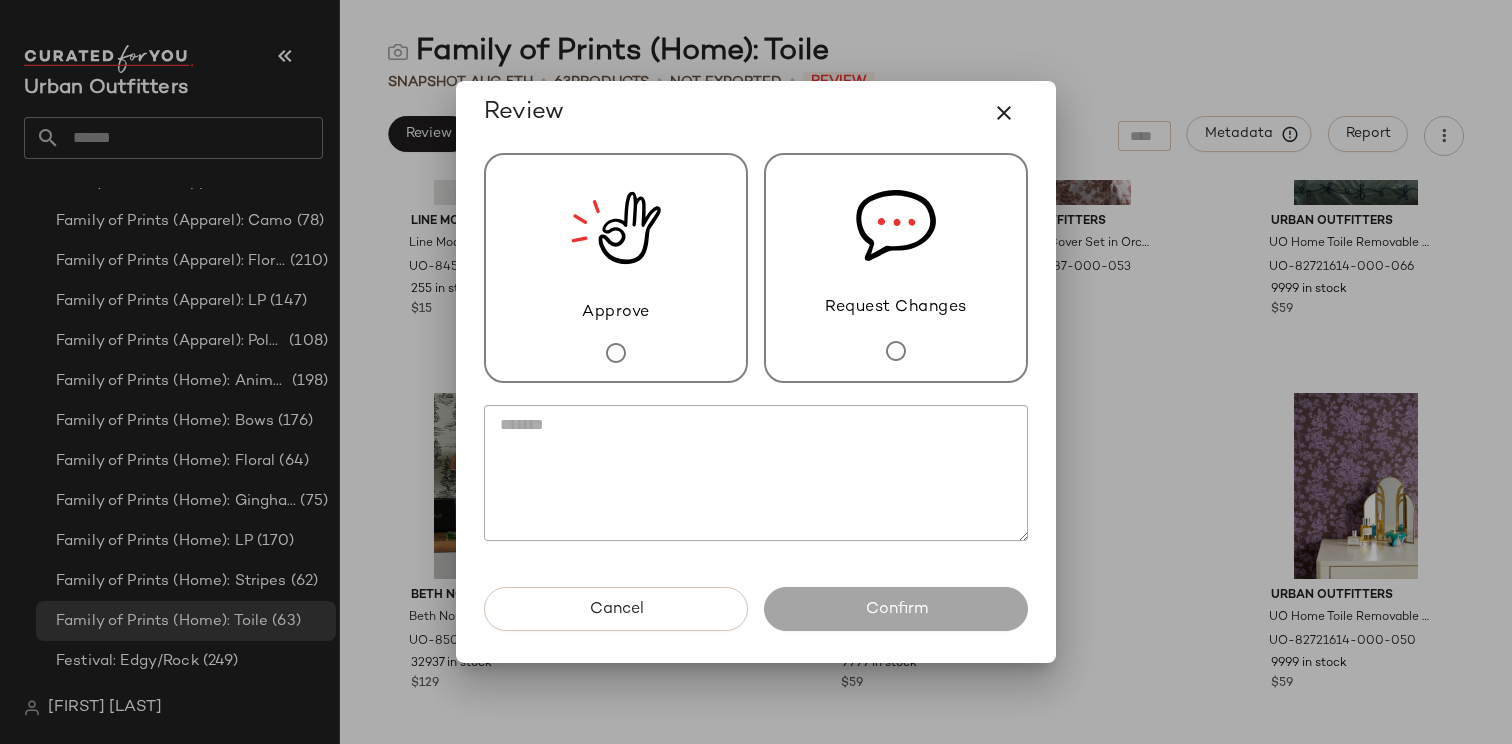 click 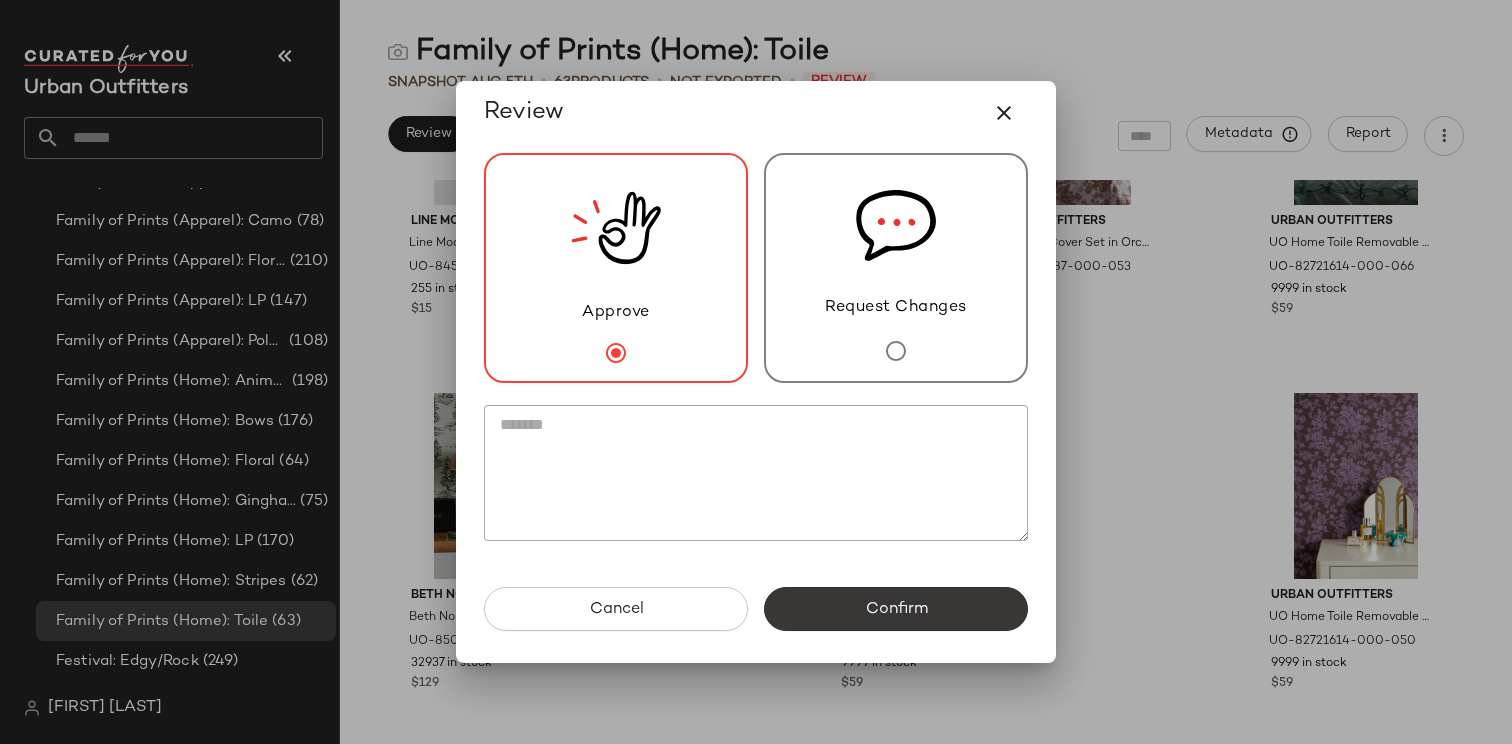 click on "Confirm" 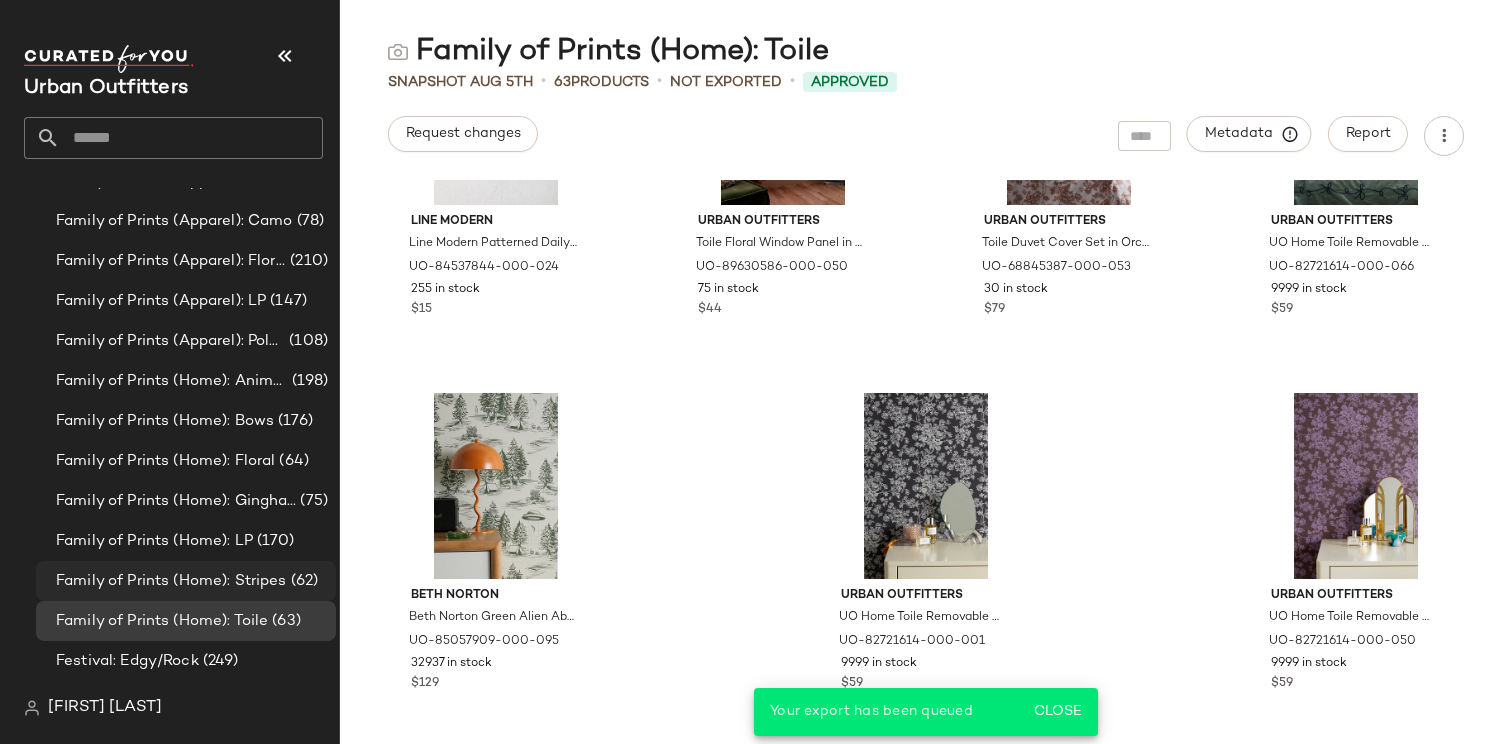 click on "Family of Prints (Home): Stripes" at bounding box center (171, 581) 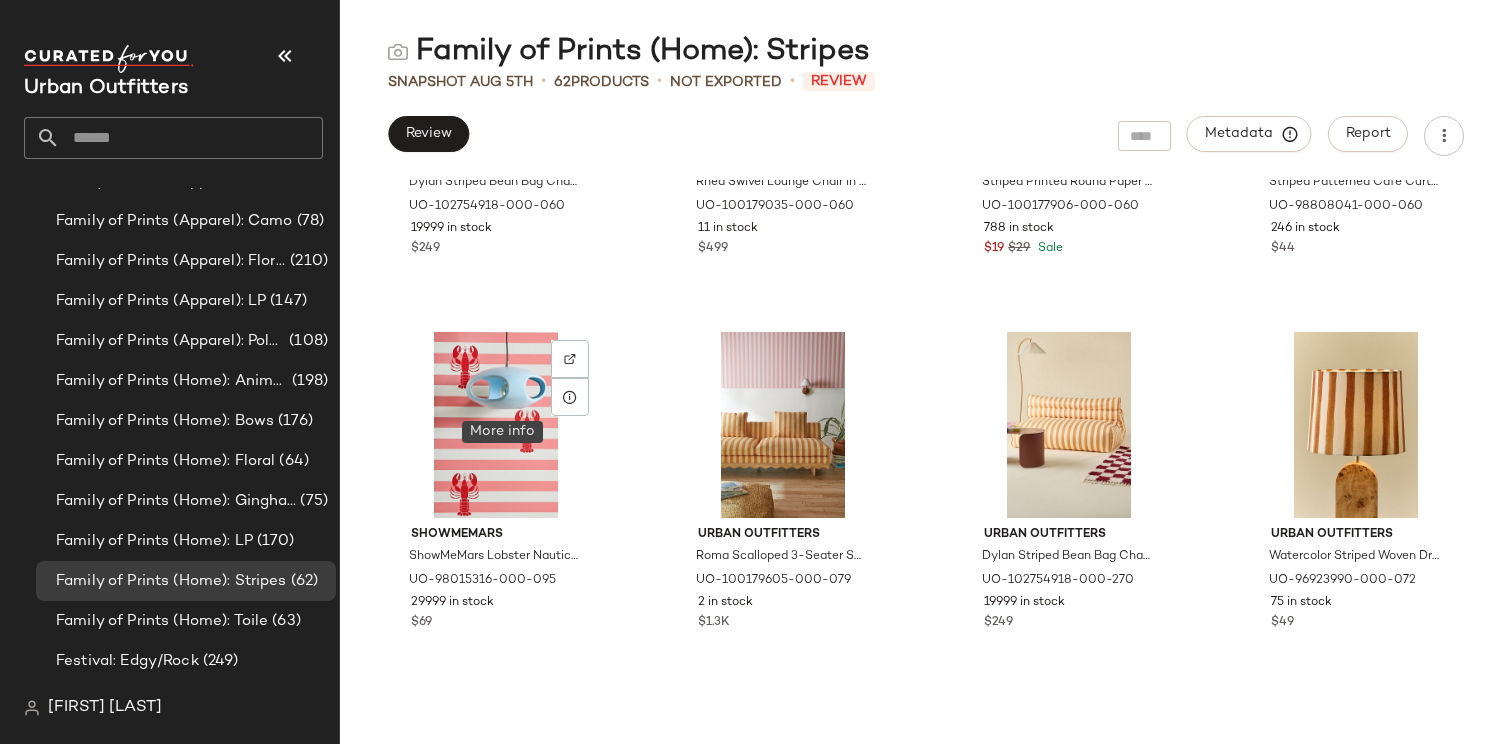 scroll, scrollTop: 4017, scrollLeft: 0, axis: vertical 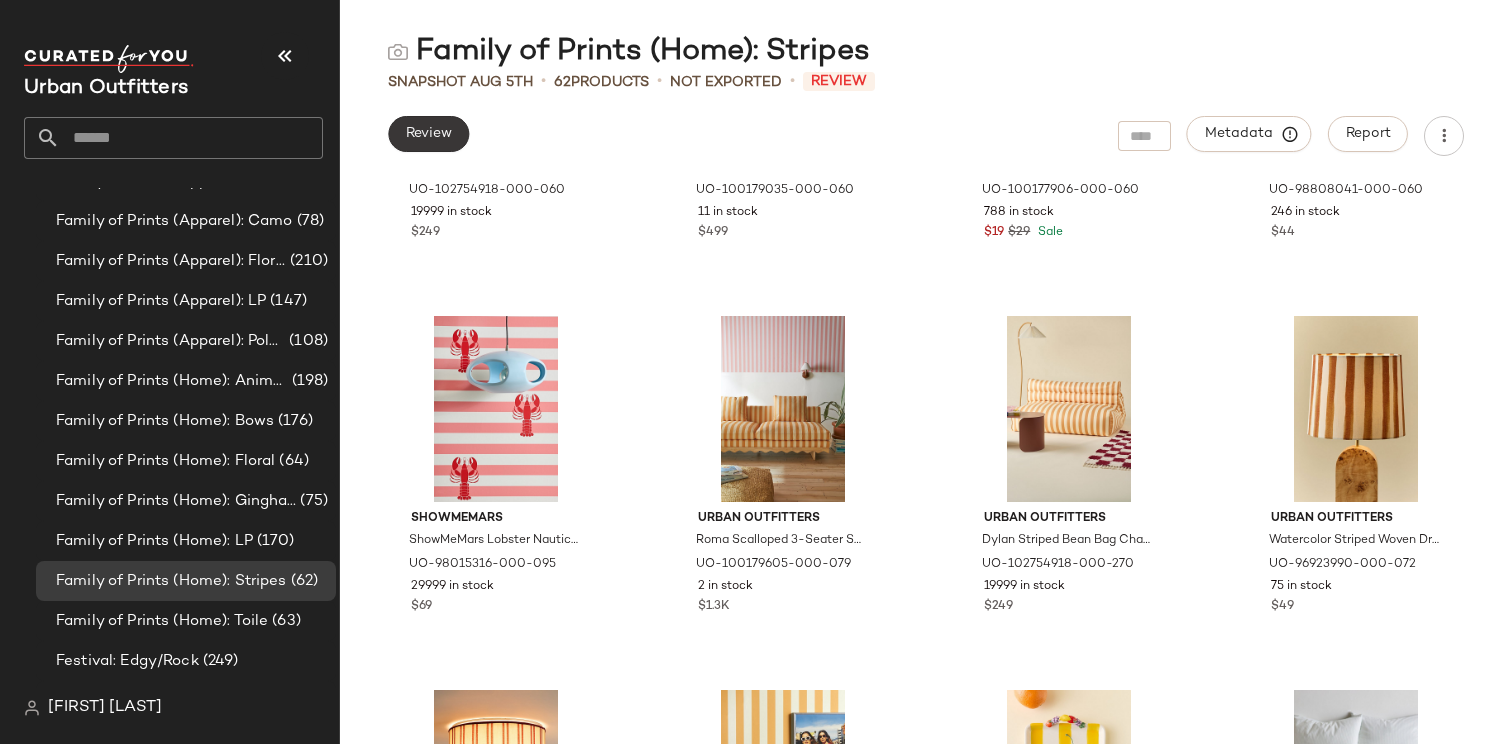 click on "Review" at bounding box center (428, 134) 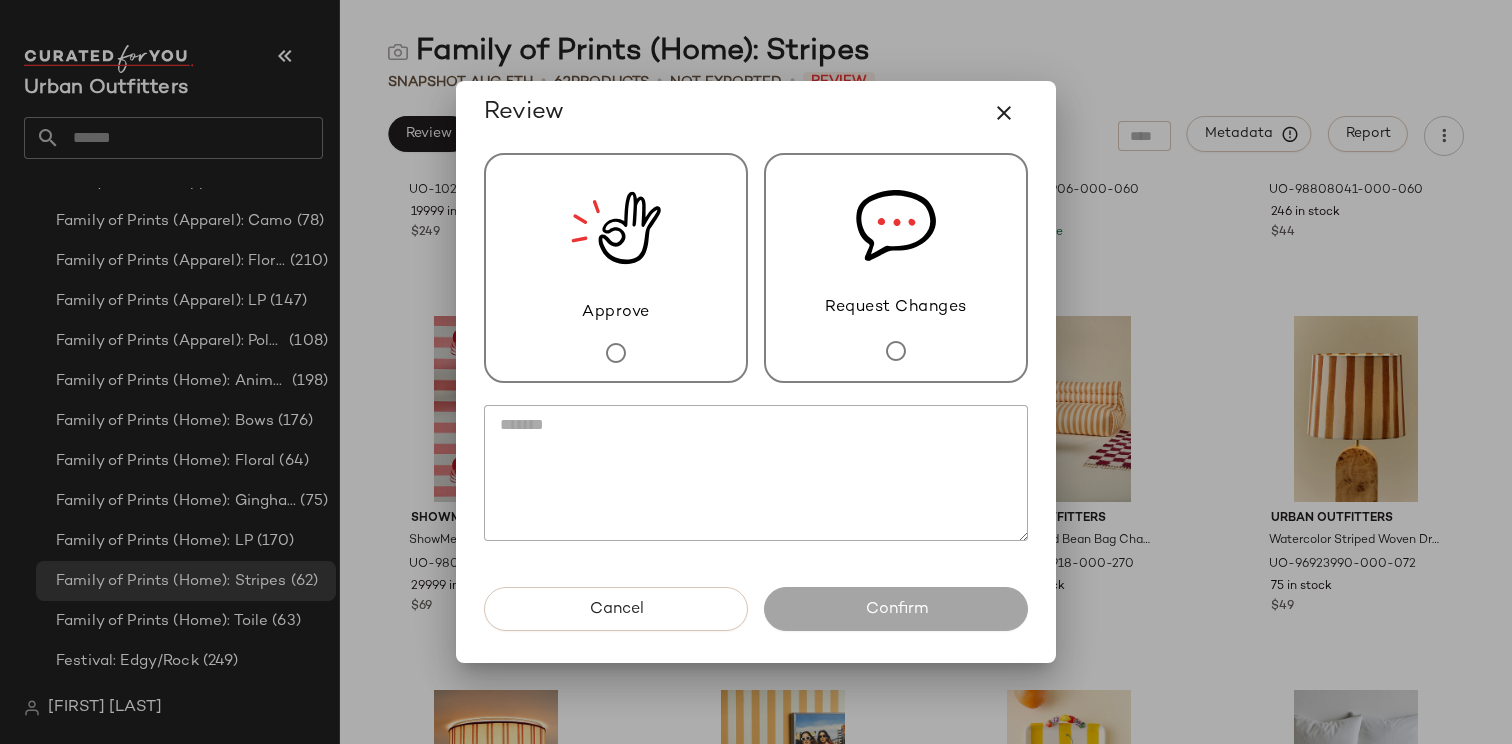 click on "Approve" at bounding box center (616, 268) 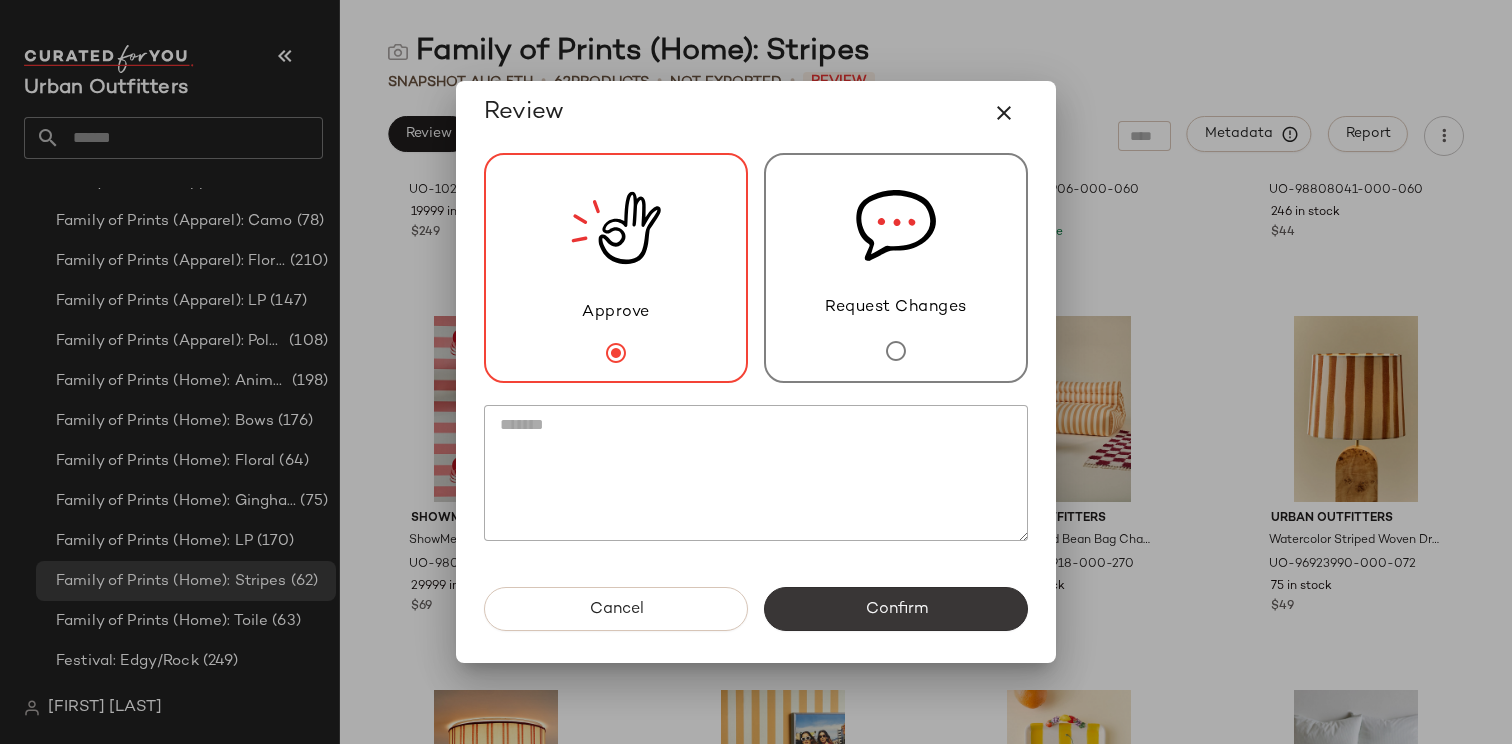 click on "Confirm" at bounding box center (896, 609) 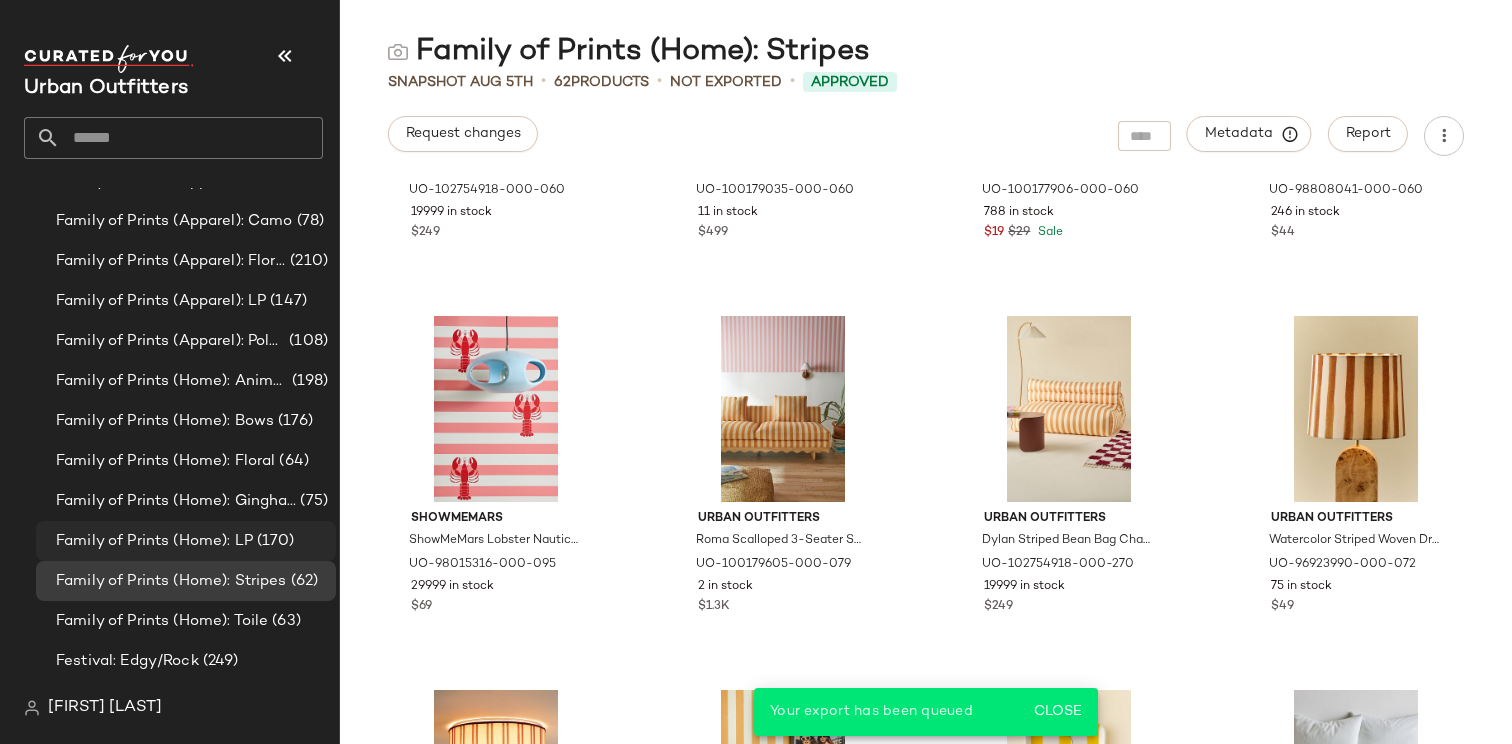 click on "Family of Prints (Home): LP" at bounding box center (154, 541) 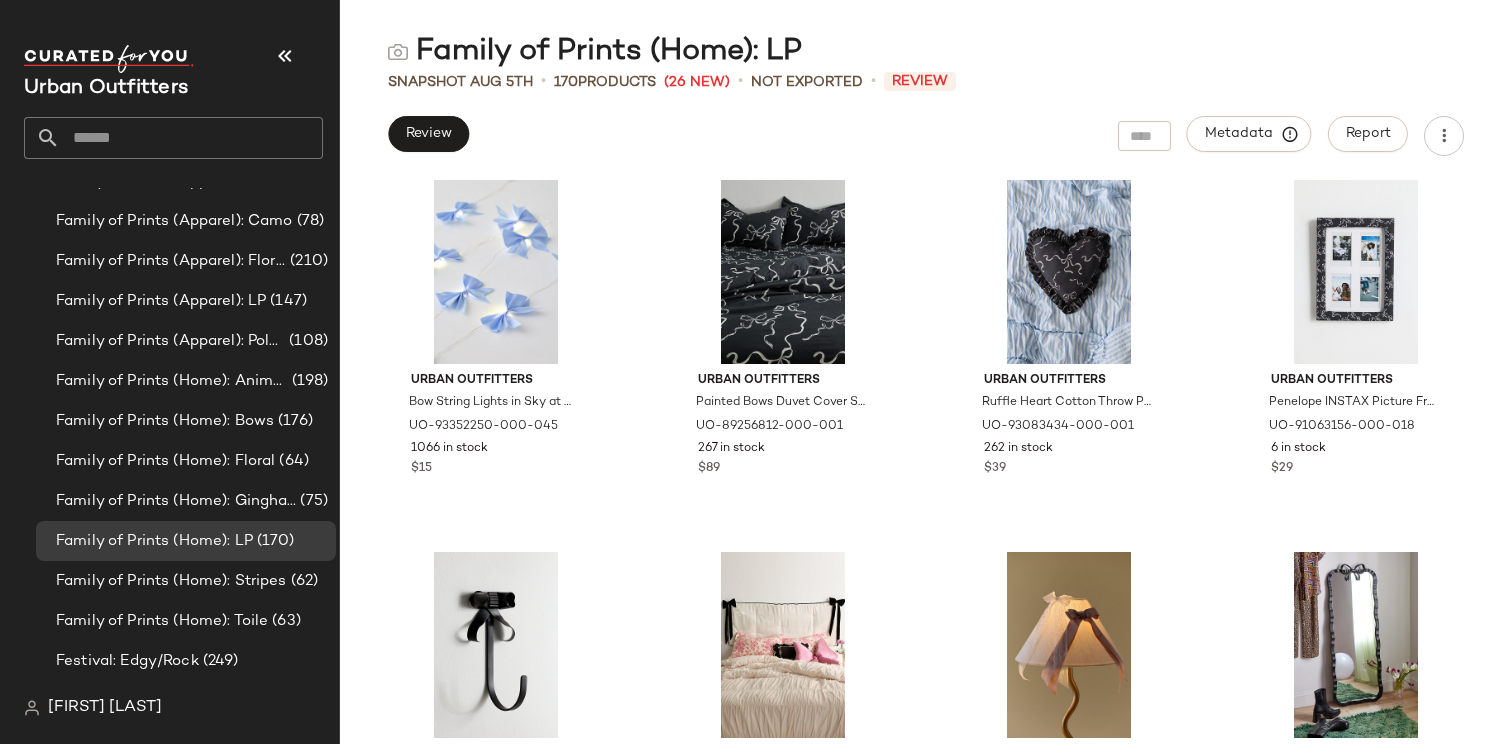 scroll, scrollTop: 8022, scrollLeft: 0, axis: vertical 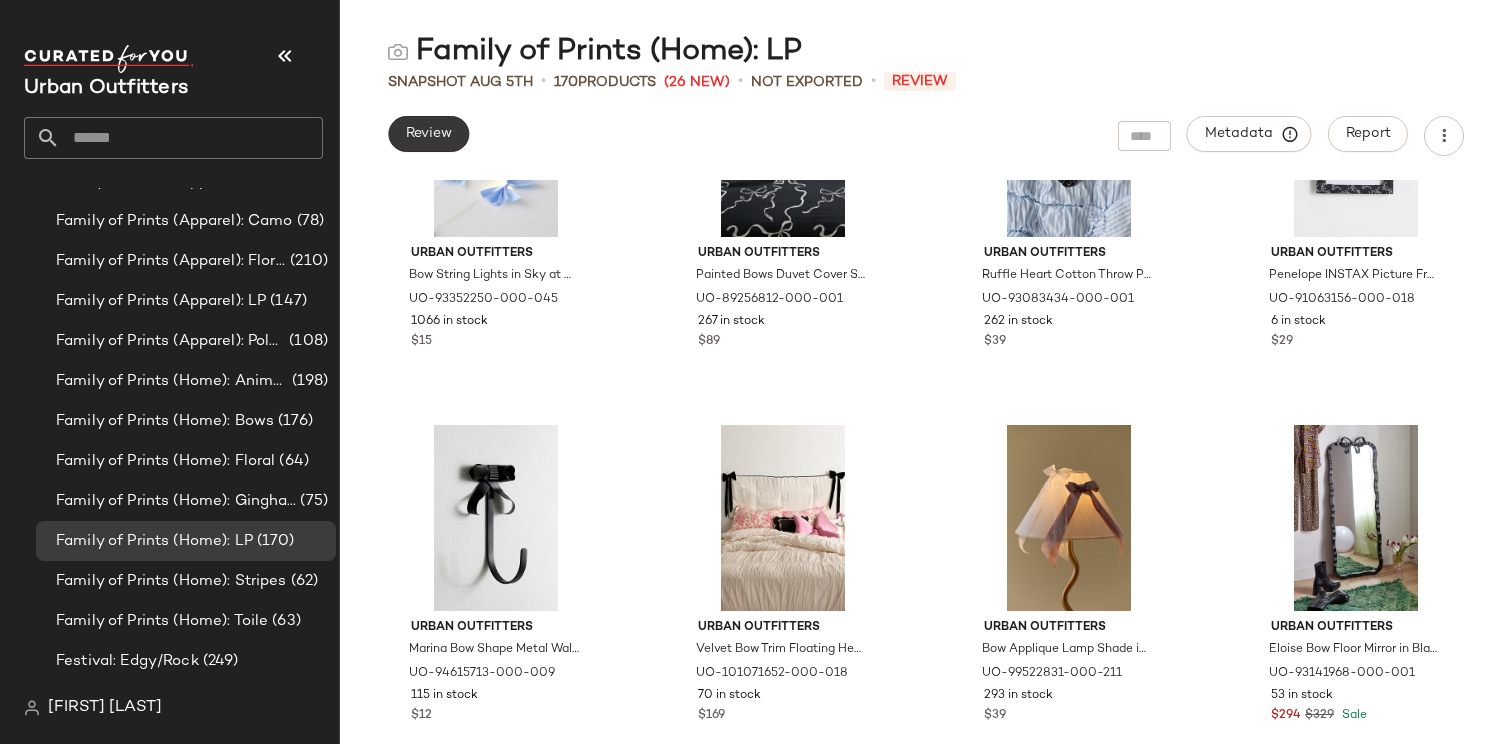 click on "Review" 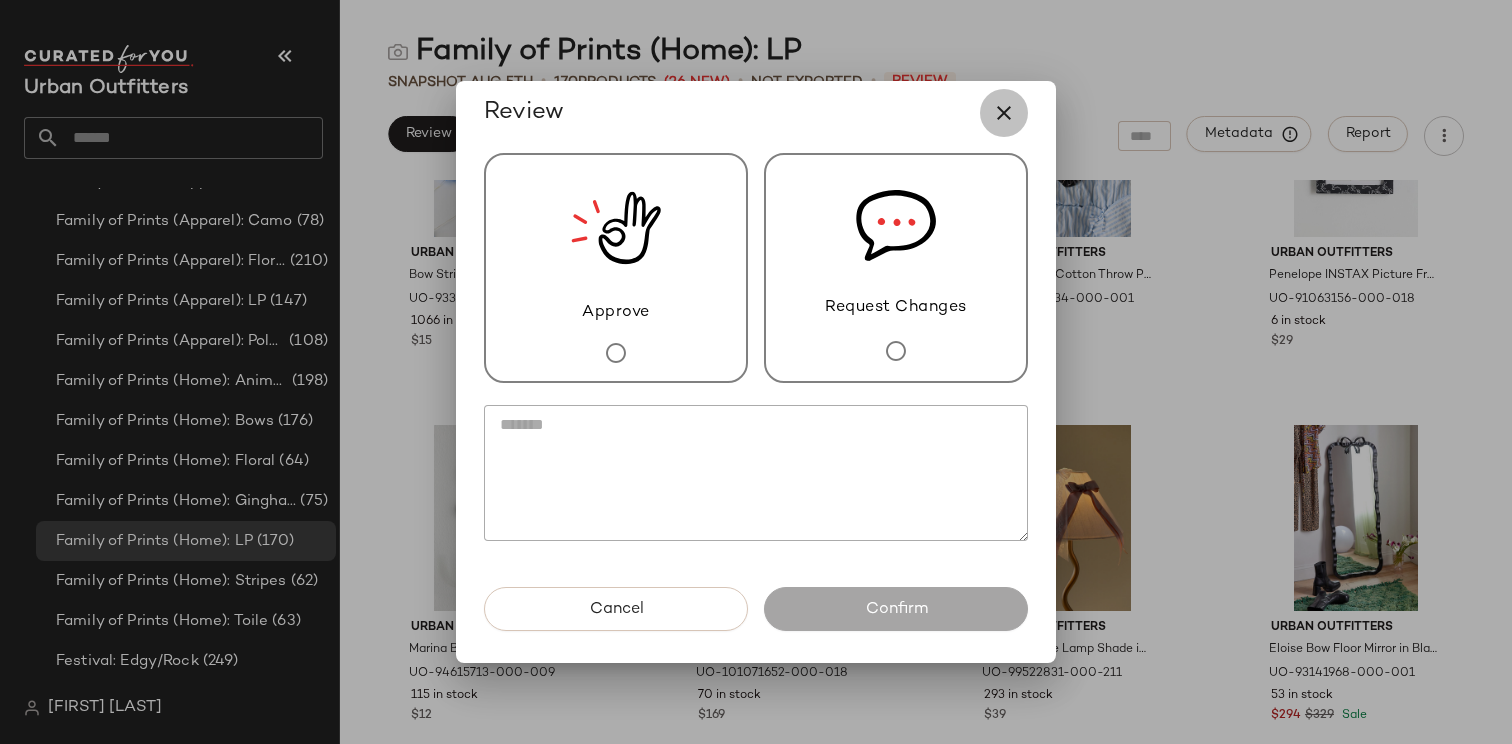 click at bounding box center [1004, 113] 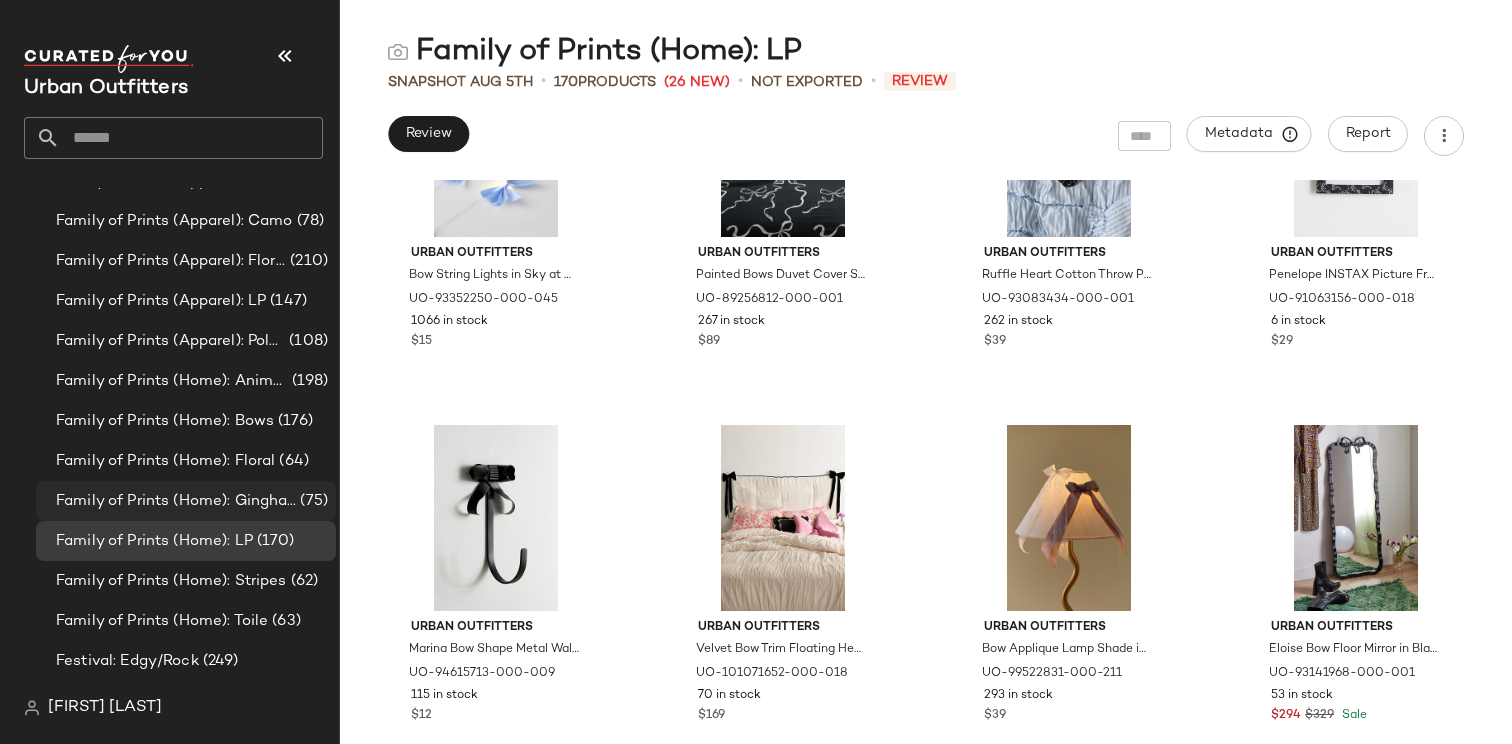 click on "Family of Prints (Home): Gingham & Plaid" at bounding box center (176, 501) 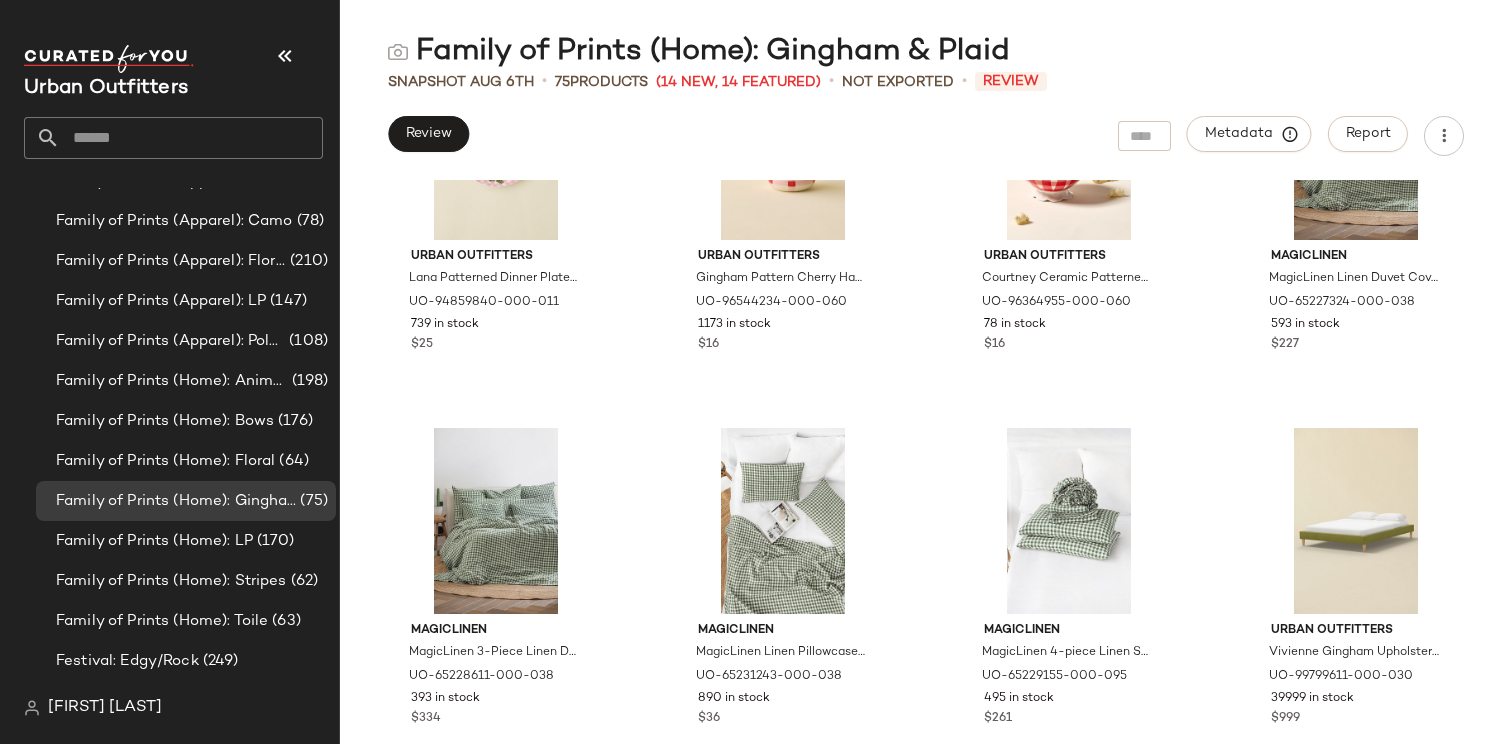 scroll, scrollTop: 0, scrollLeft: 0, axis: both 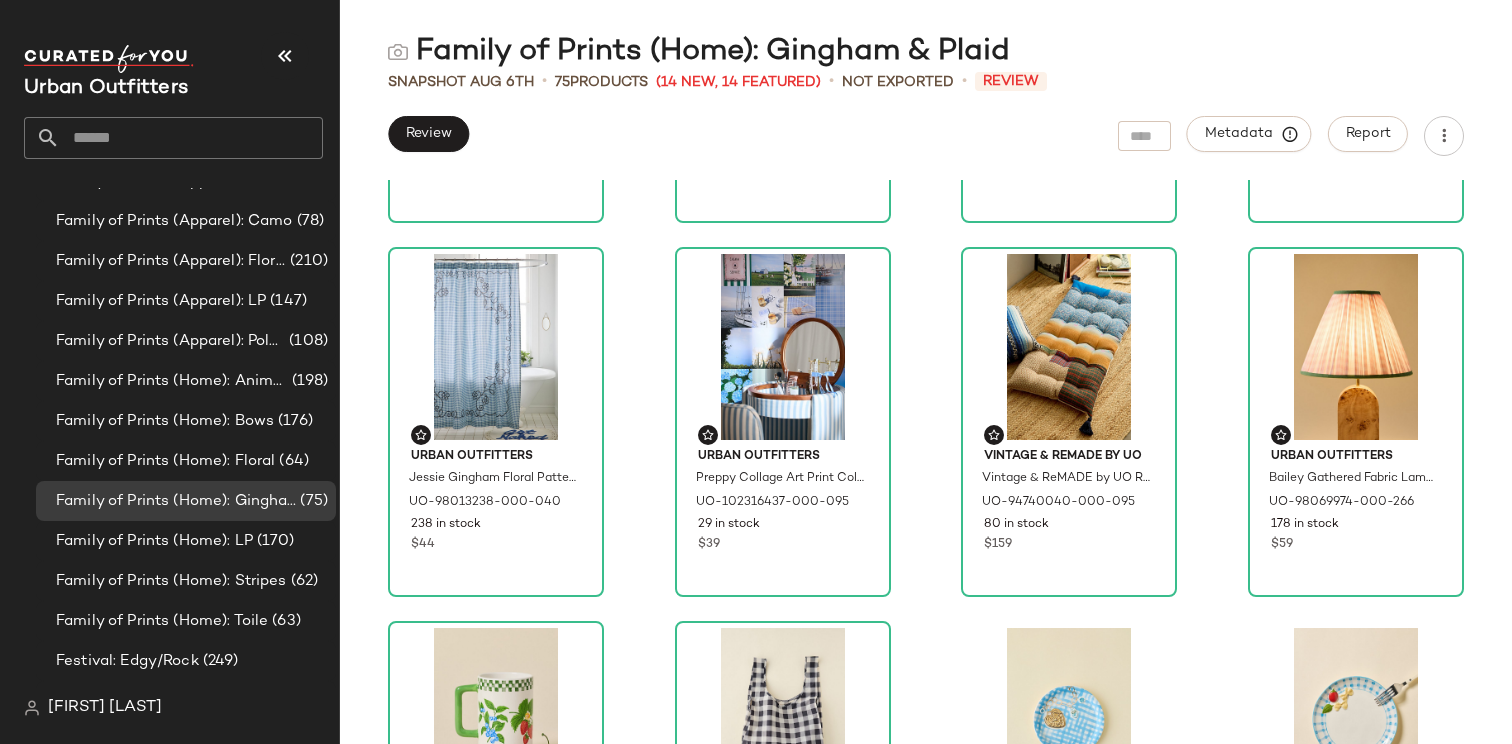 drag, startPoint x: 1122, startPoint y: 204, endPoint x: 777, endPoint y: 53, distance: 376.59793 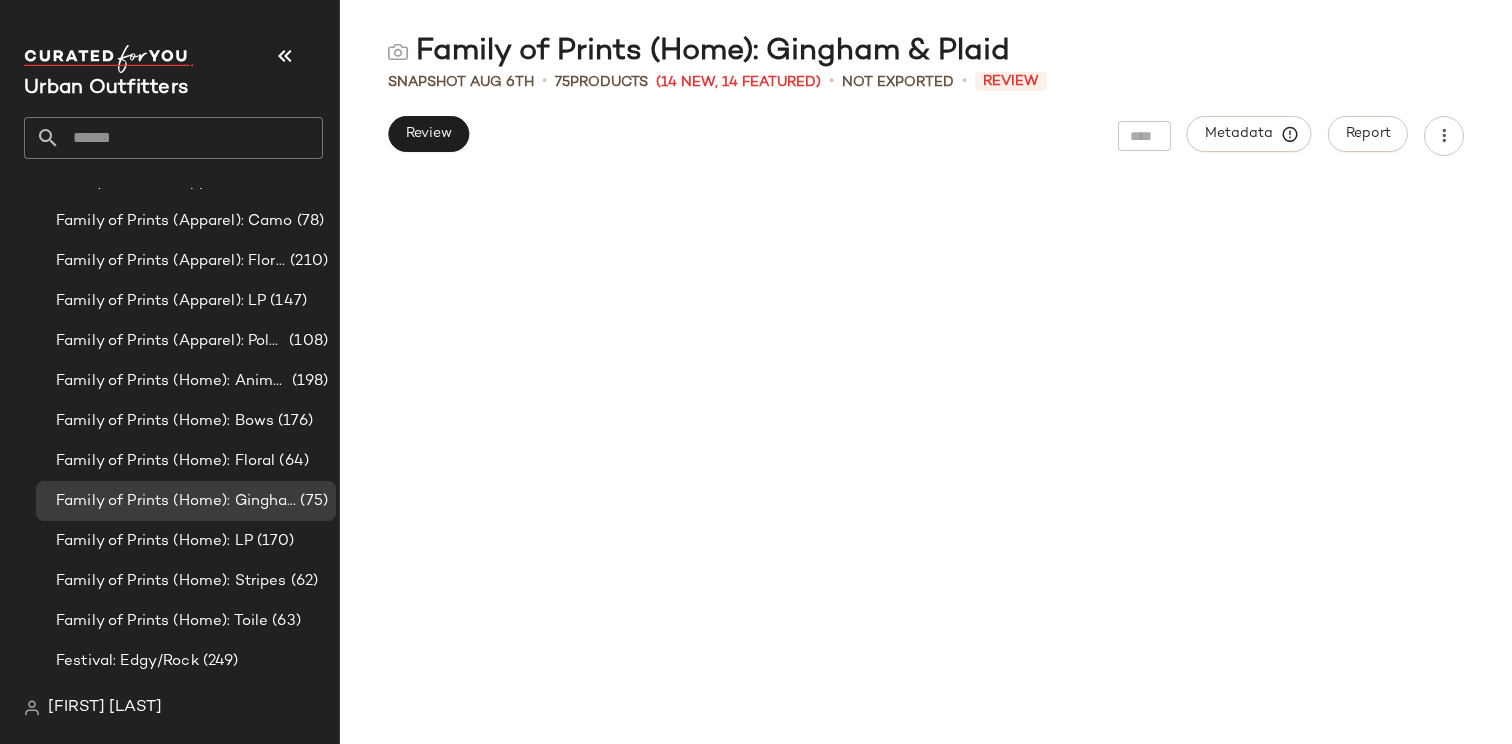 scroll, scrollTop: 0, scrollLeft: 0, axis: both 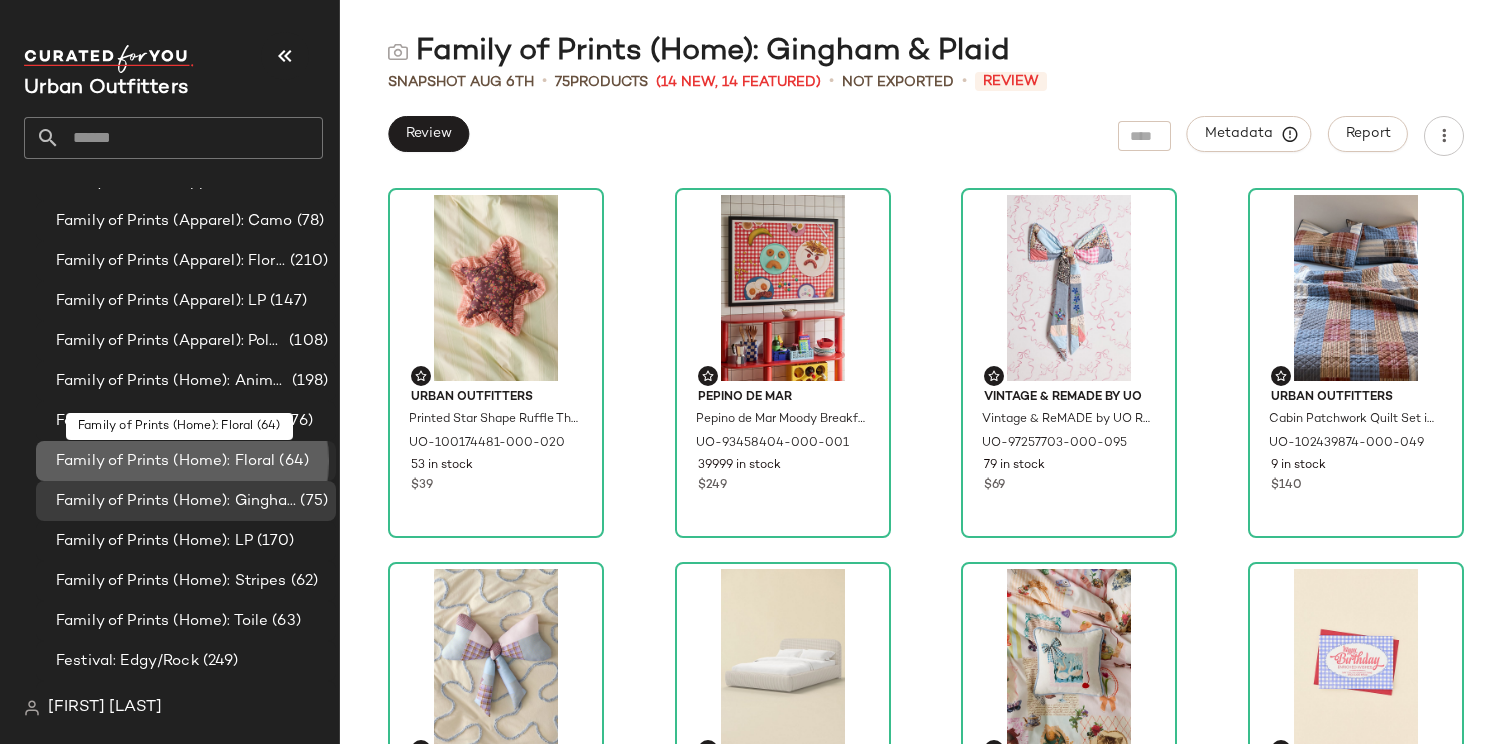 click on "Family of Prints (Home): Floral" at bounding box center (165, 461) 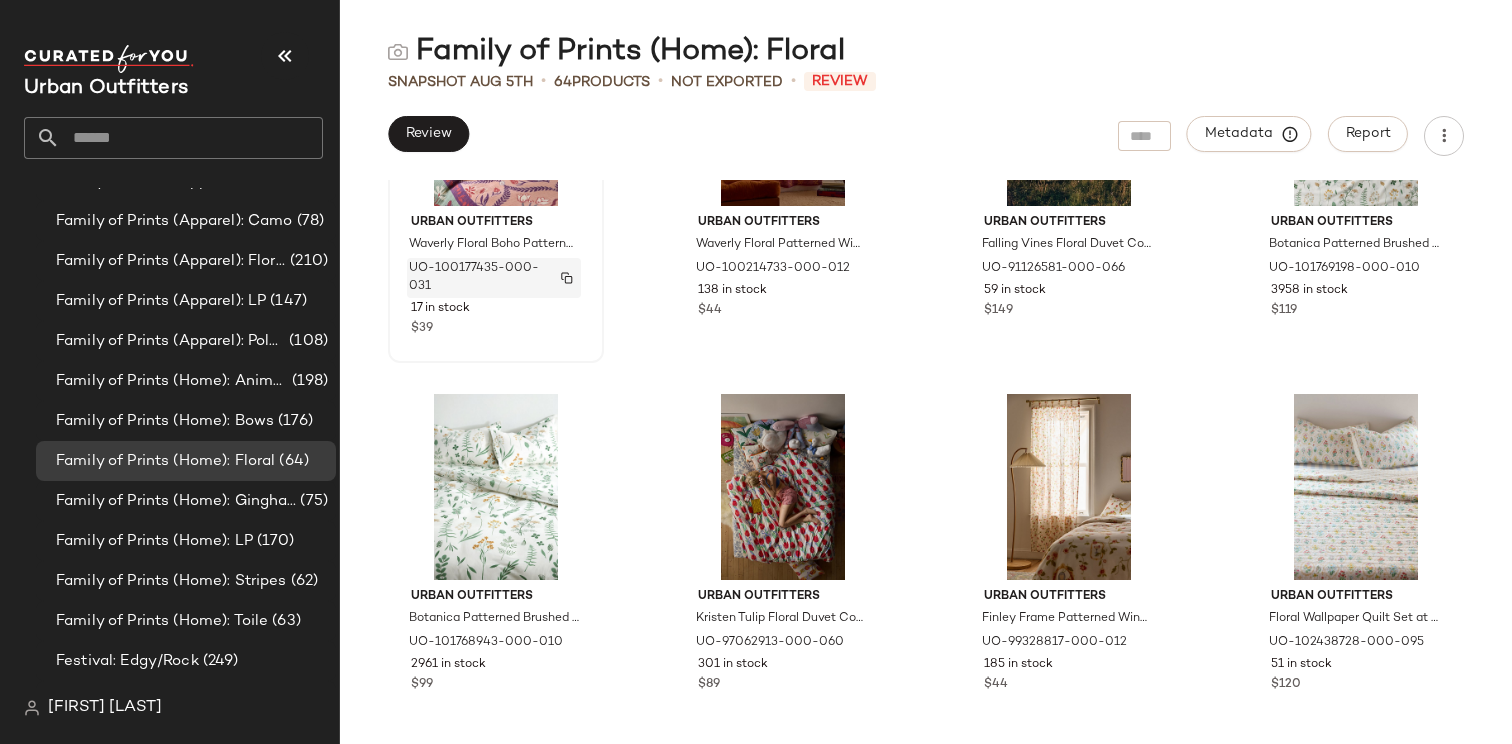 scroll, scrollTop: 5436, scrollLeft: 0, axis: vertical 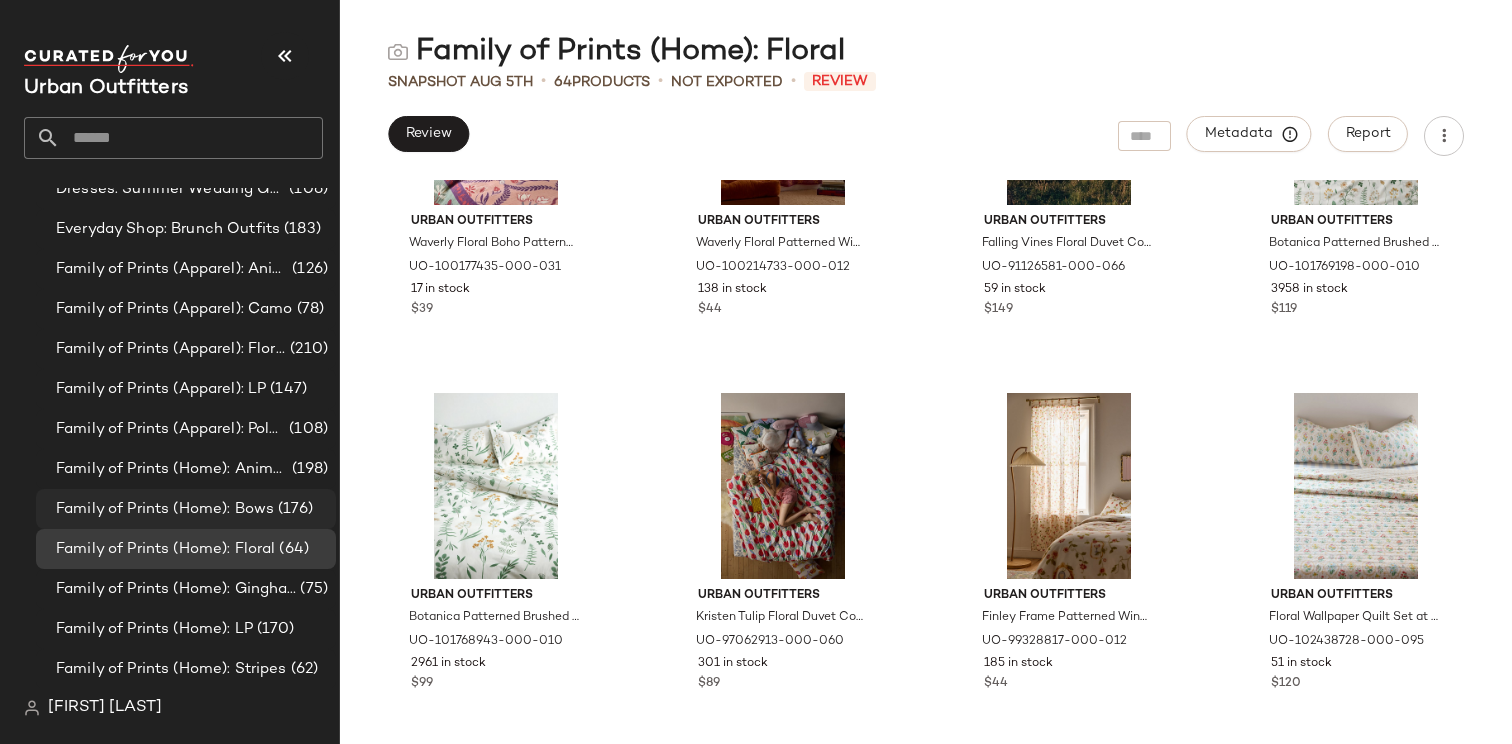 click on "Family of Prints (Home): Bows (176)" 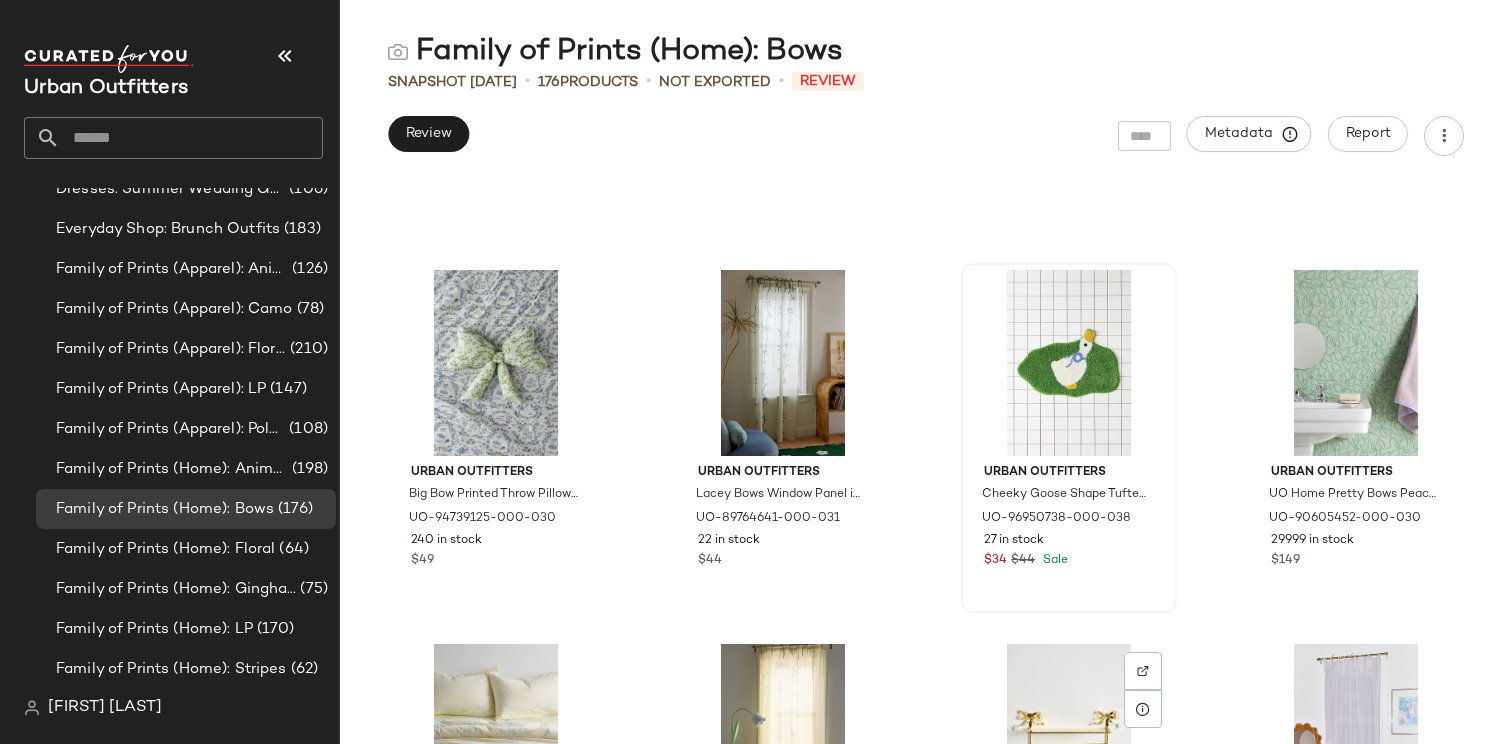 scroll, scrollTop: 10020, scrollLeft: 0, axis: vertical 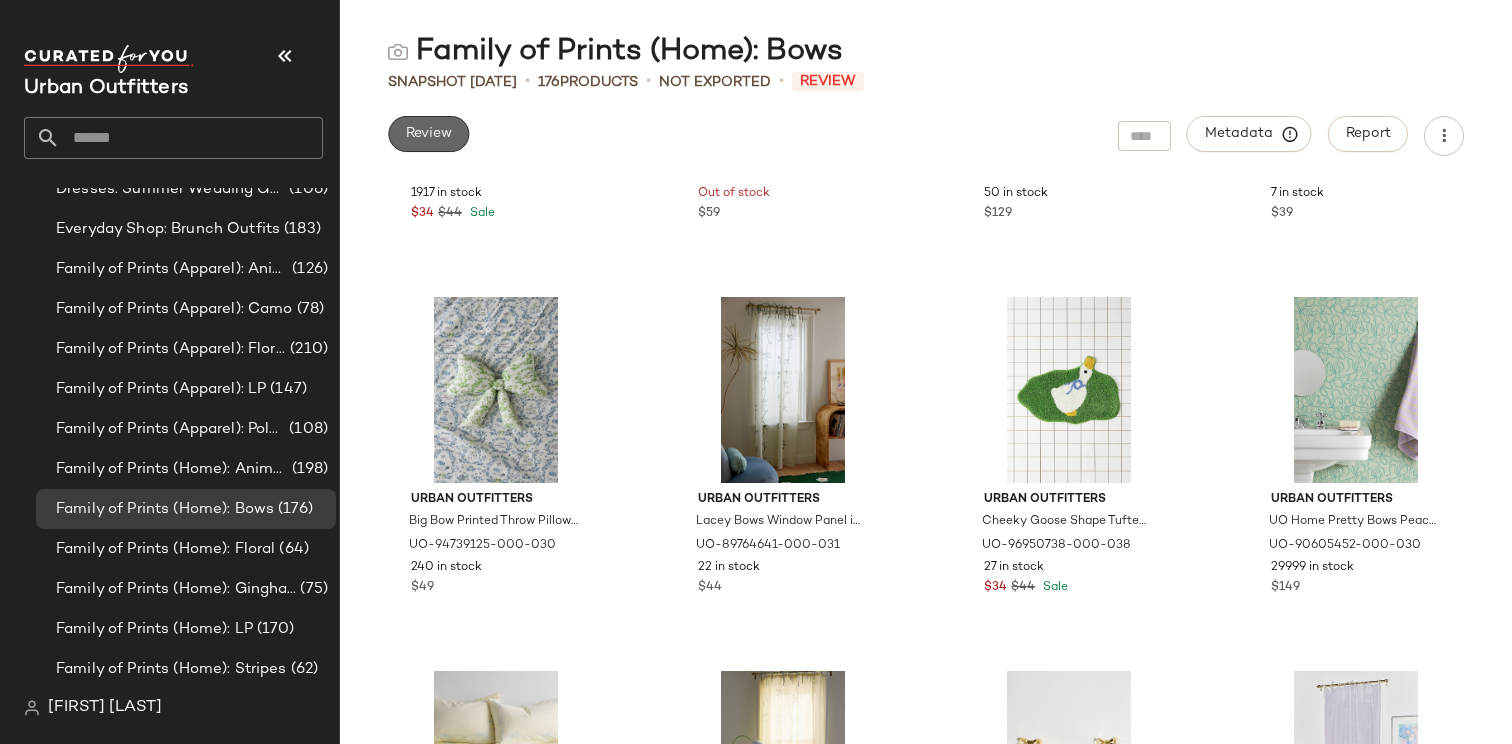 click on "Review" 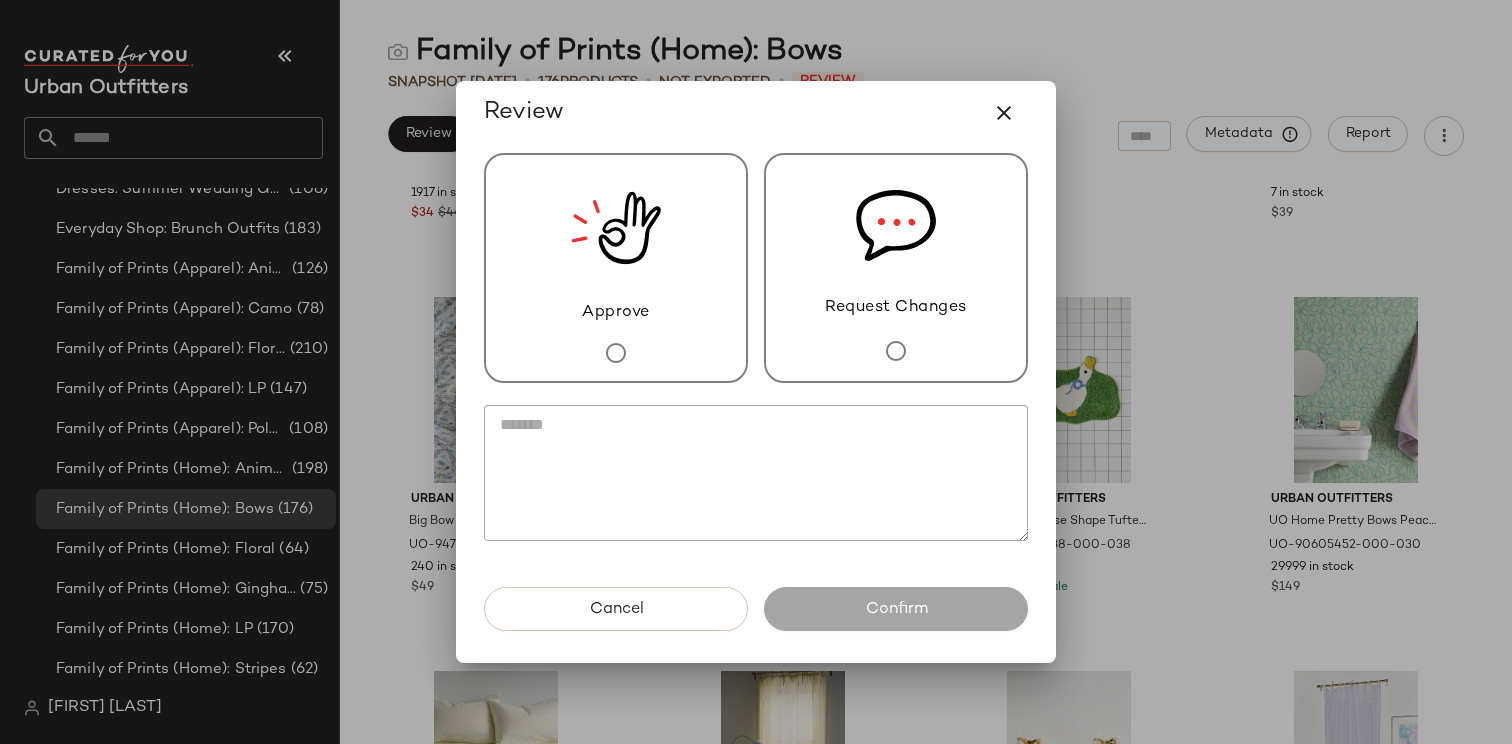 click 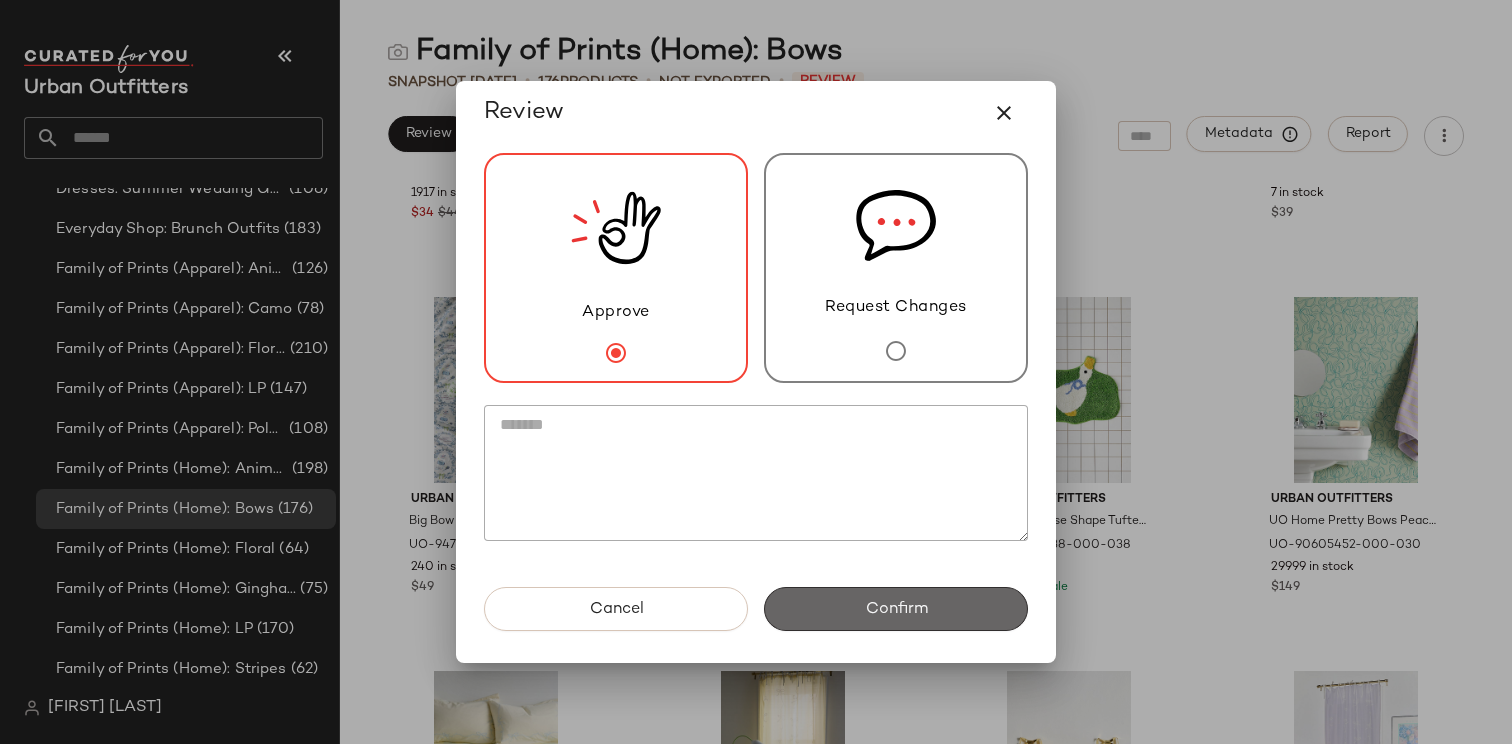 click on "Confirm" 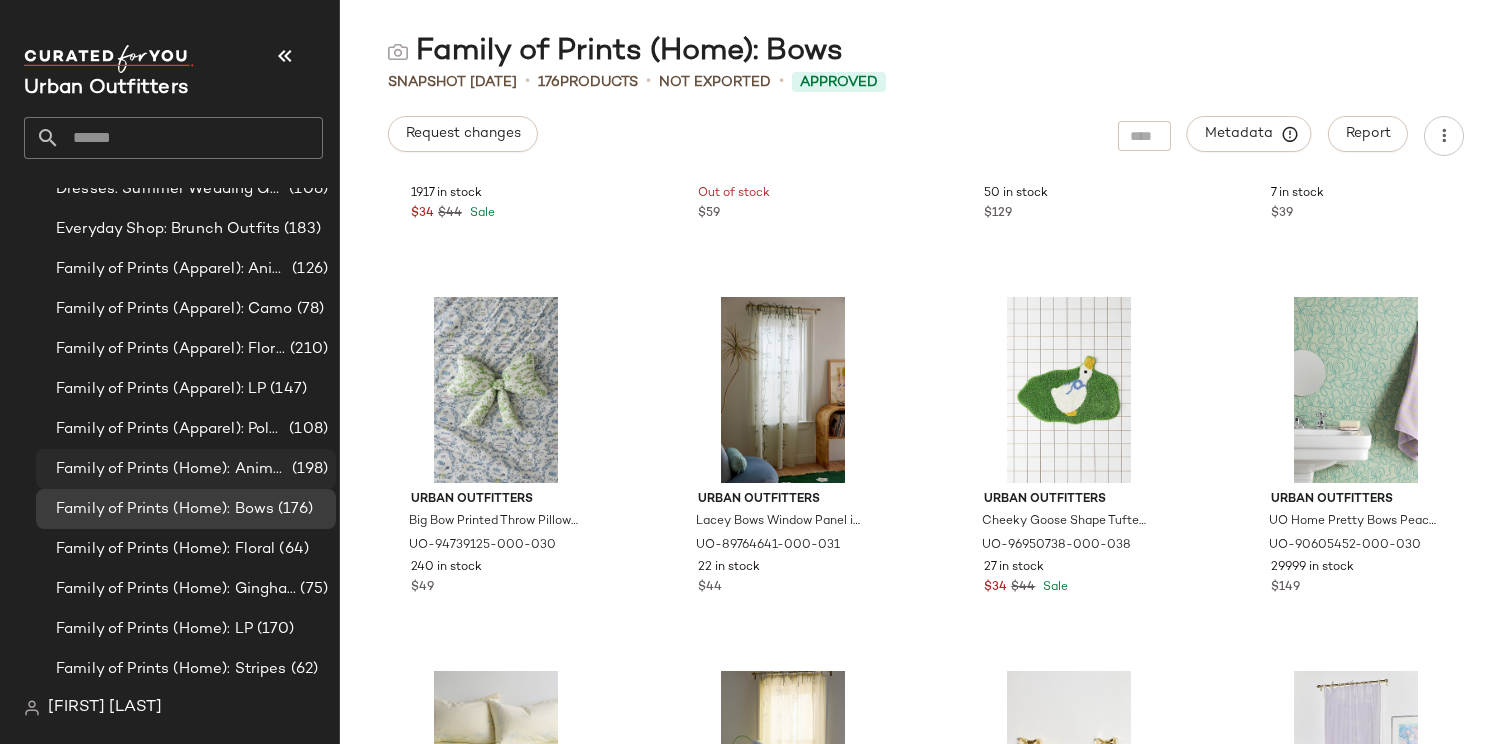 click on "Family of Prints (Home): Animal Prints + Icons" at bounding box center [172, 469] 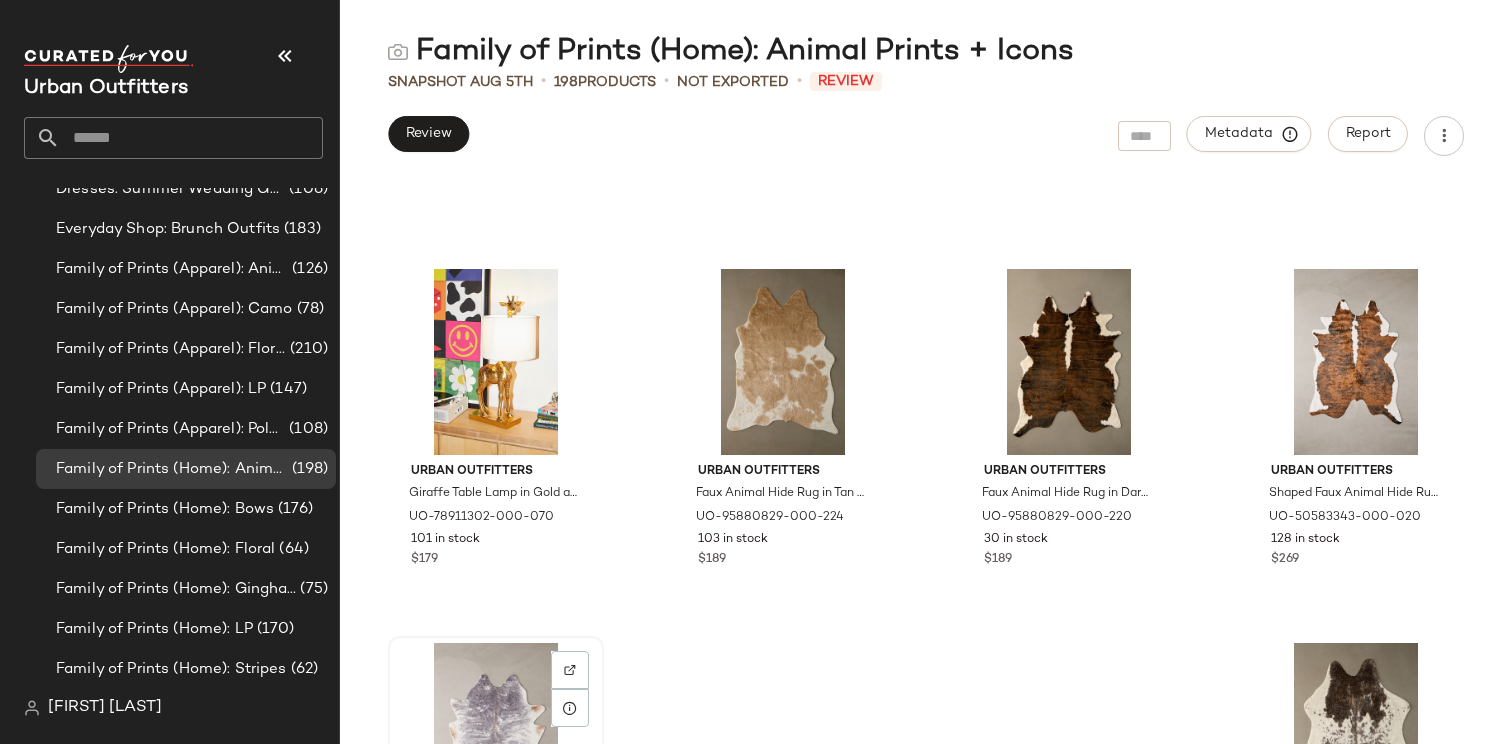 scroll, scrollTop: 17900, scrollLeft: 0, axis: vertical 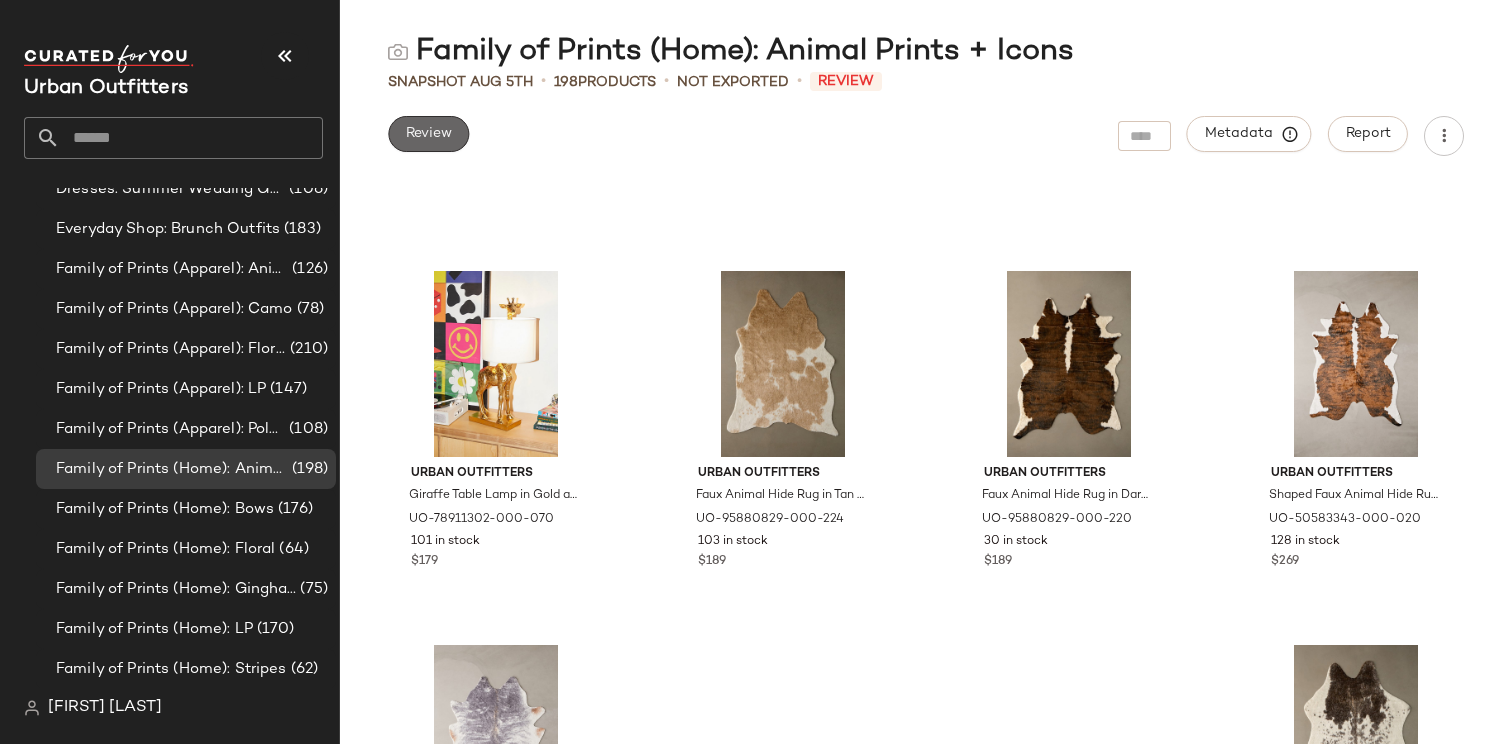 click on "Review" at bounding box center [428, 134] 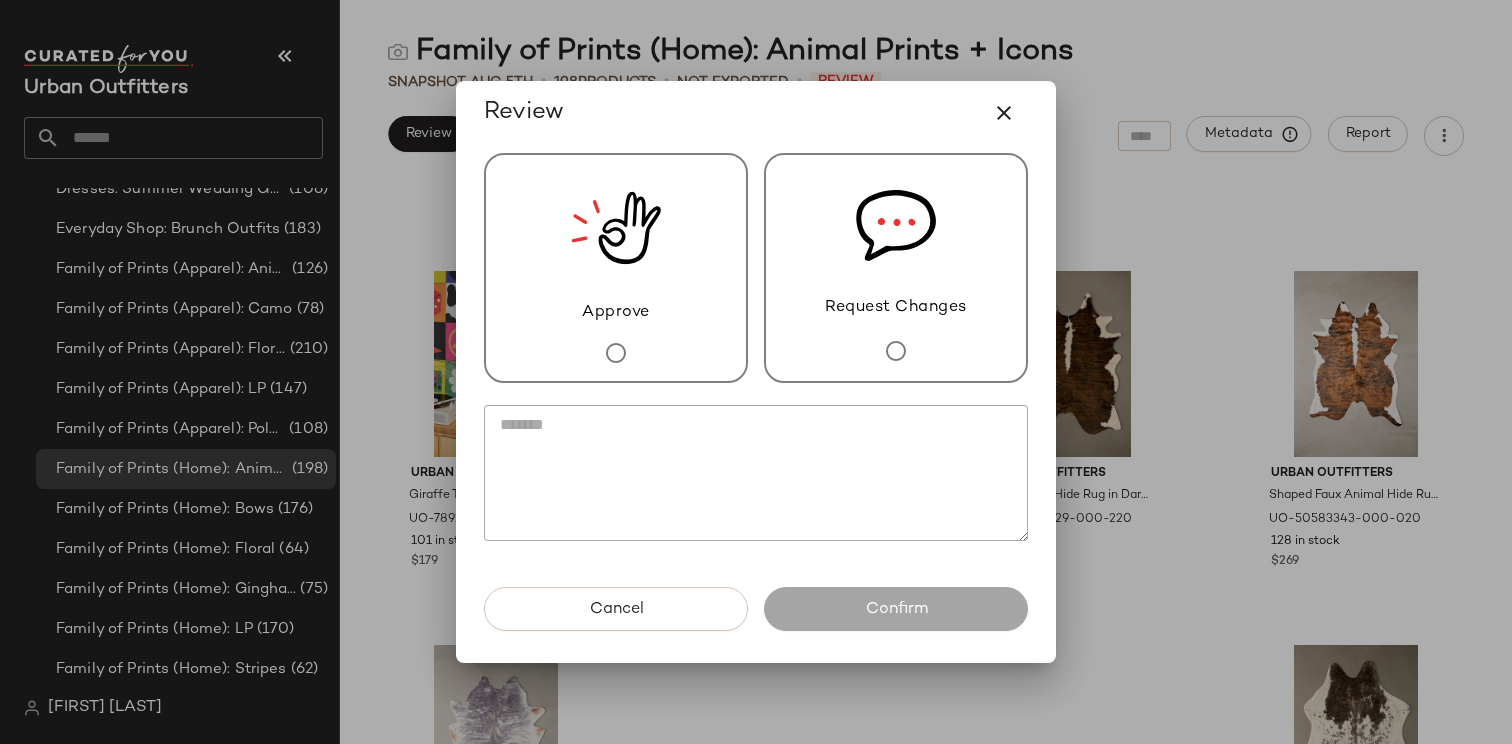click 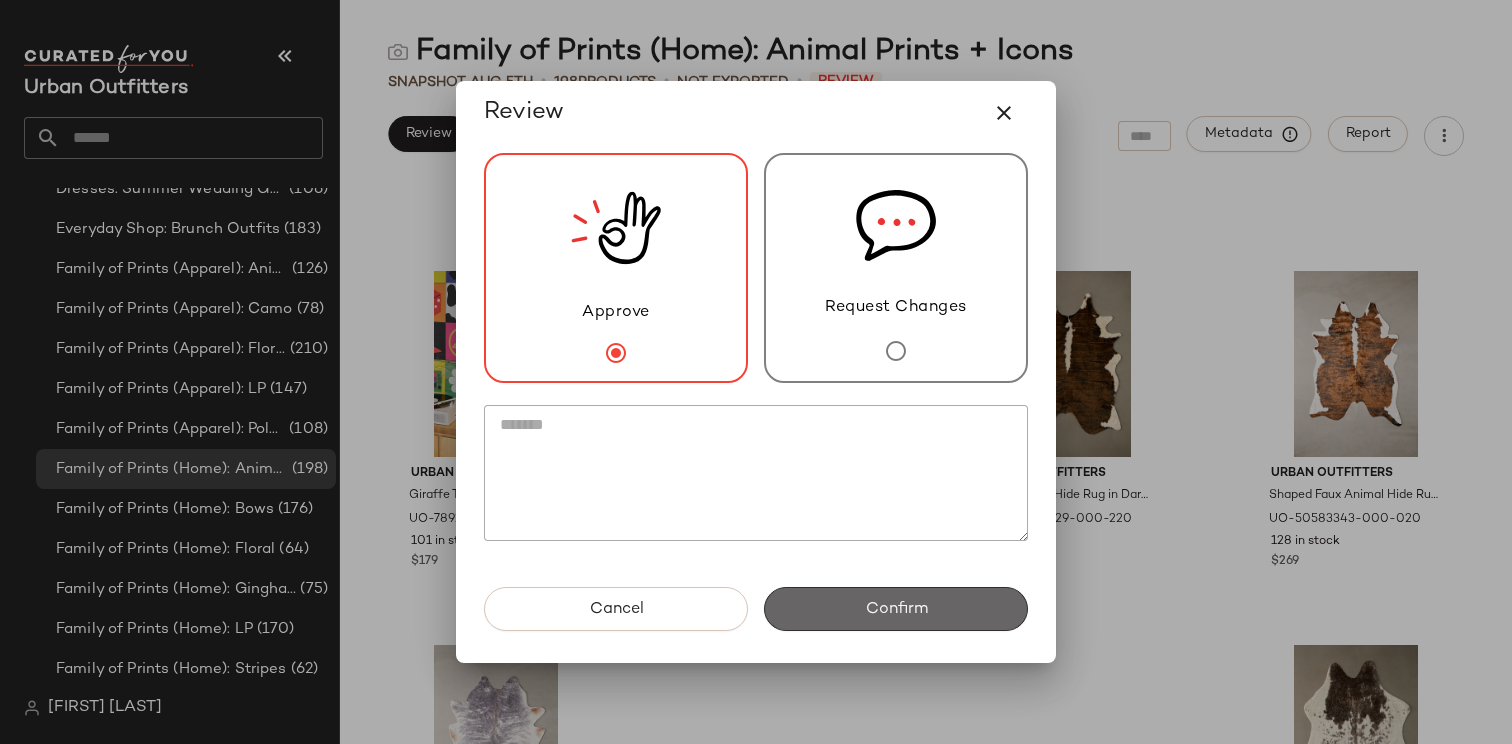 click on "Confirm" 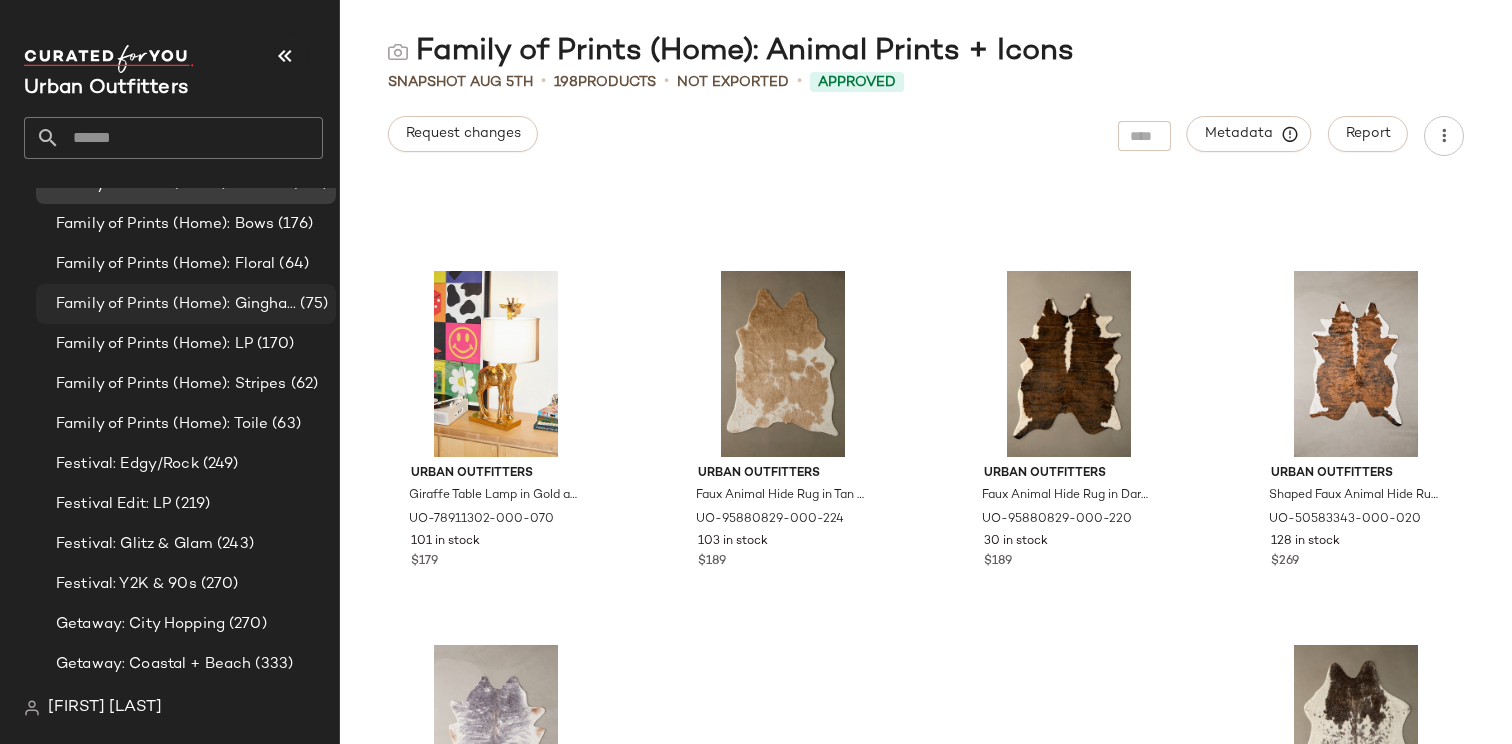 scroll, scrollTop: 1479, scrollLeft: 0, axis: vertical 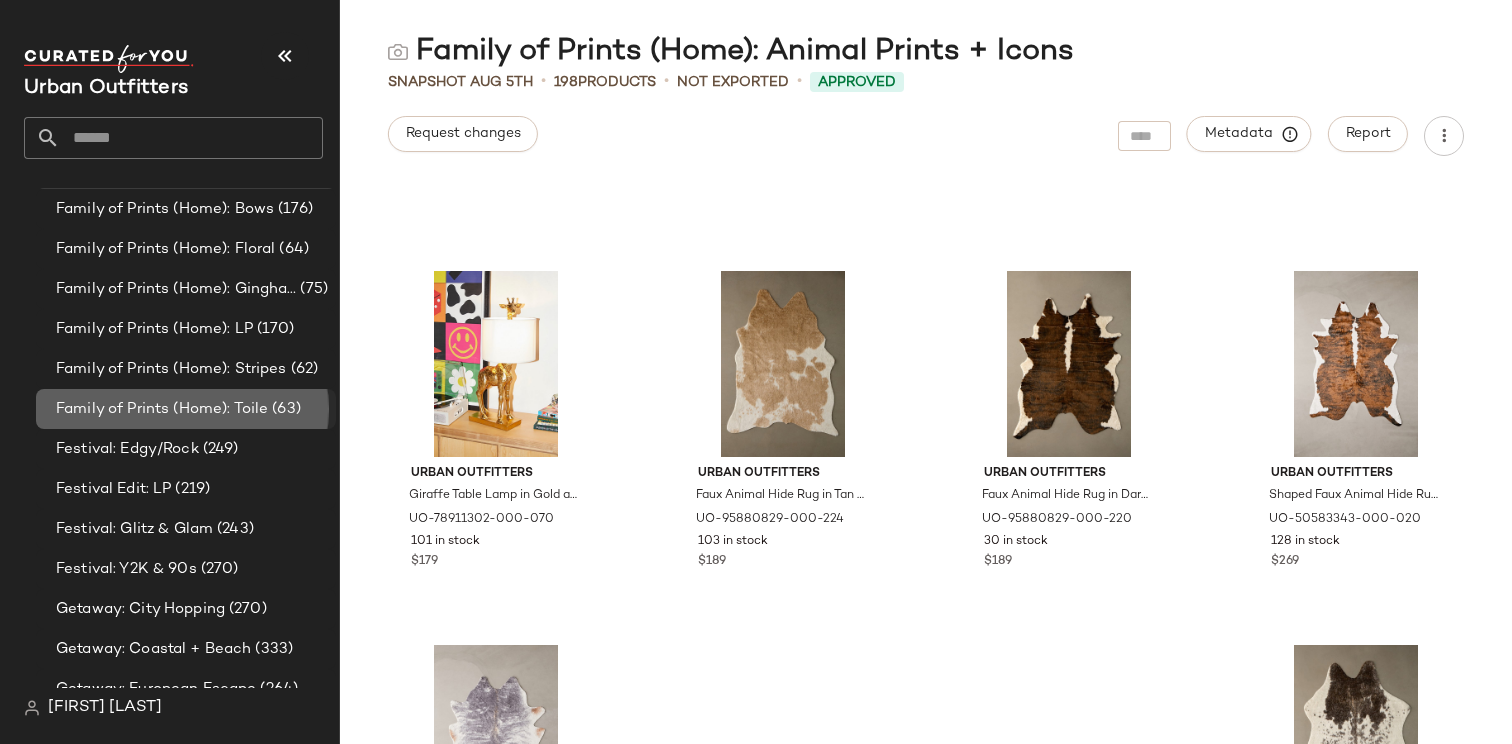 click on "Family of Prints (Home): Toile" at bounding box center [162, 409] 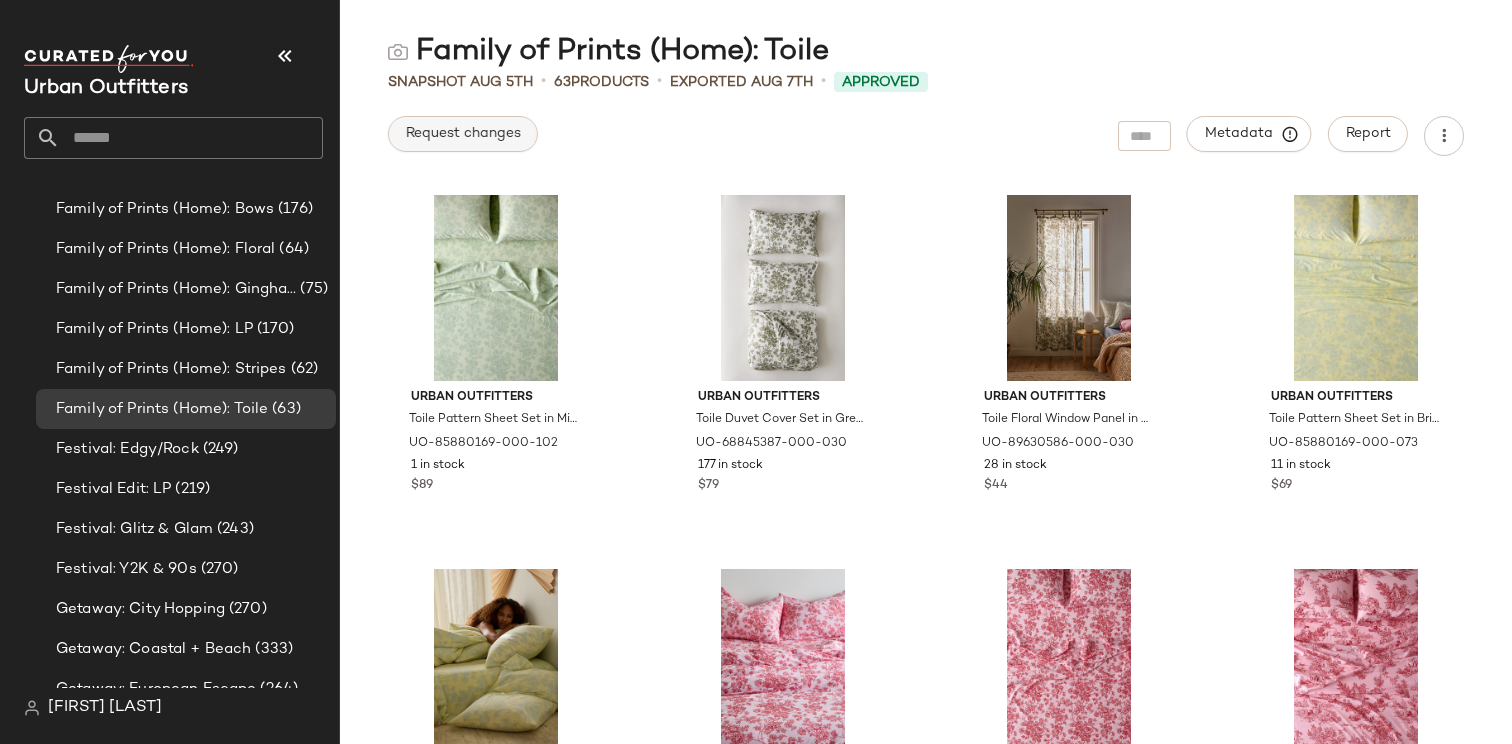 click on "Request changes" 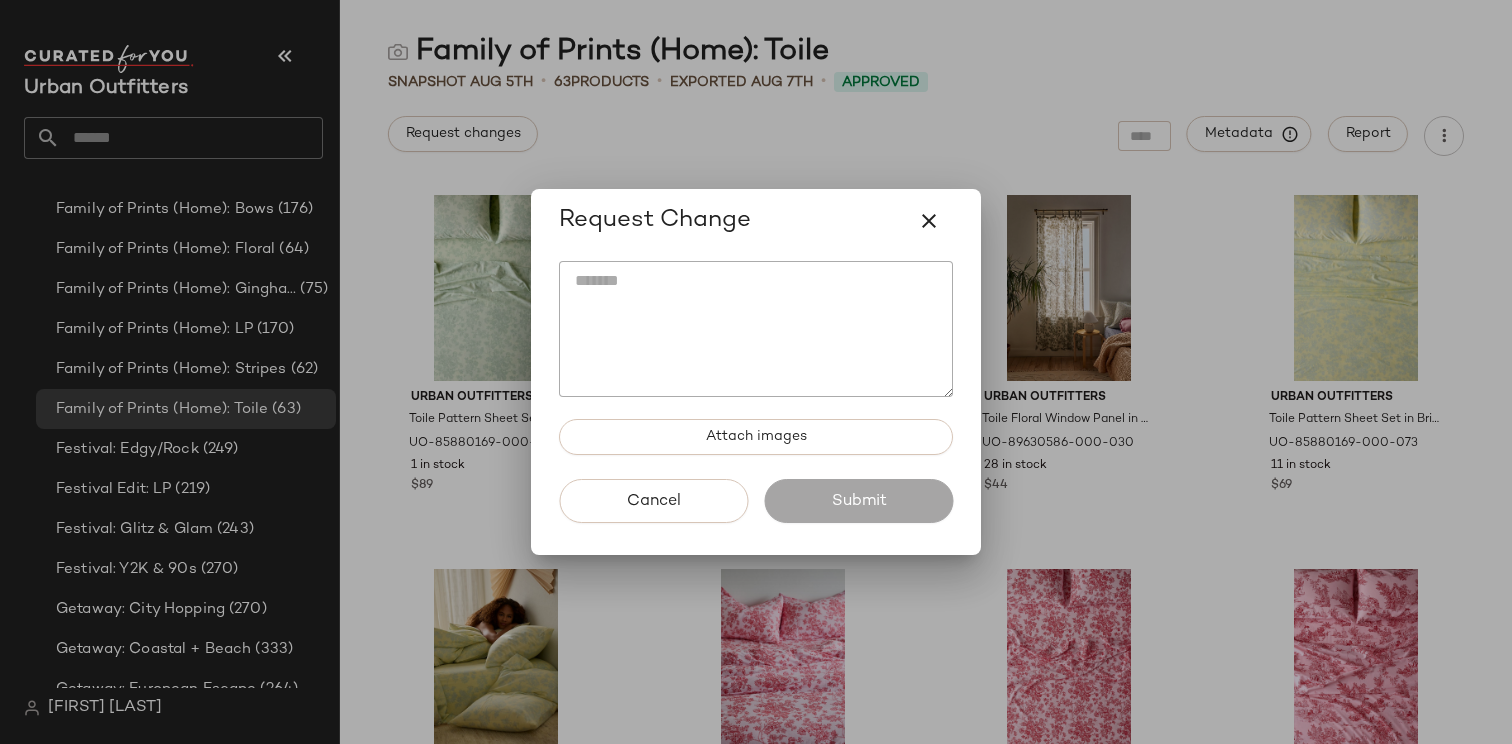 click at bounding box center [756, 372] 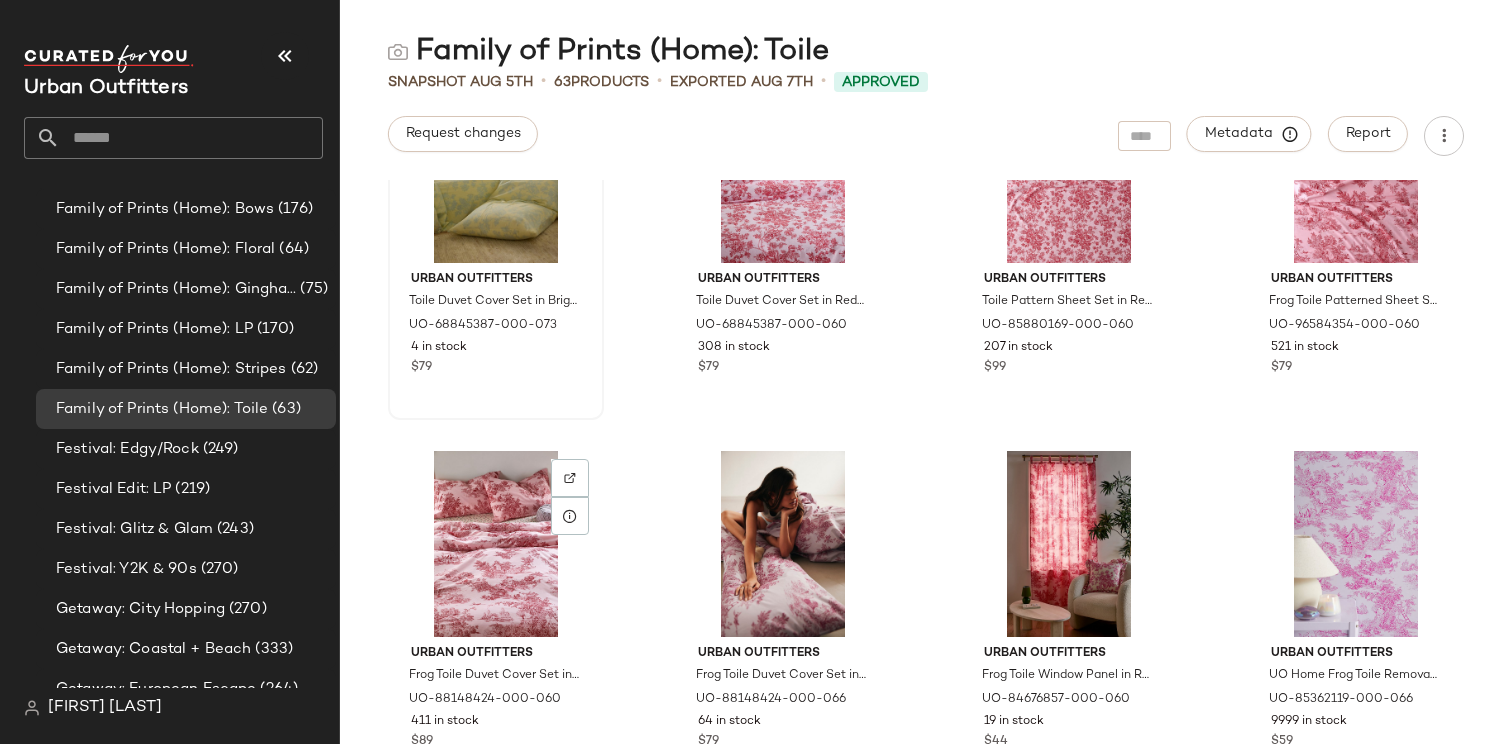 scroll, scrollTop: 524, scrollLeft: 0, axis: vertical 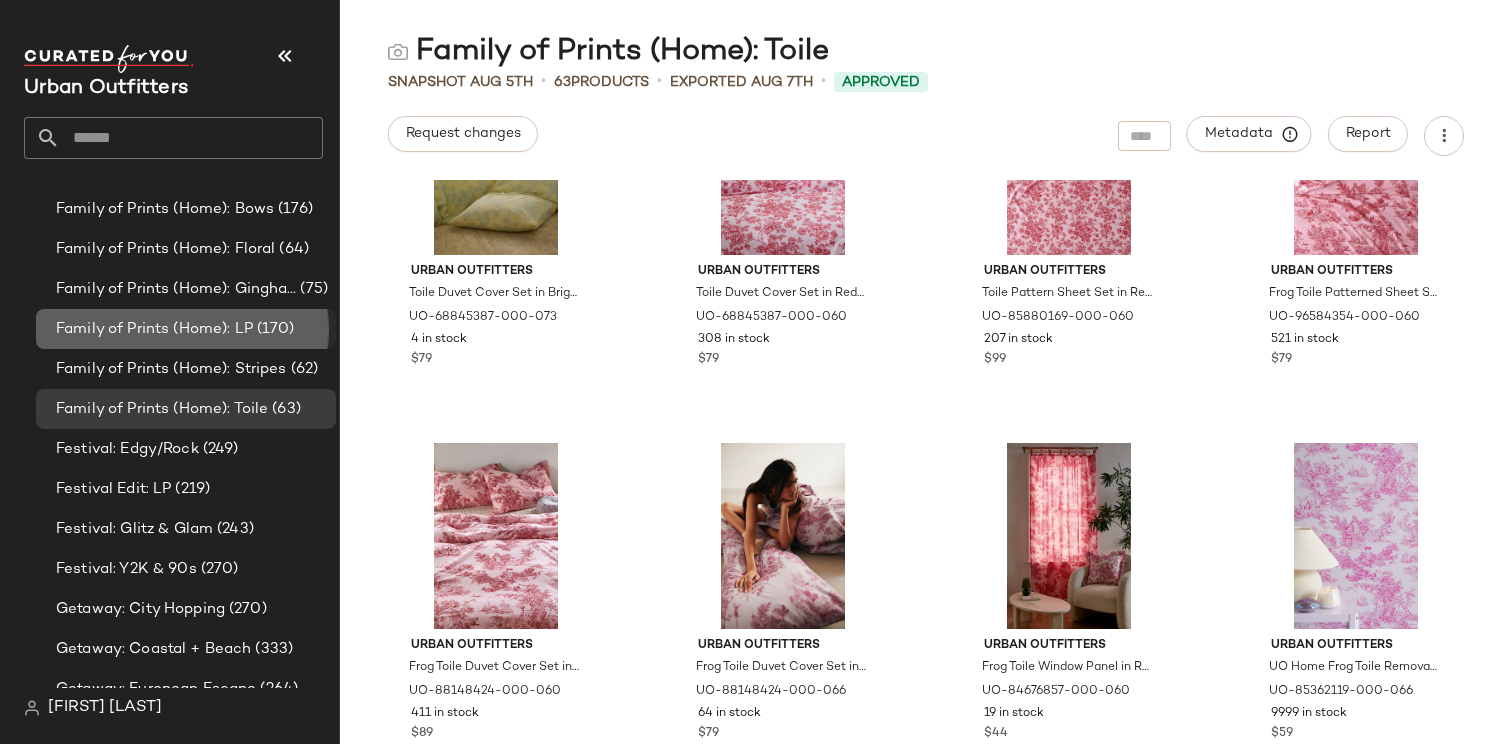 click on "Family of Prints (Home): LP" at bounding box center [154, 329] 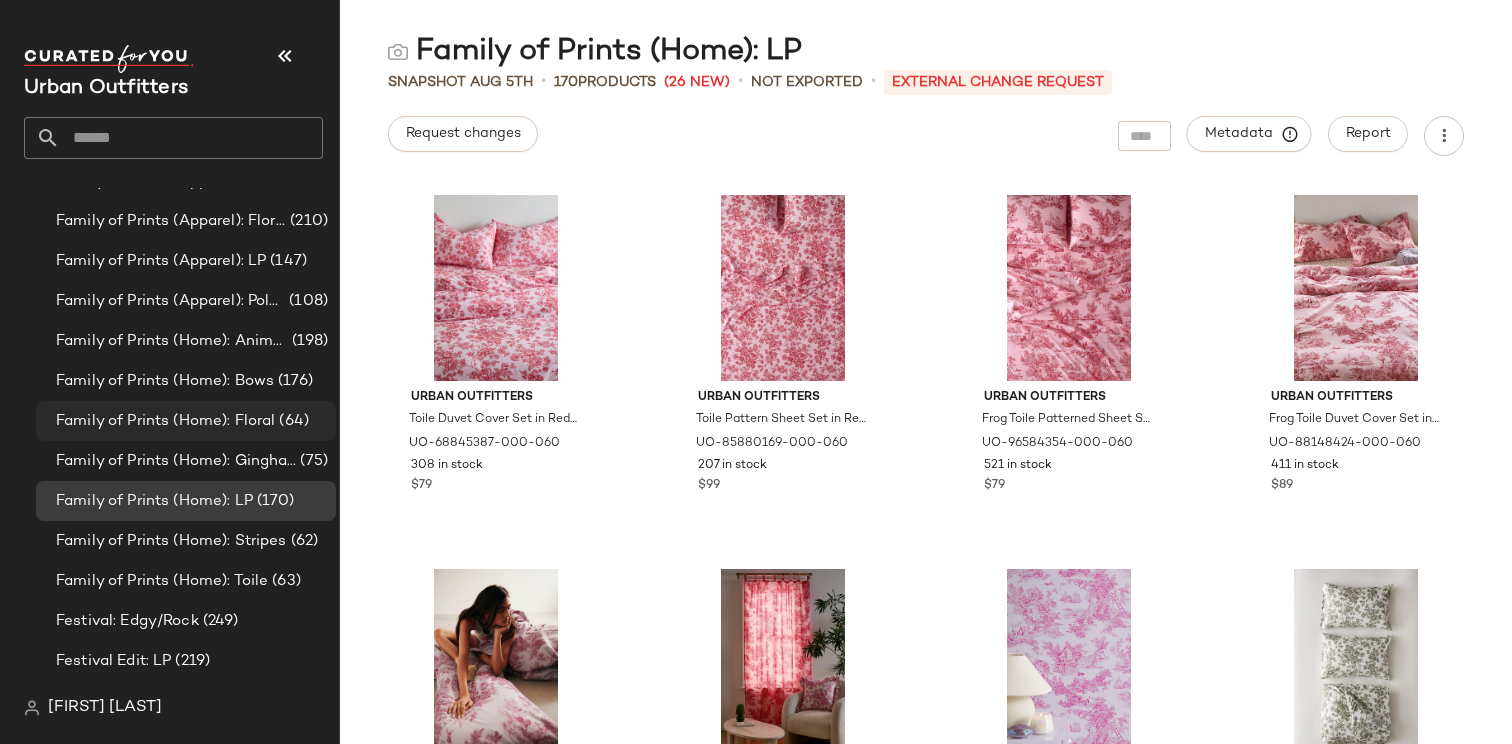 scroll, scrollTop: 1298, scrollLeft: 0, axis: vertical 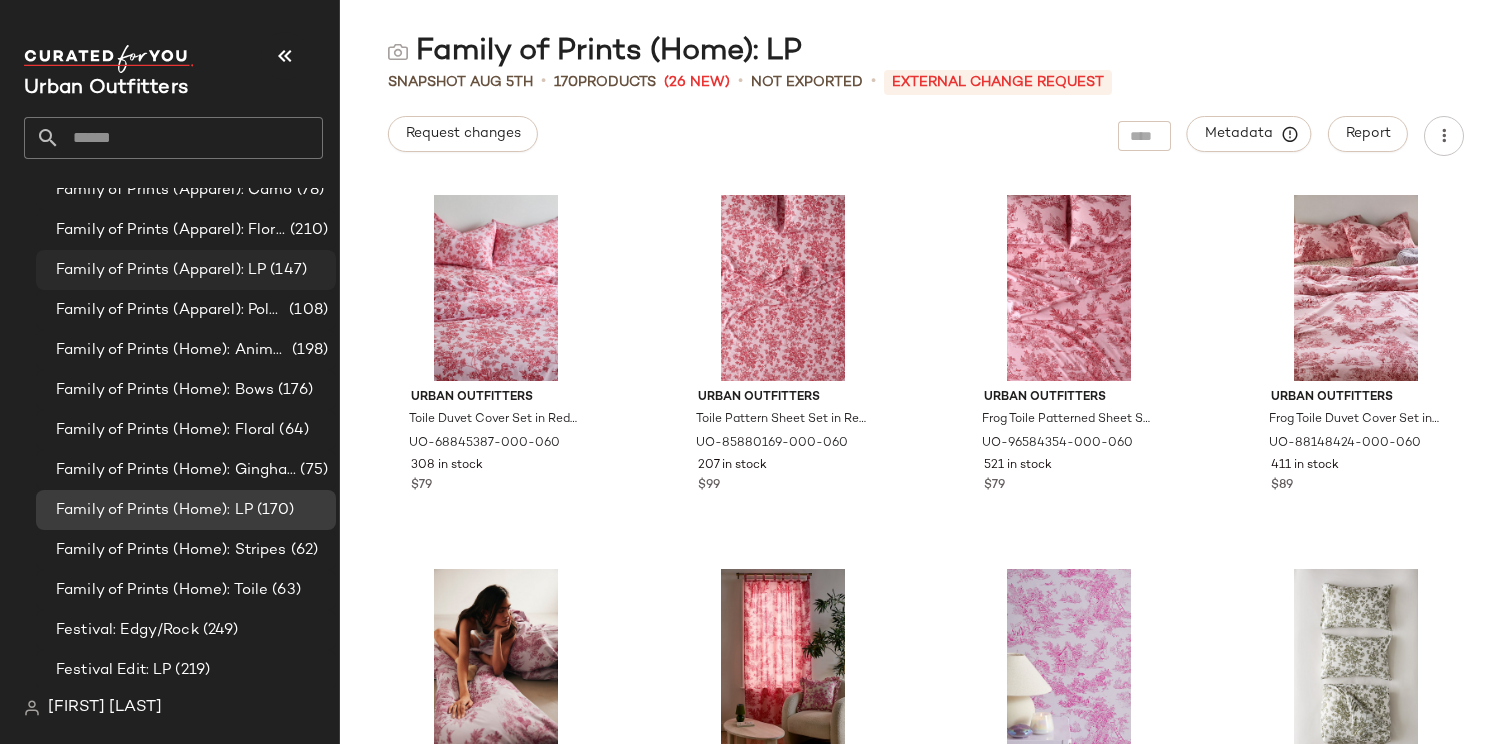 click on "Family of Prints (Apparel): LP (147)" 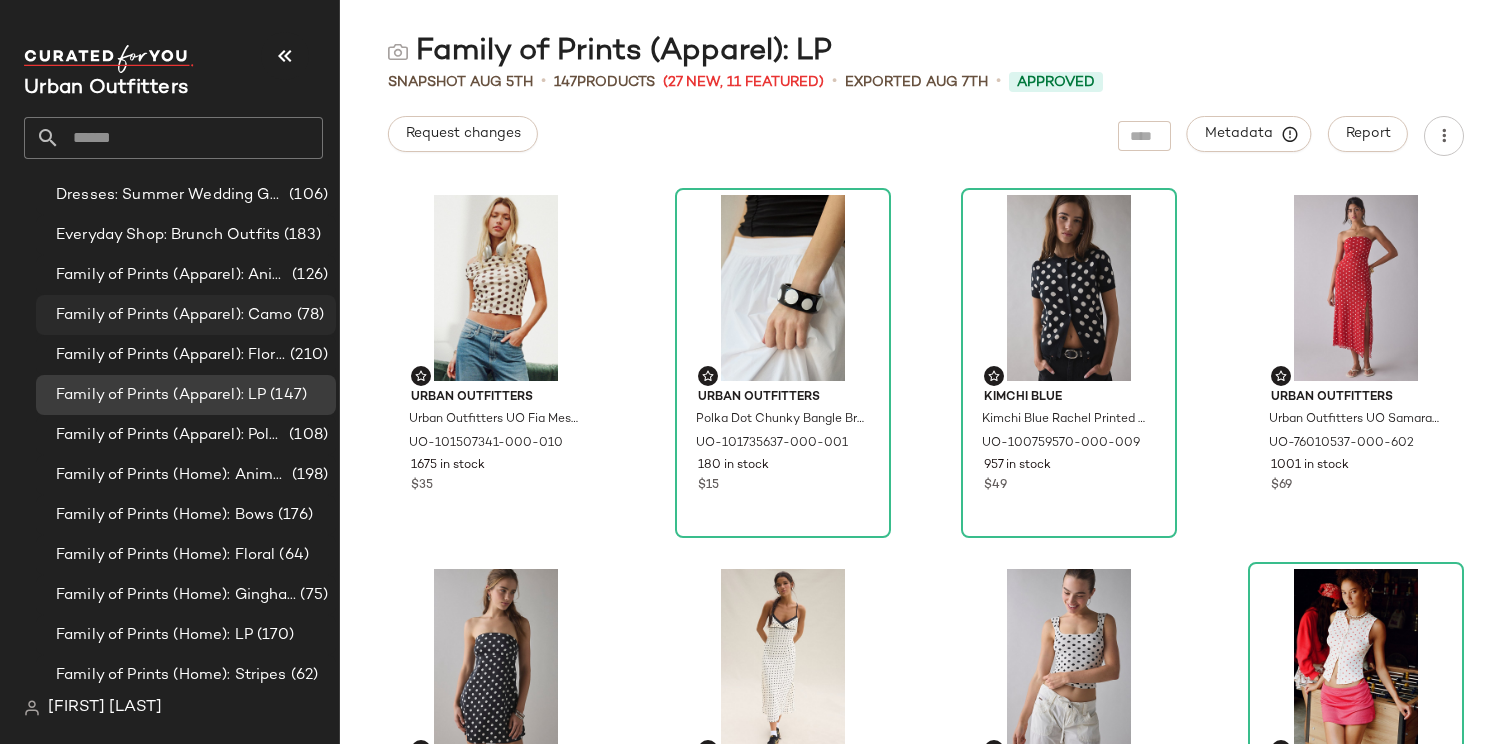 scroll, scrollTop: 1169, scrollLeft: 0, axis: vertical 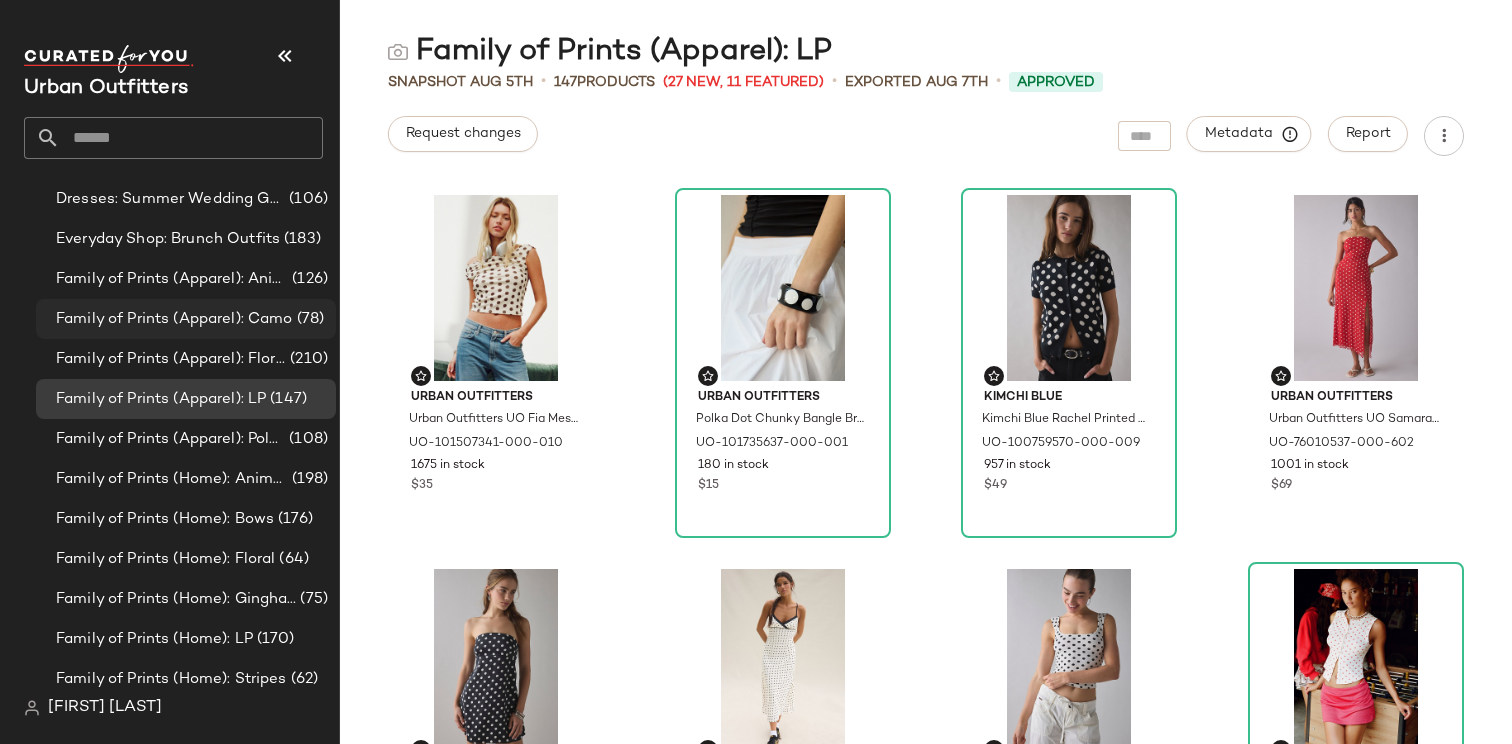 click on "Family of Prints (Apparel): Camo" at bounding box center (174, 319) 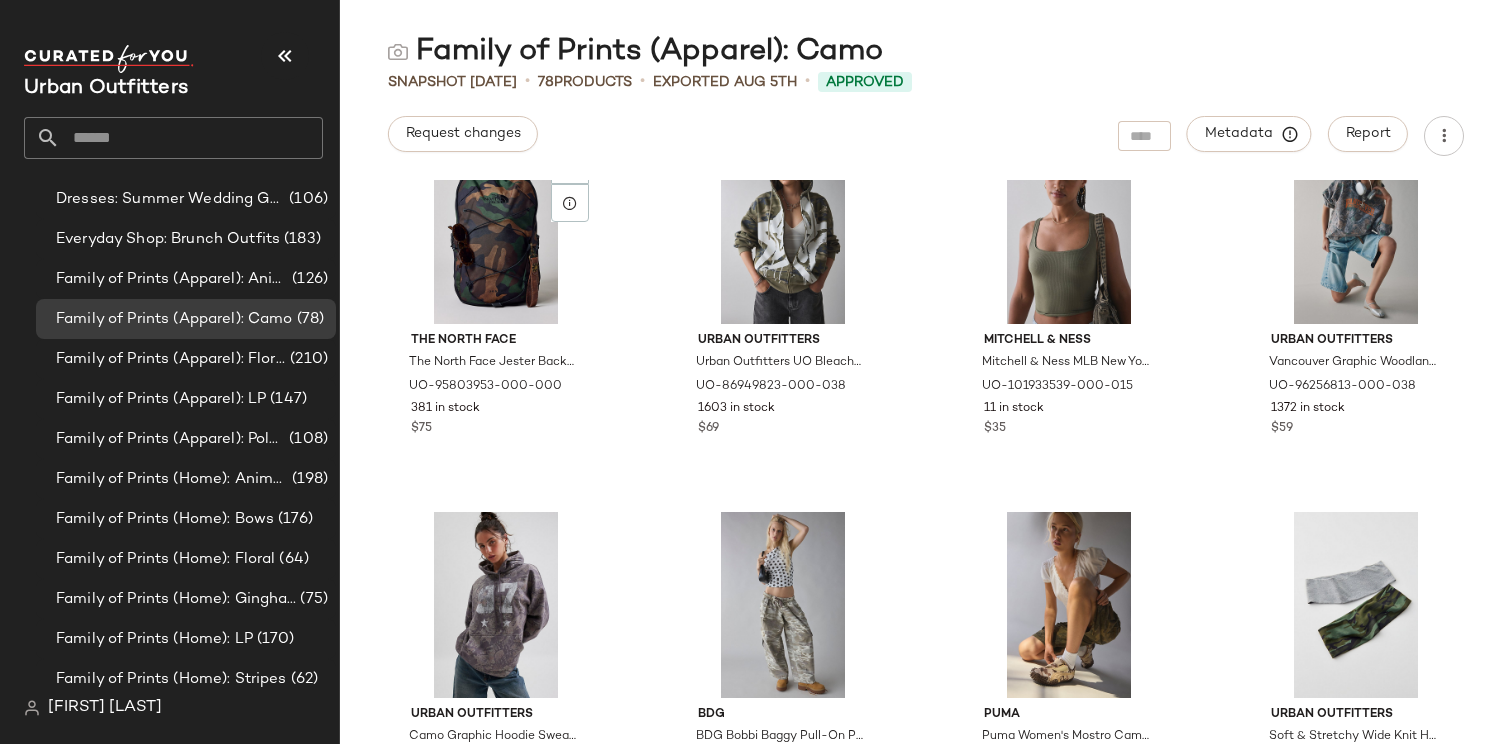 scroll, scrollTop: 1141, scrollLeft: 0, axis: vertical 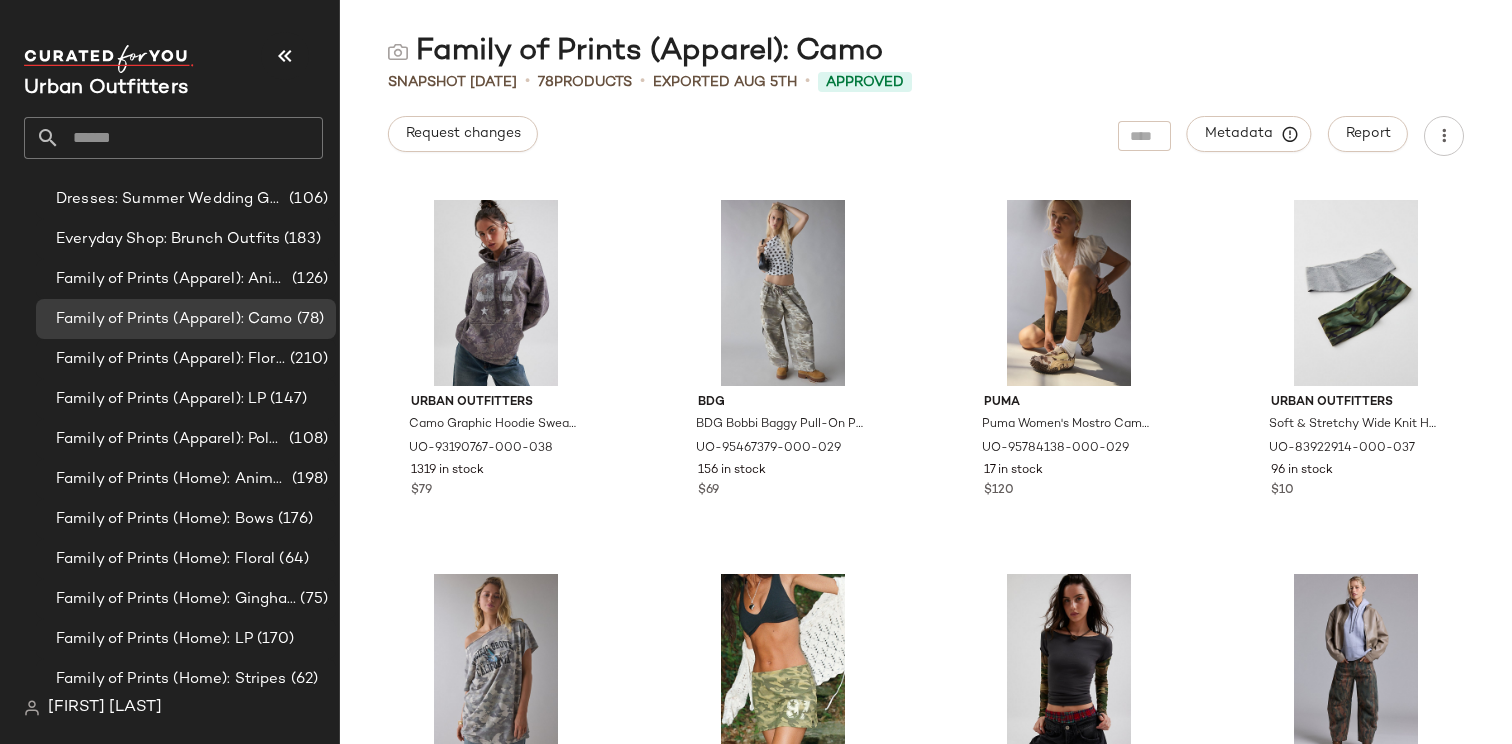 click 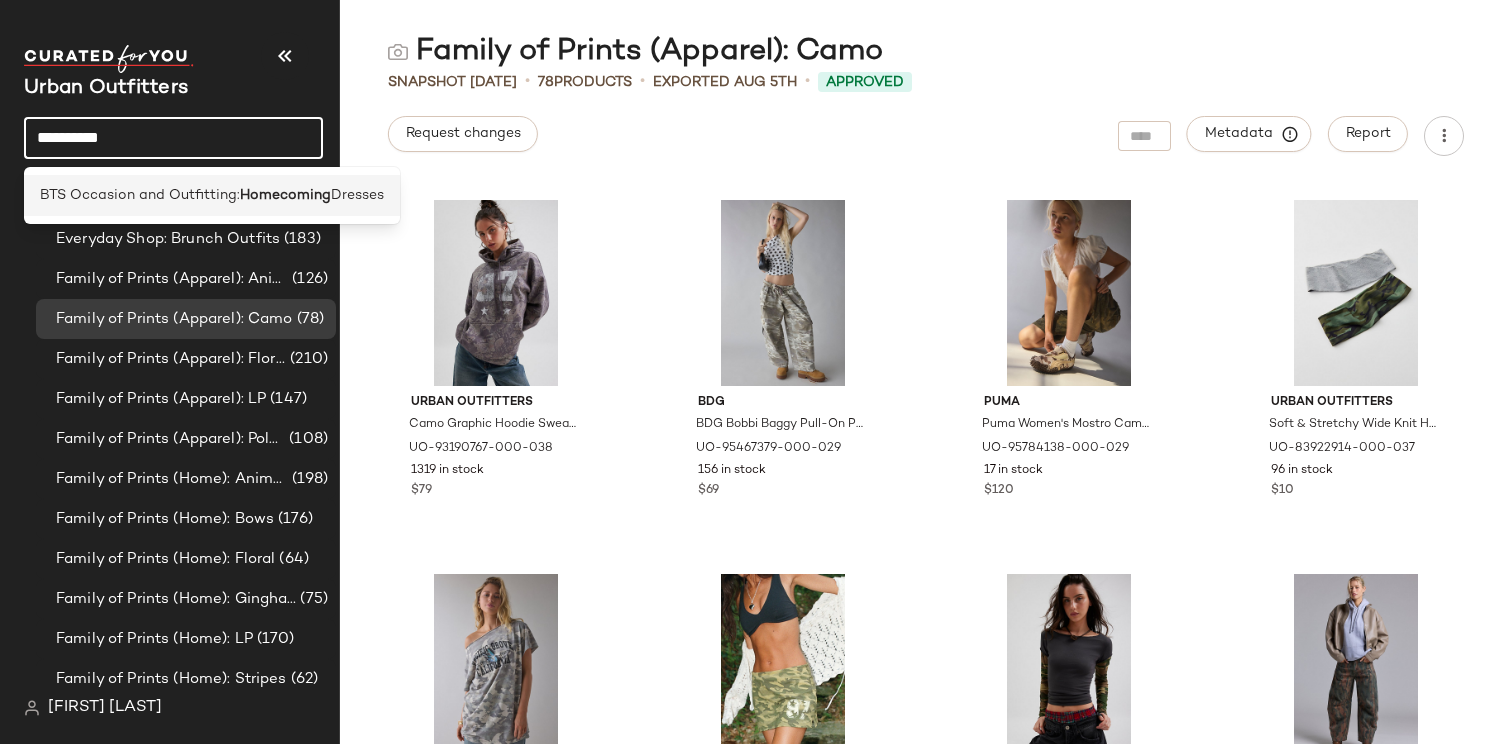 click on "BTS Occasion and Outfitting:" at bounding box center (140, 195) 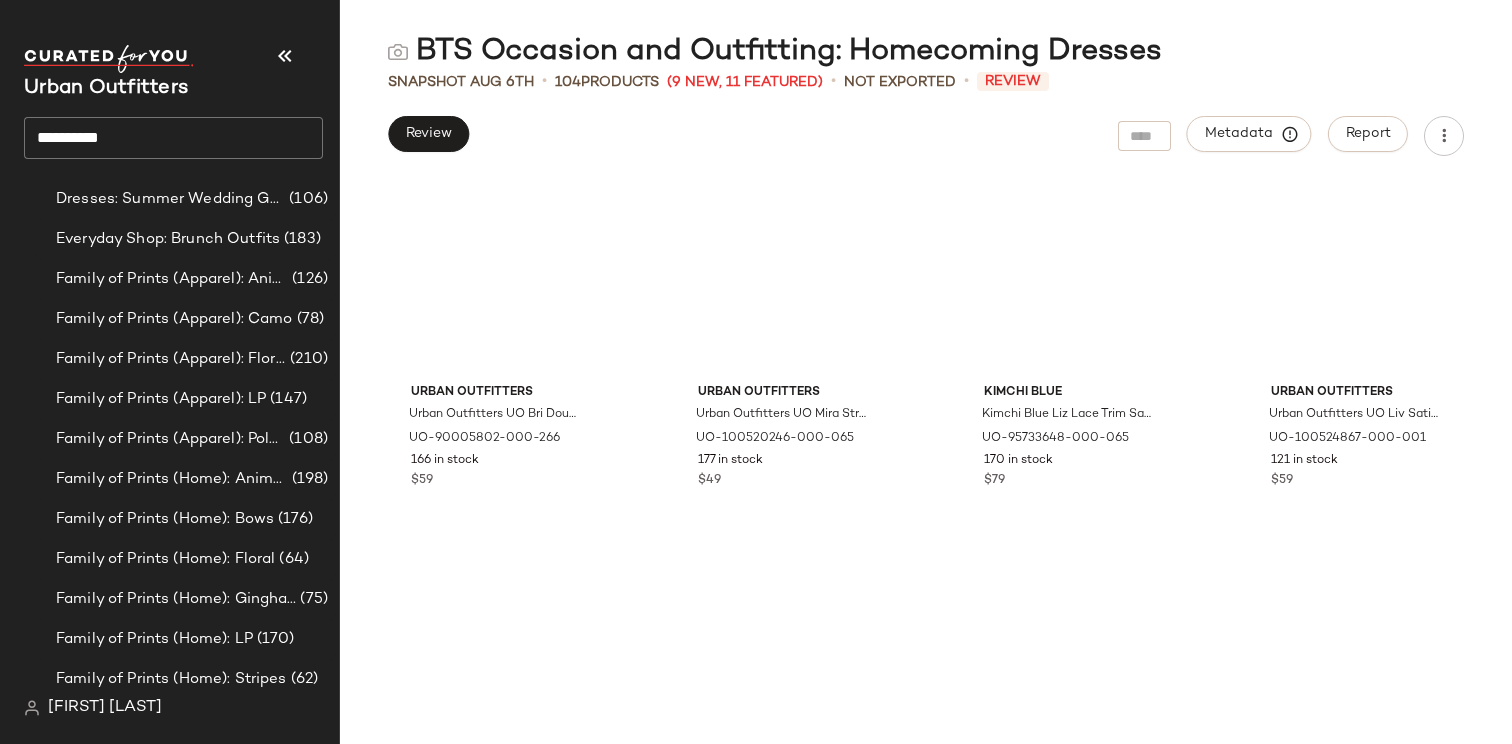 scroll, scrollTop: 3924, scrollLeft: 0, axis: vertical 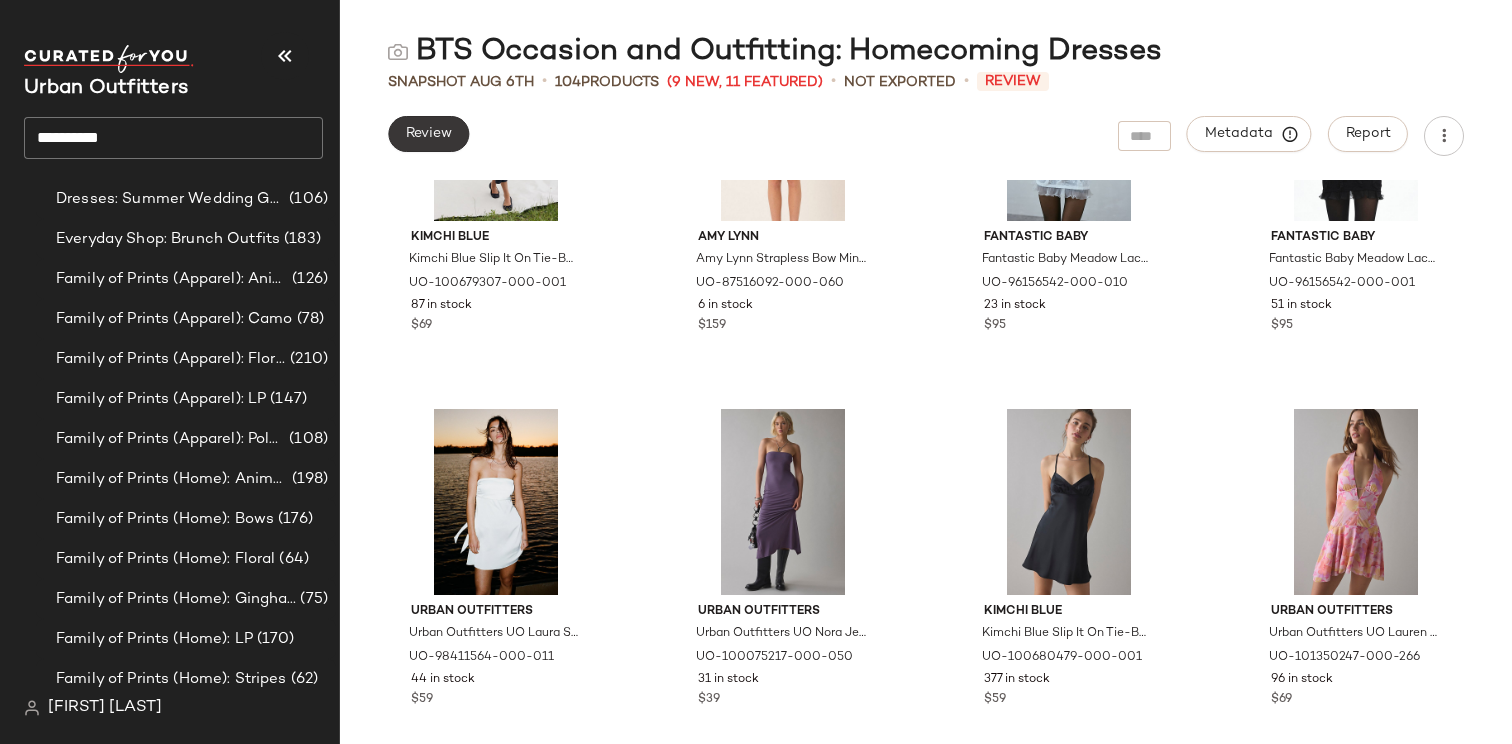 click on "Review" at bounding box center [428, 134] 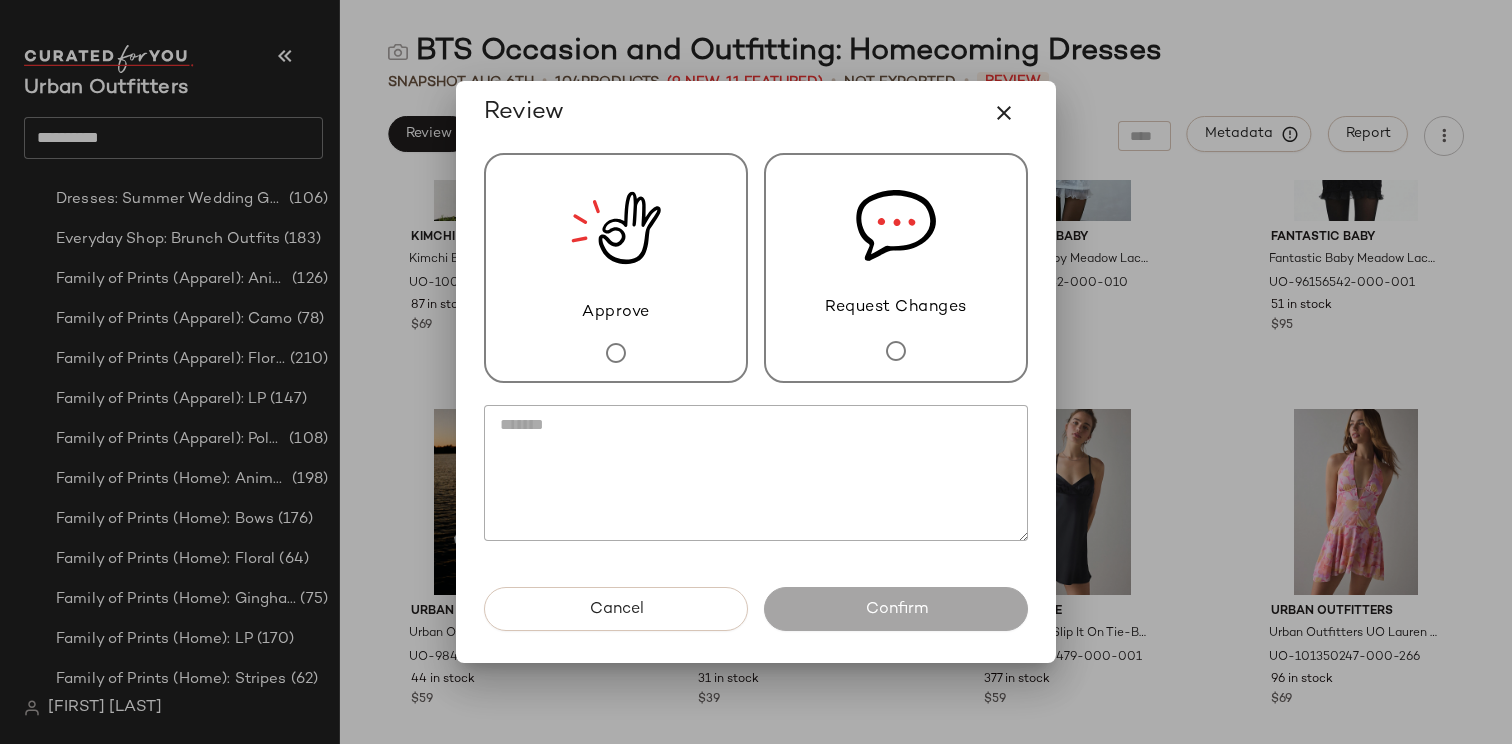 click on "Approve" at bounding box center (616, 268) 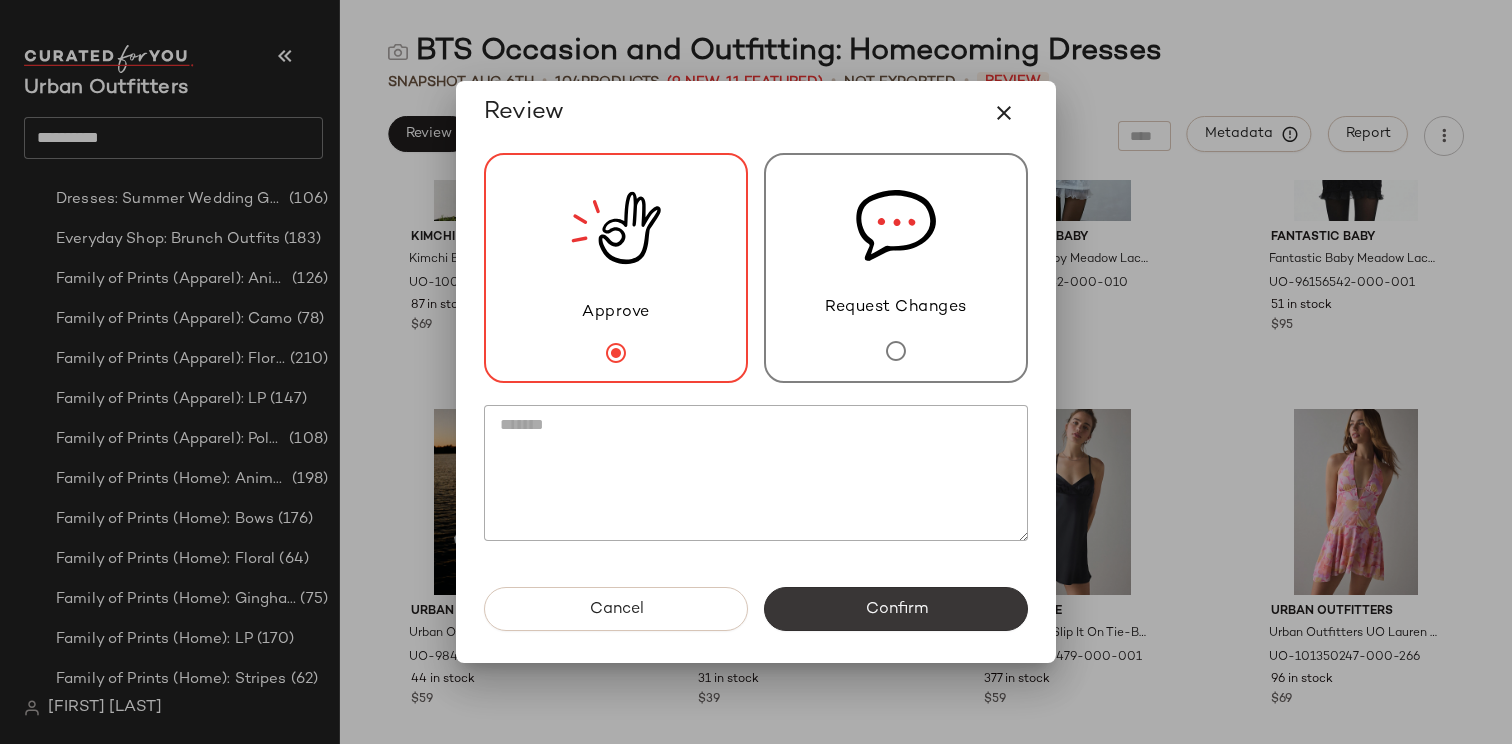 click on "Confirm" 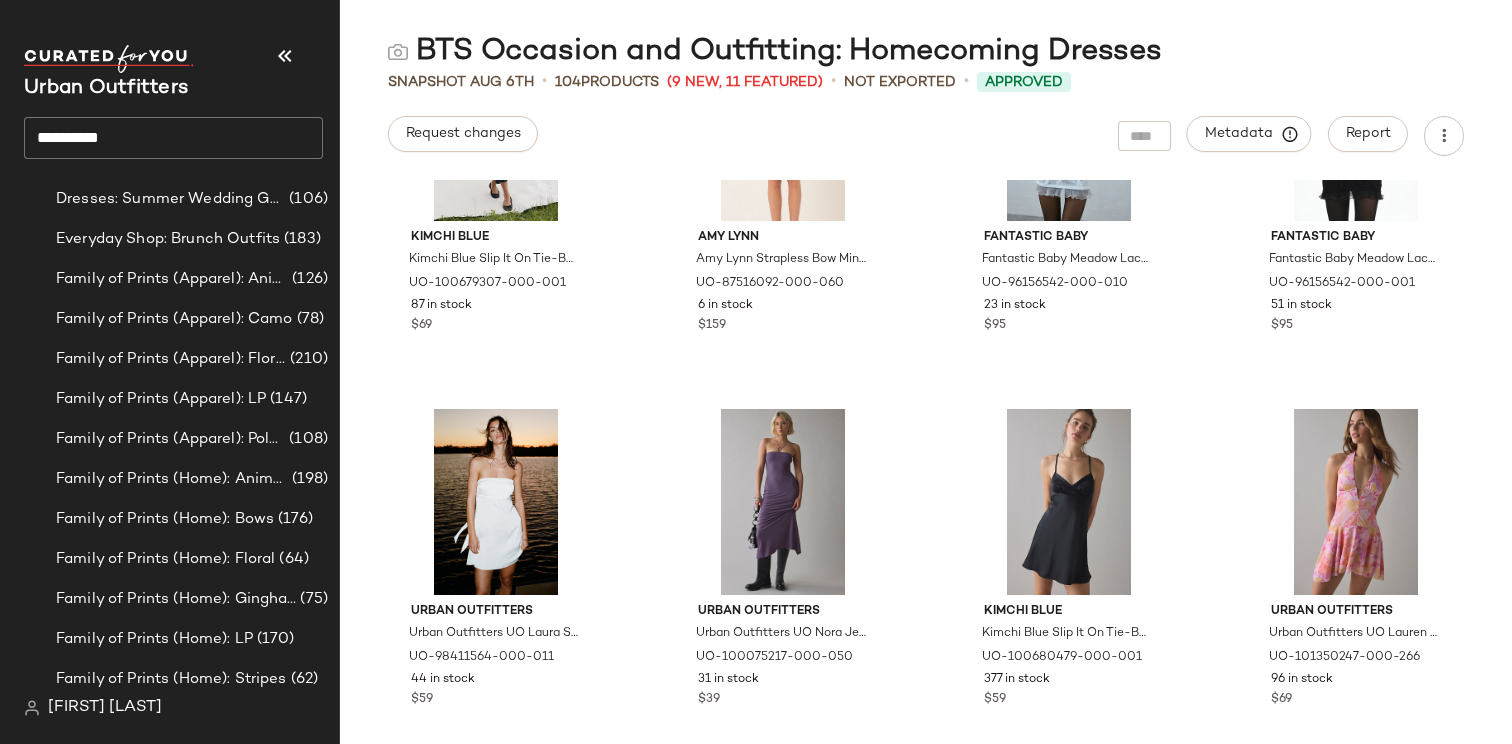 click on "**********" 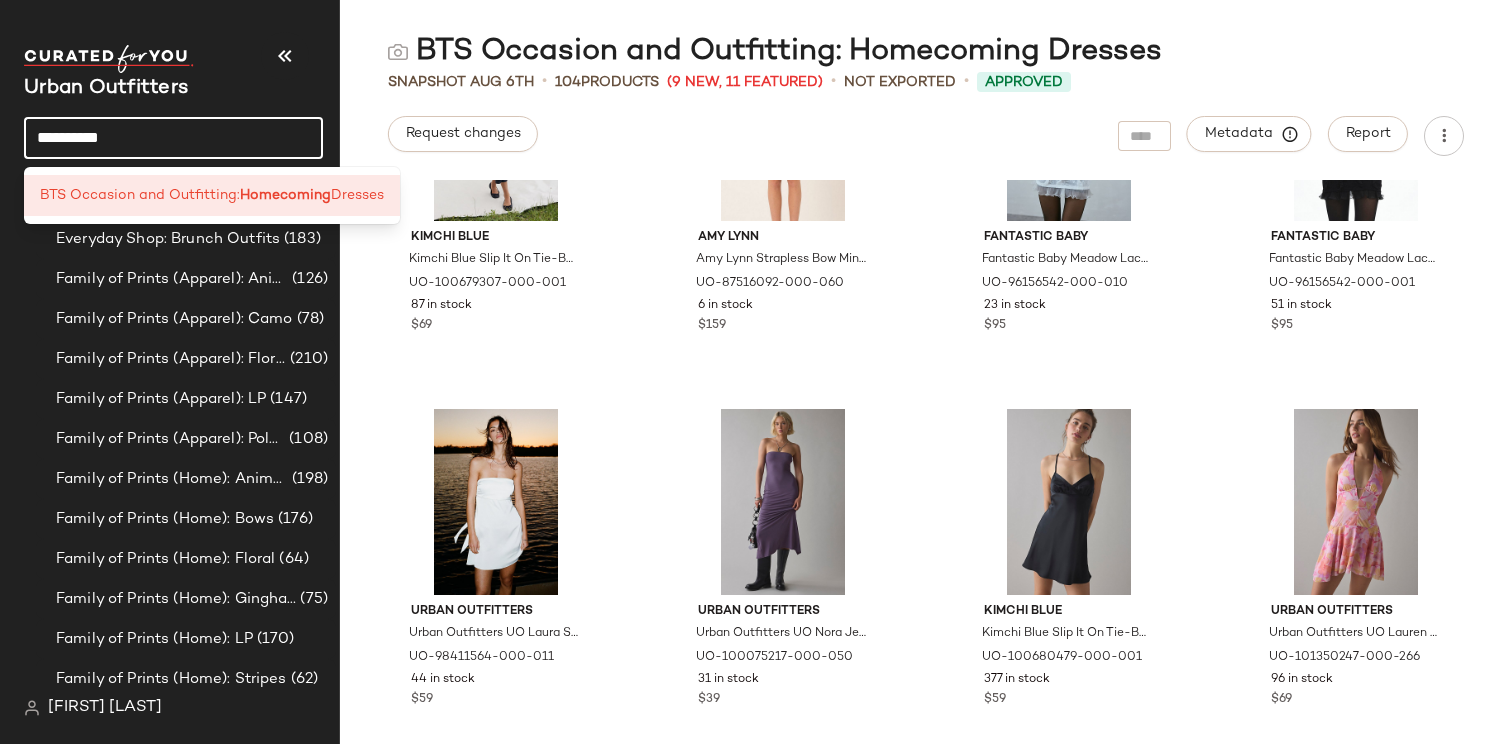 click on "**********" 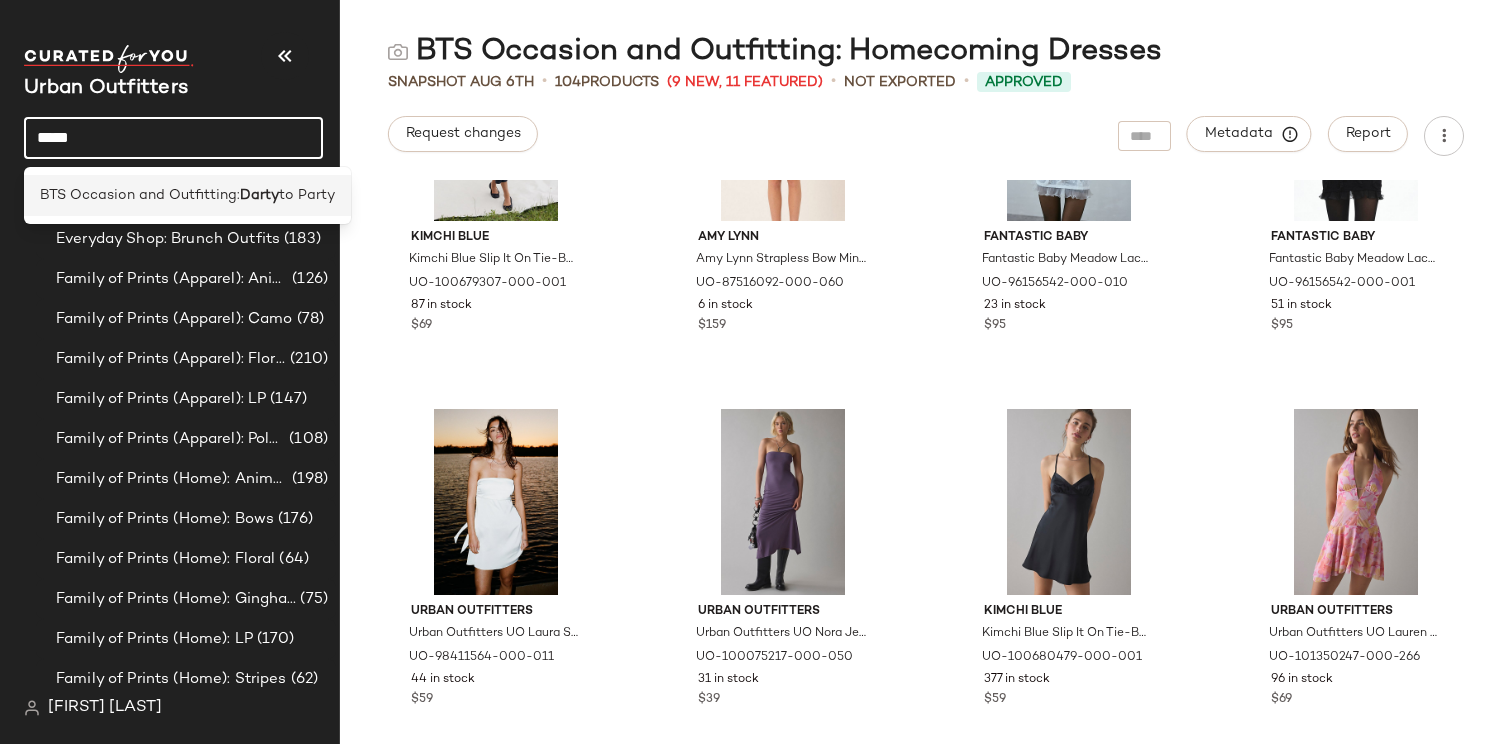 click on "BTS Occasion and Outfitting:" at bounding box center [140, 195] 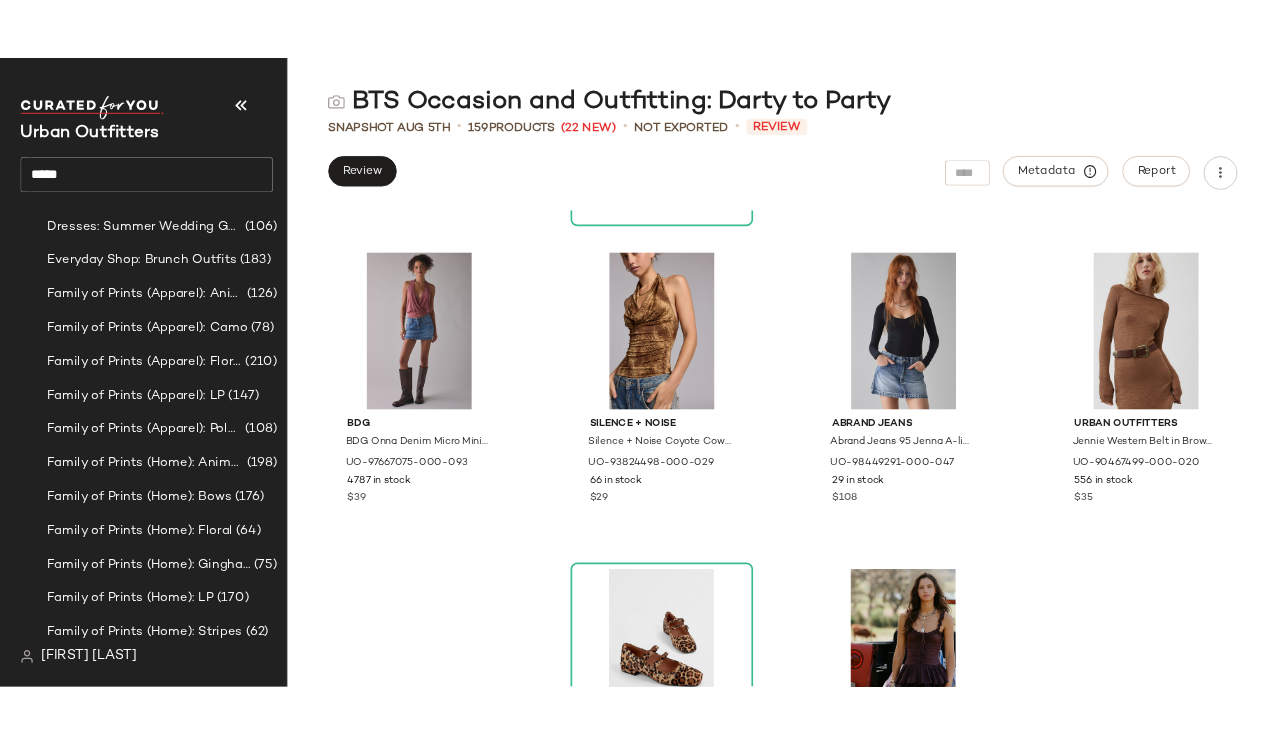 scroll, scrollTop: 5261, scrollLeft: 0, axis: vertical 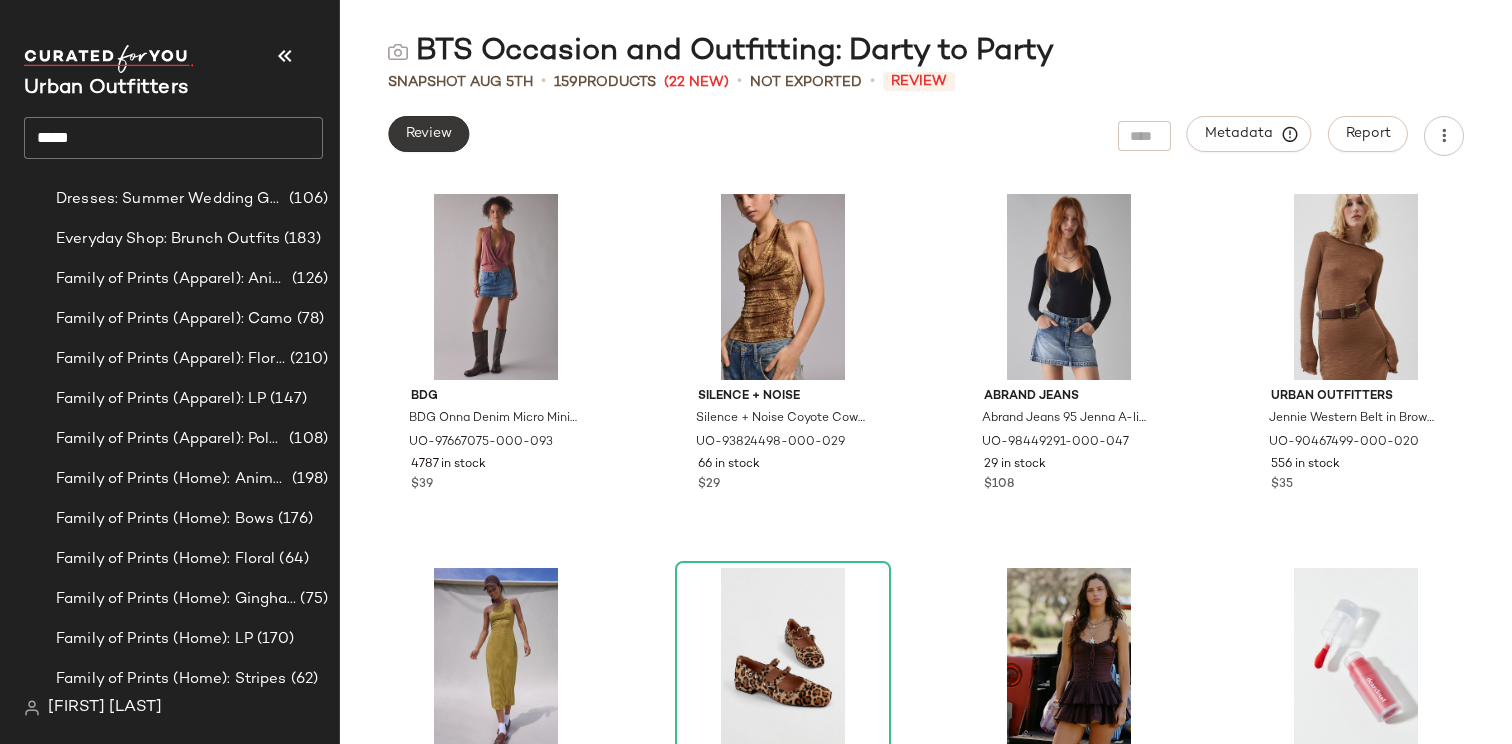 click on "Review" 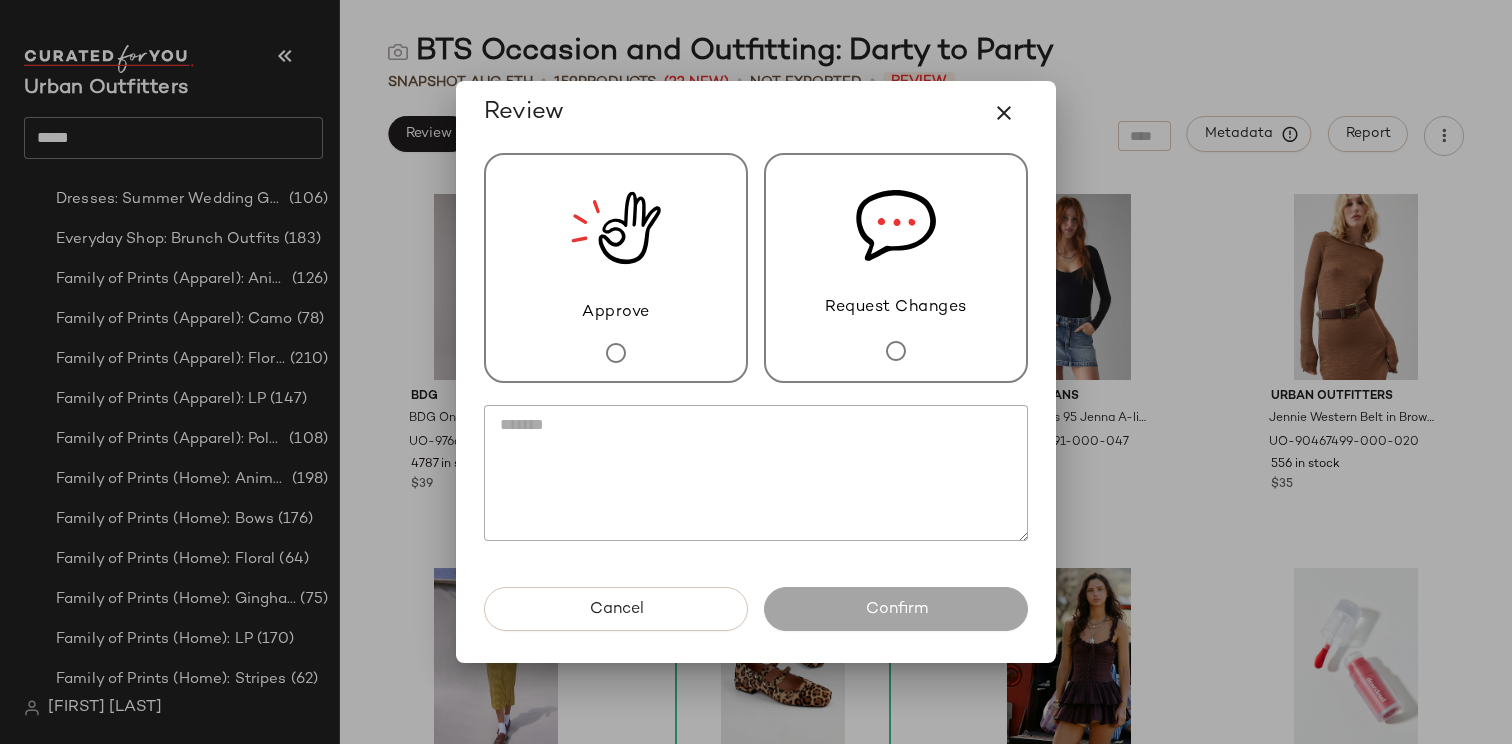 click 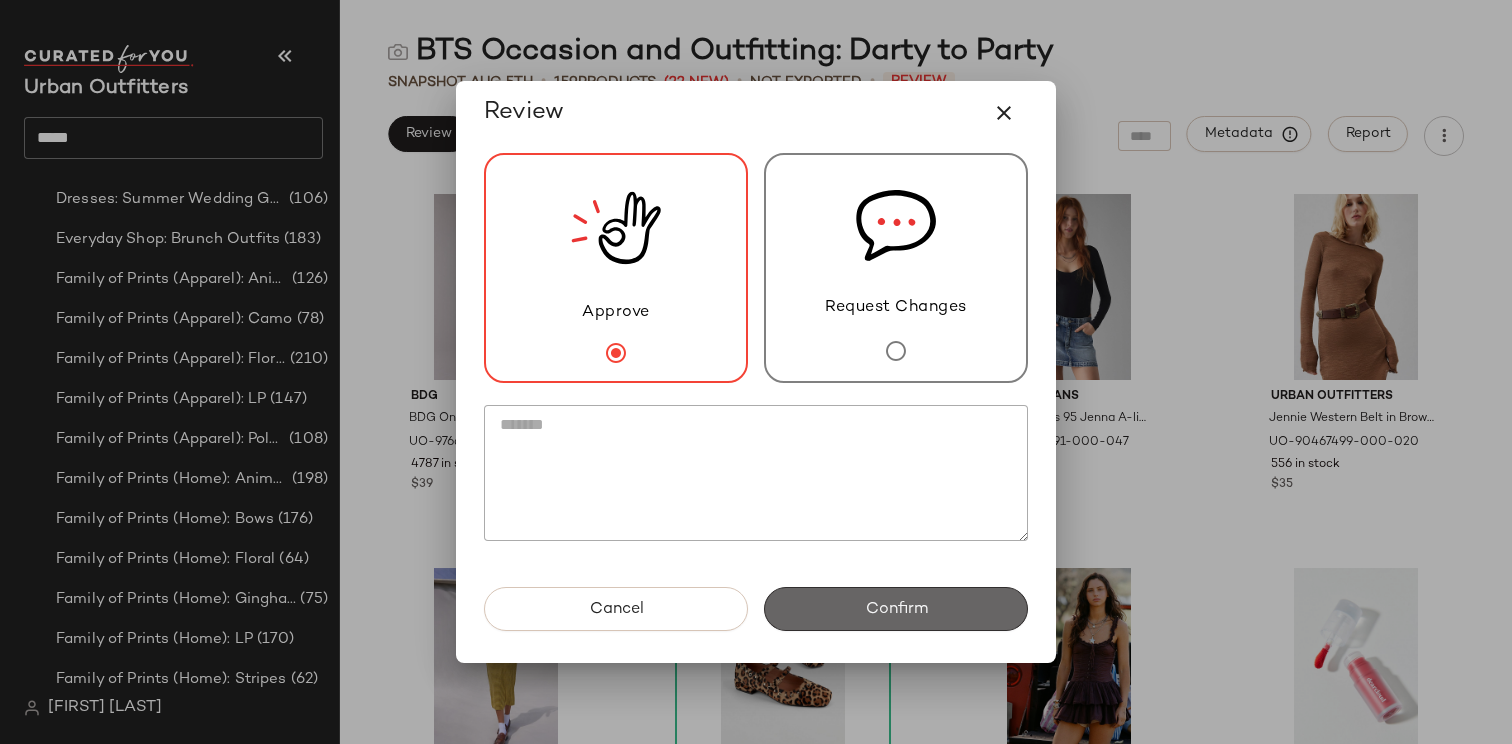 click on "Confirm" 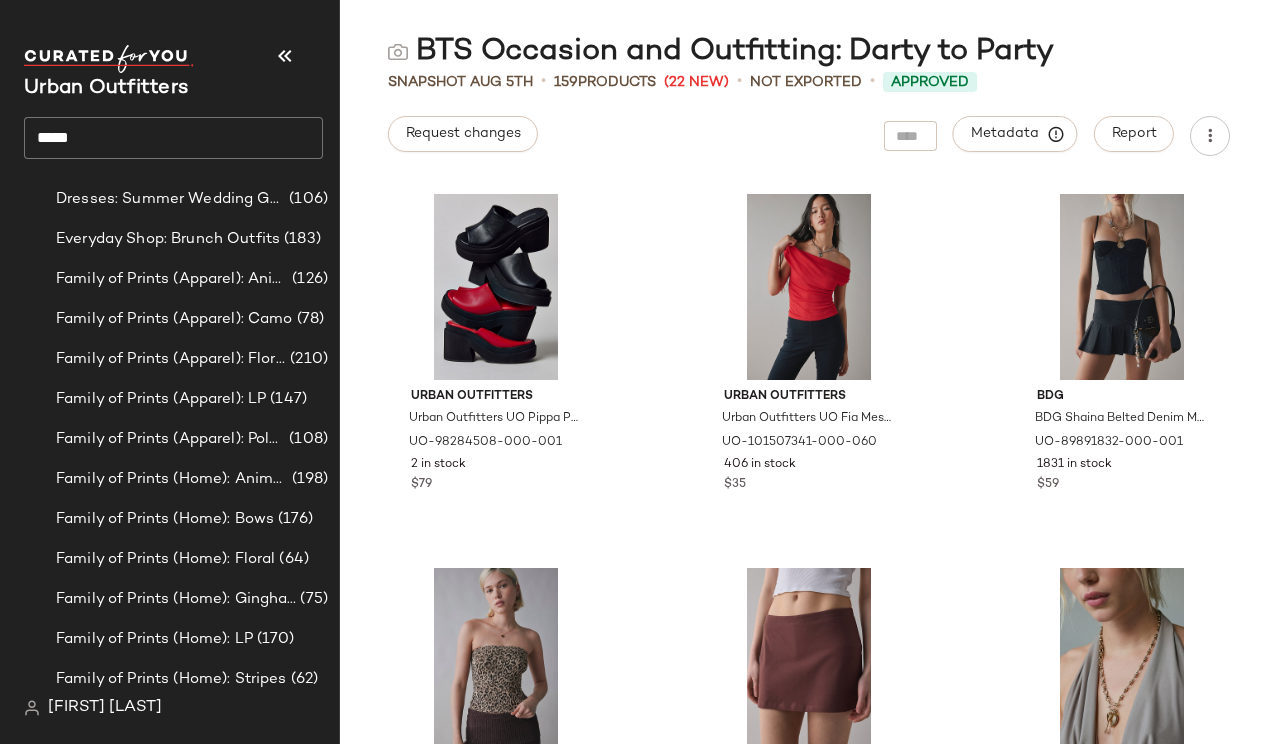 click on "*****" 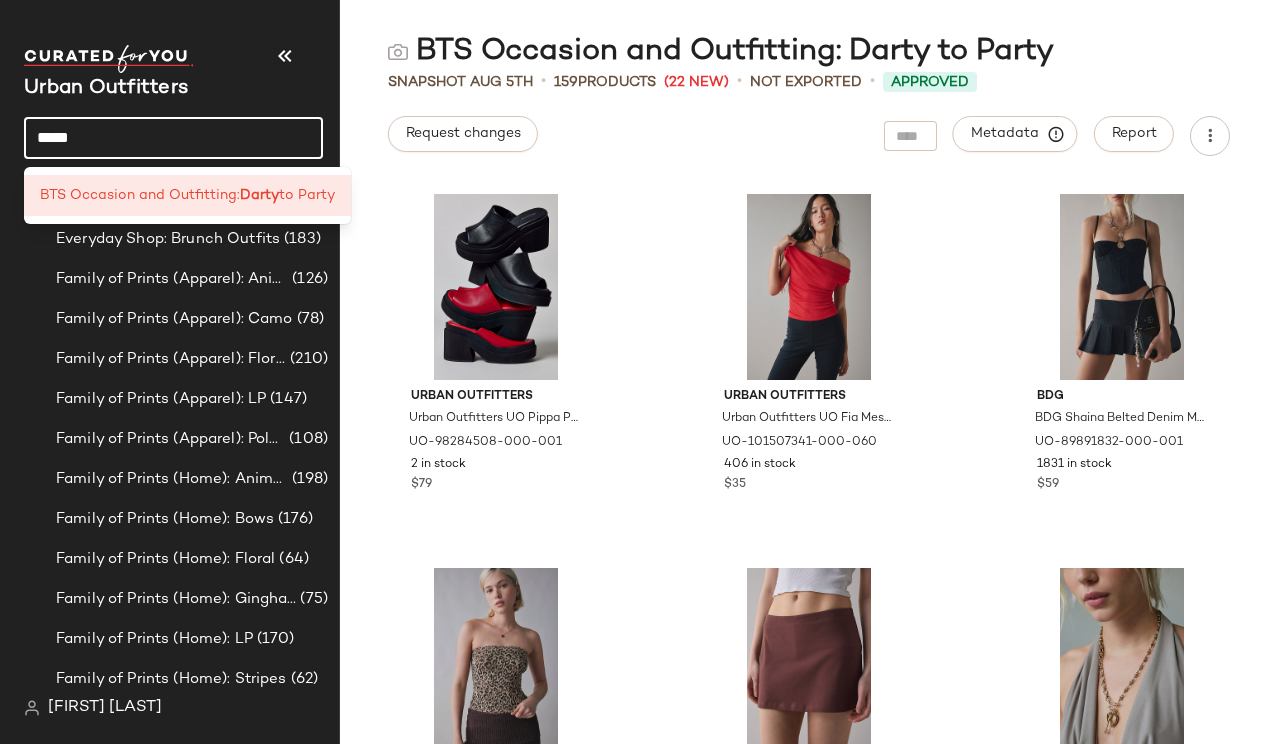 click on "*****" 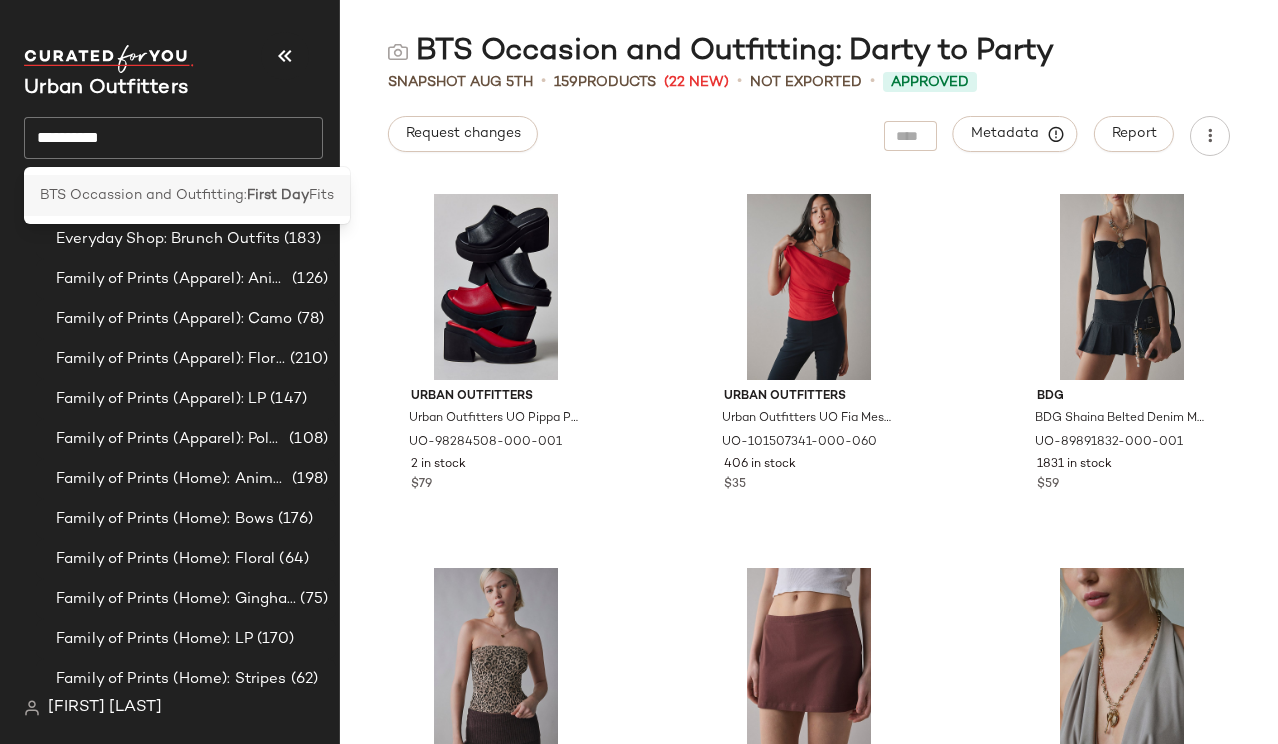 click on "BTS Occassion and Outfitting:" at bounding box center (143, 195) 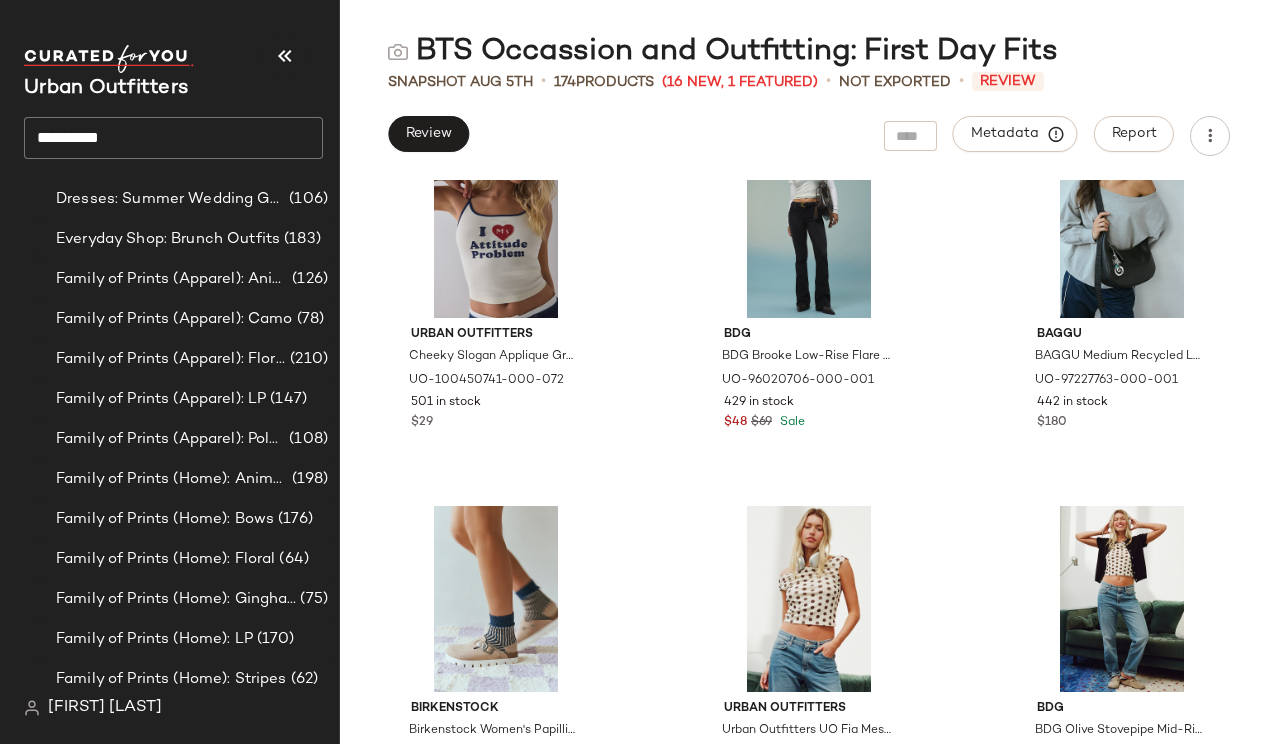 scroll, scrollTop: 0, scrollLeft: 0, axis: both 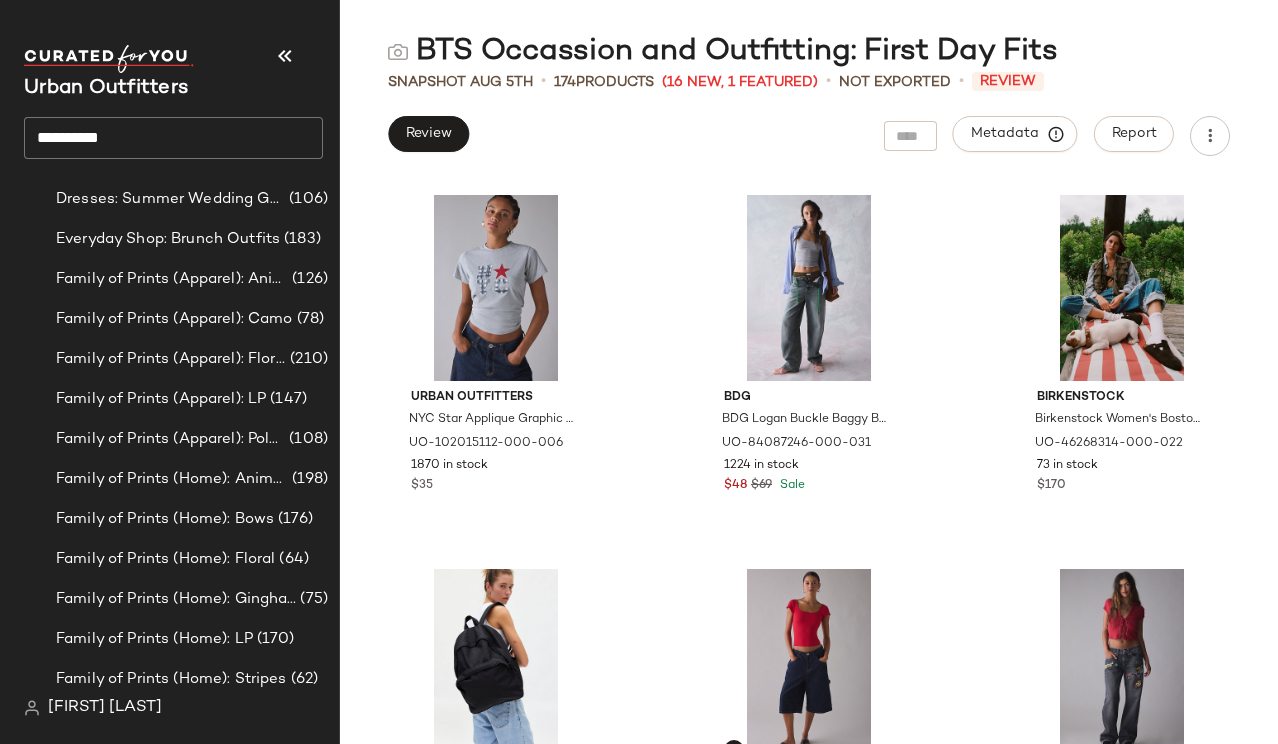 click on "BTS Occasion and Outfitting: Homecoming Dresses Aug 5th • 174 Products (16 New, 1 Featured) • Not Exported • Review Review Metadata Report Urban Outfitters NYC Star Applique Graphic Slim Tee in Light Grey, Women's at Urban Outfitters UO-102015112-000-006 1870 in stock $35 BDG BDG Logan Buckle Baggy Barrel Jean in Green Cast, Women's at Urban Outfitters UO-84087246-000-031 1224 in stock $48 $69 Sale Birkenstock Birkenstock Women's Boston Soft Footbed Suede Clog in Mocha, Women's at Urban Outfitters UO-46268314-000-022 73 in stock $170 BAGGU BAGGU Large Nylon Backpack in Black, Women's at Urban Outfitters UO-90647207-000-001 9 in stock $70 BDG BDG Drew Cap Sleeve Square Neck Cropped Tee Top in Red, Women's at Urban Outfitters UO-100826585-000-060 309 in stock $19 BDG BDG Kayla Patched Low-Rise Jean in Black Patch, Women's at Urban Outfitters UO-96864087-000-001 185 in stock $69 $99 Sale Urban Outfitters UO-100450741-000-072 501 in stock $29 BDG UO-96020706-000-001 429 in stock" at bounding box center [809, 388] 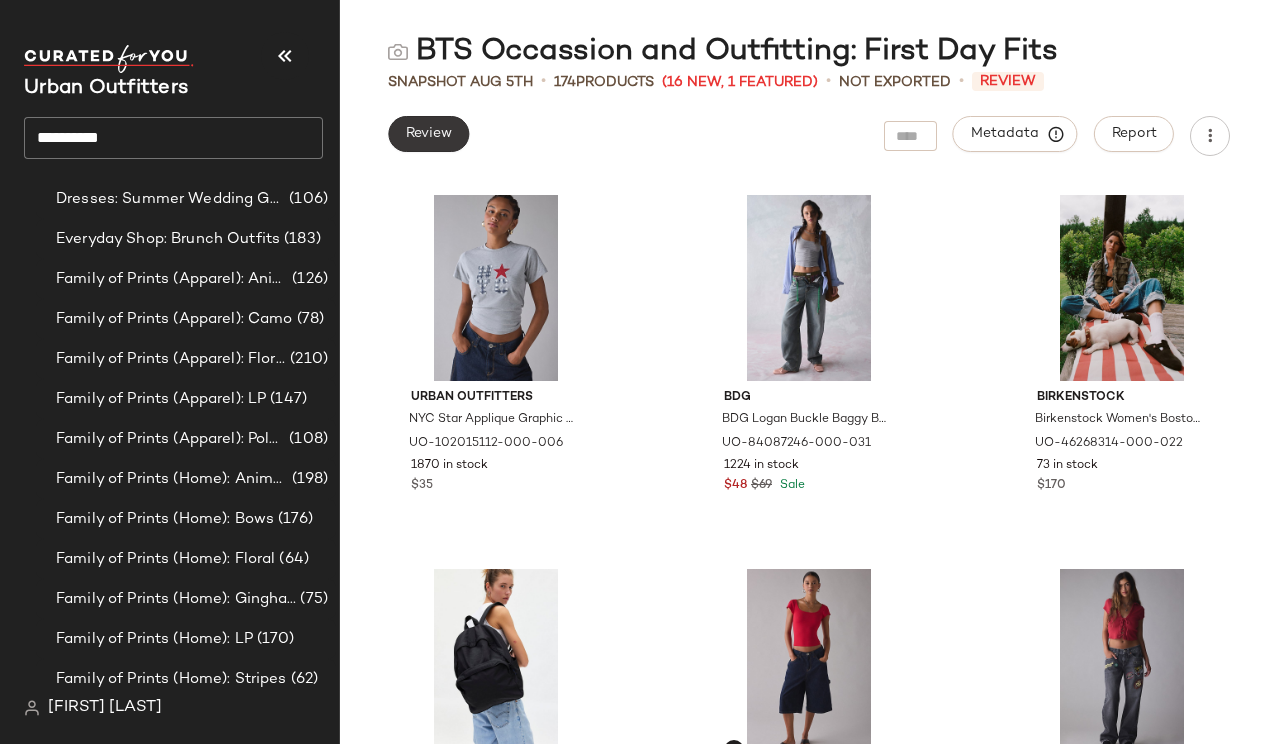 click on "Review" 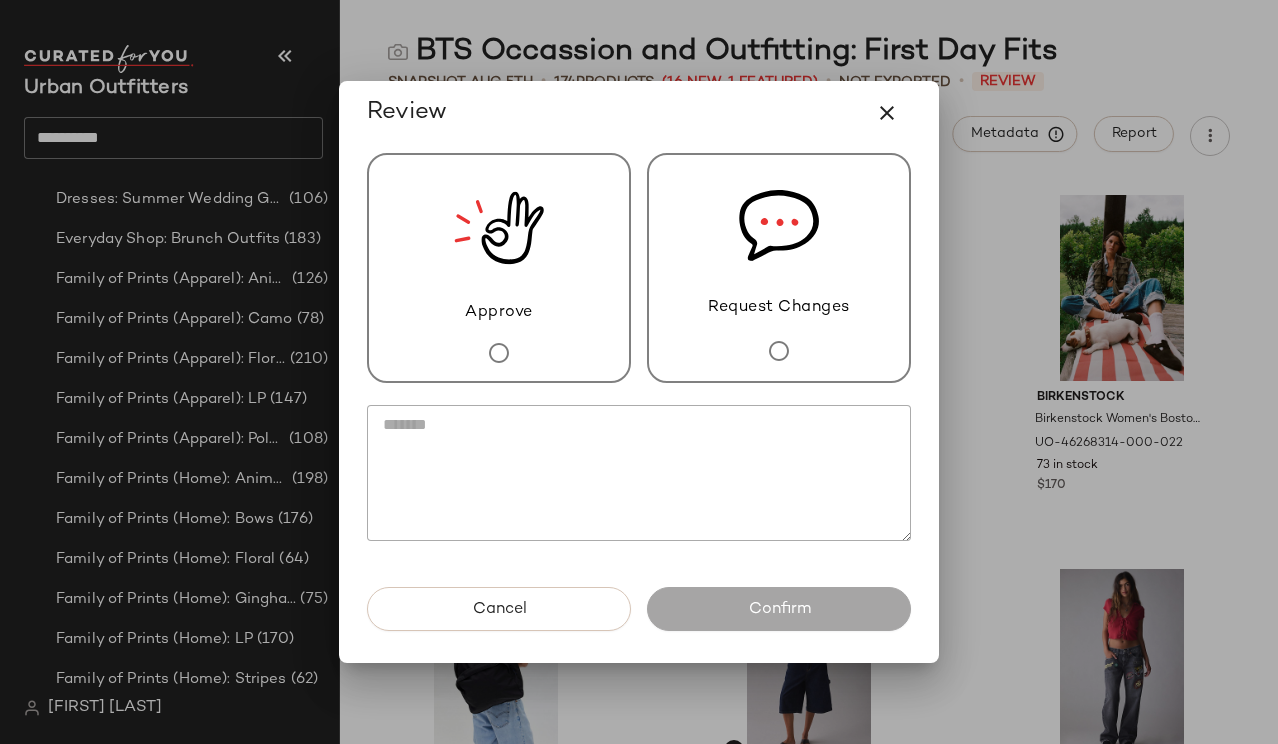 click on "Approve" at bounding box center [499, 268] 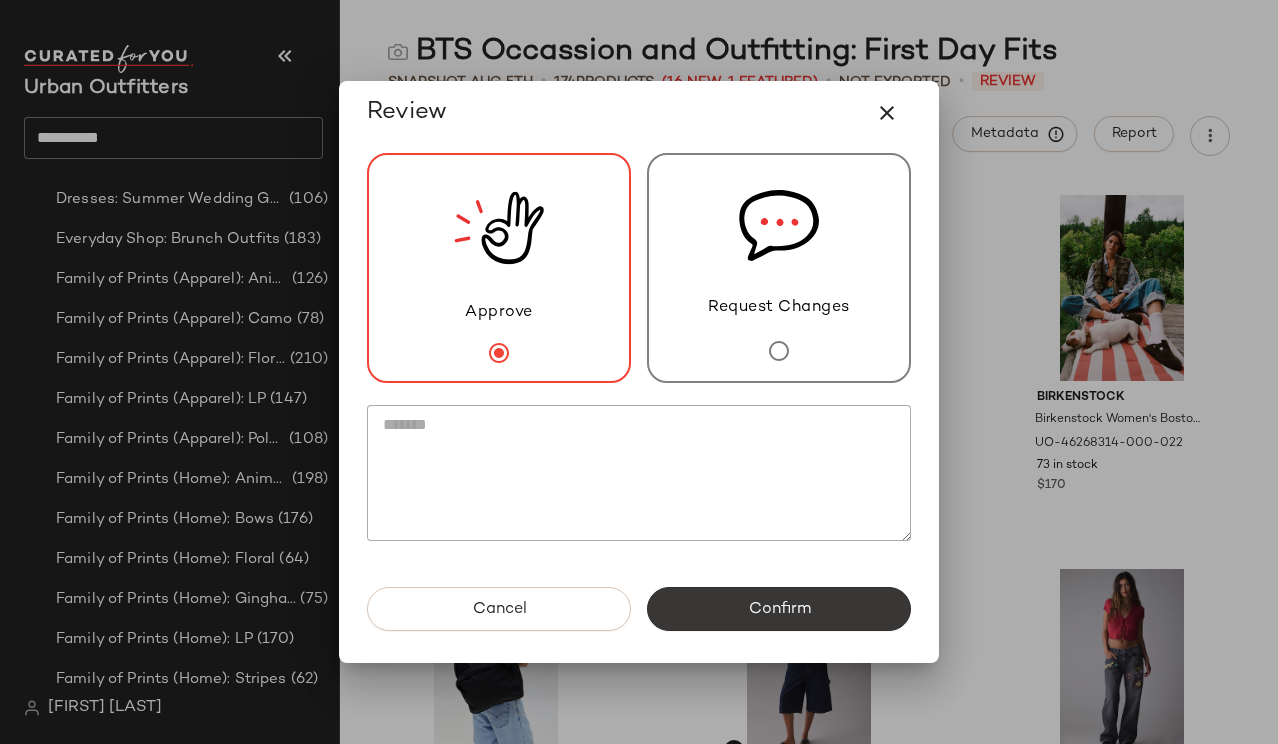 click on "Confirm" 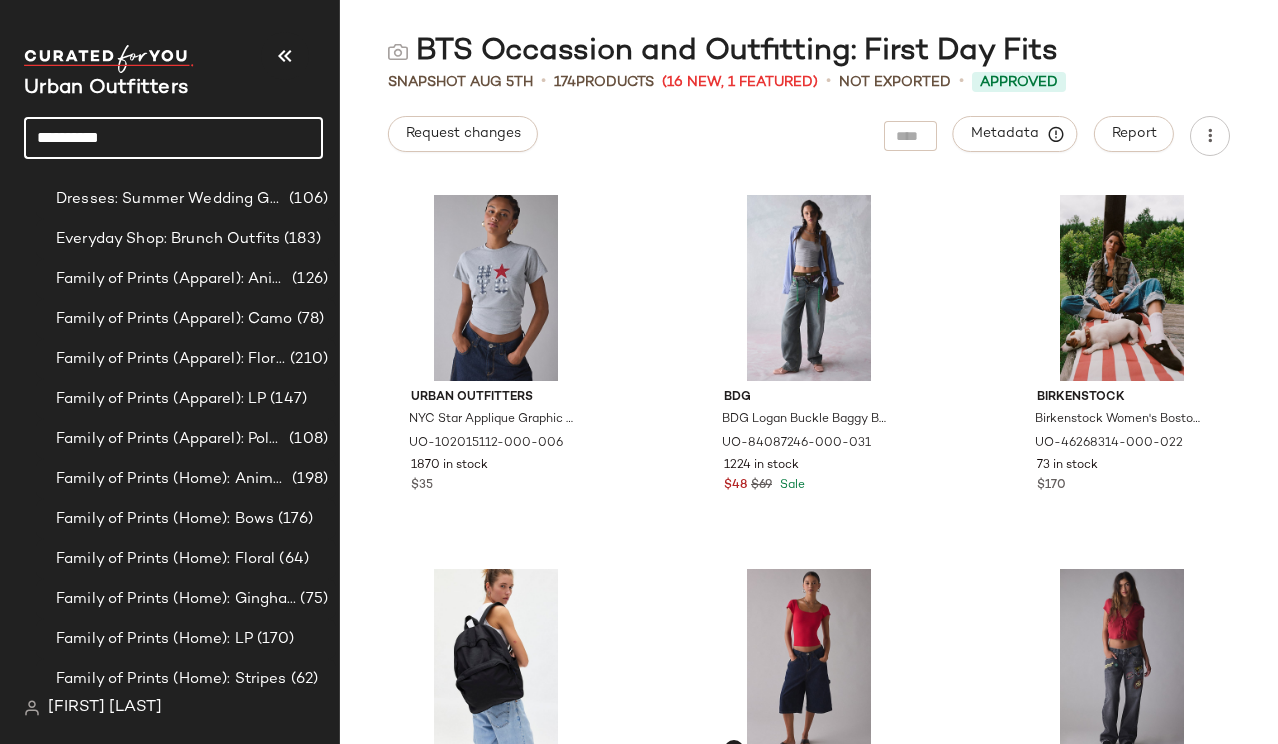 click on "*********" 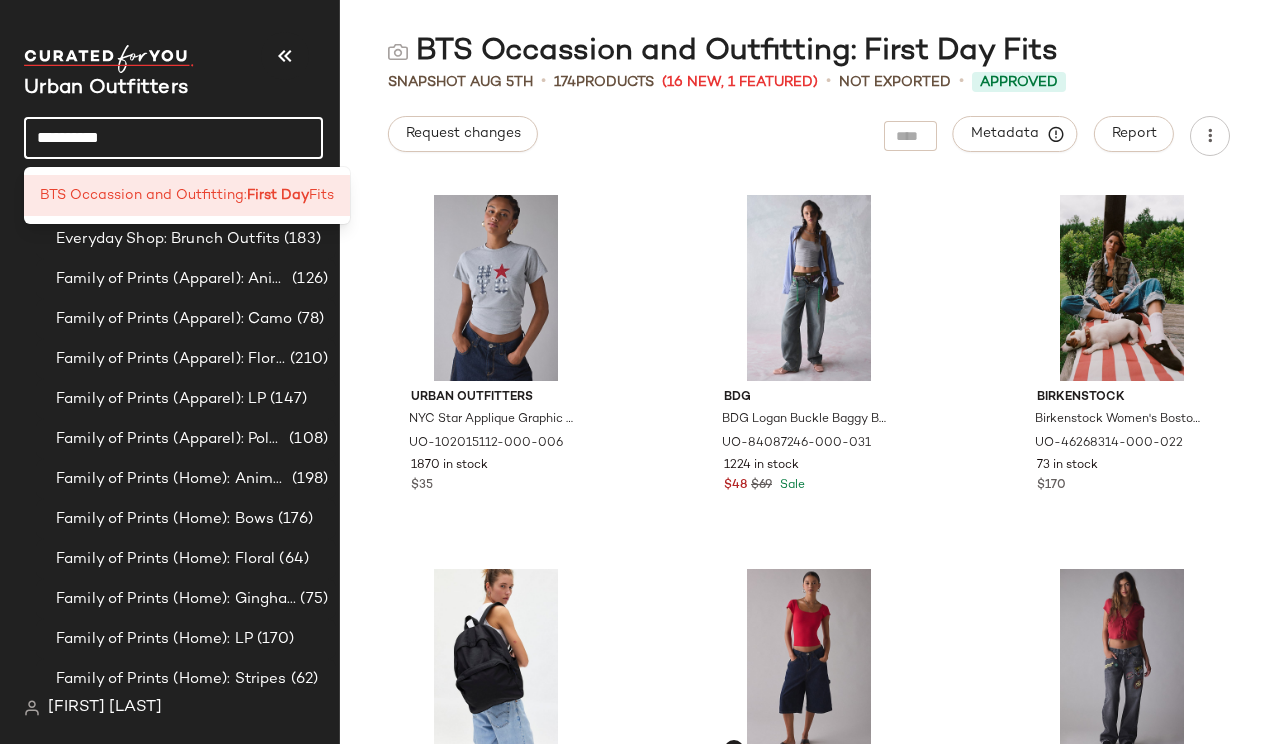 click on "*********" 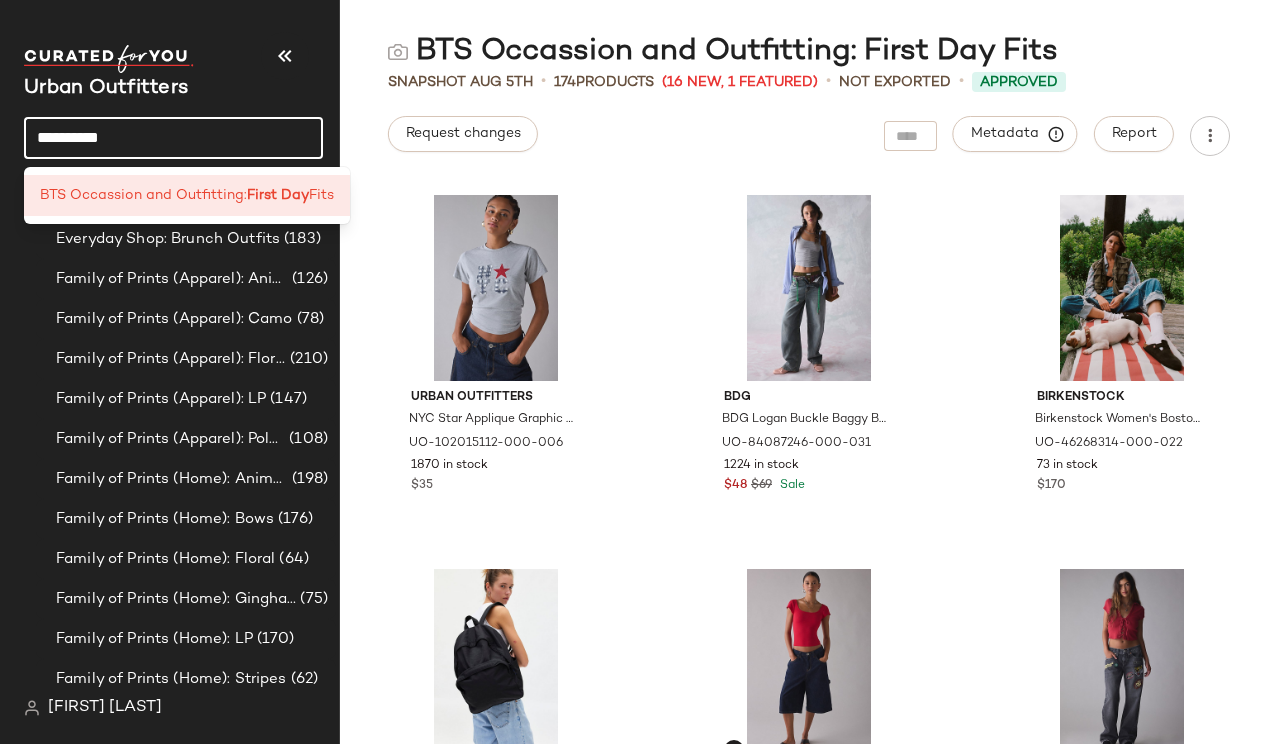 click on "*********" 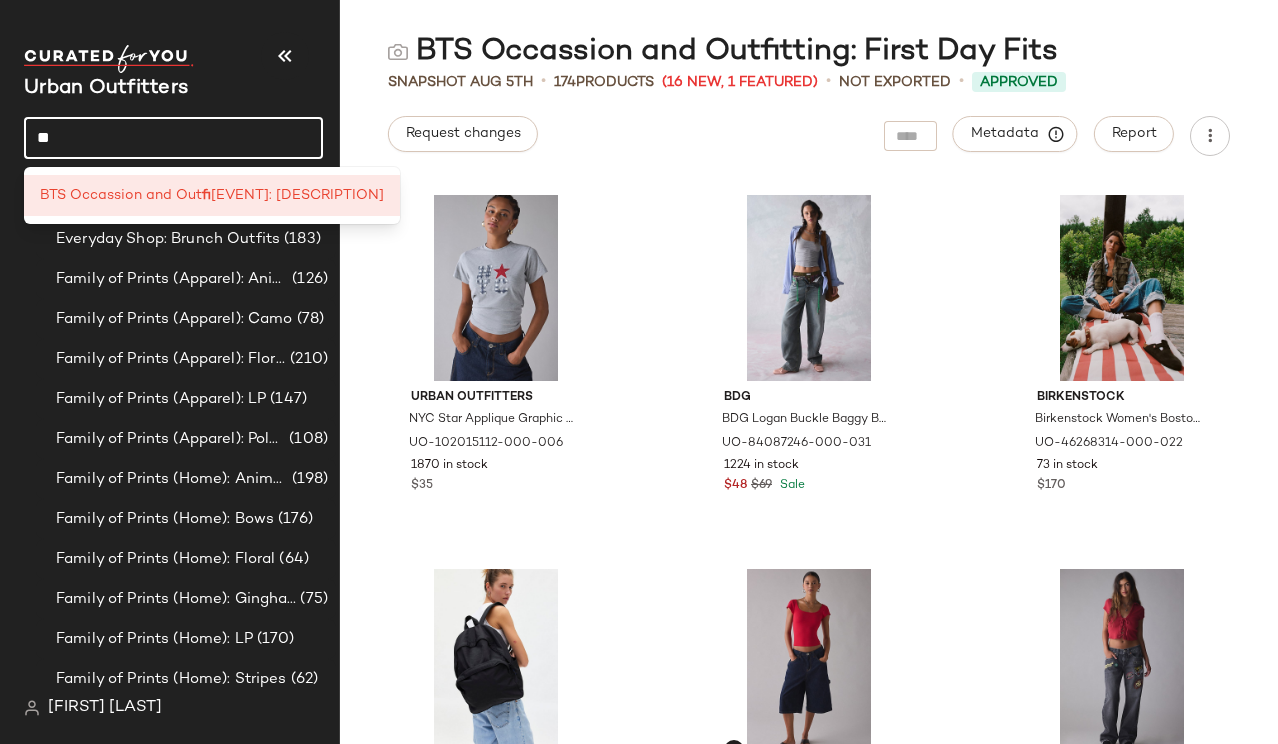 type on "*" 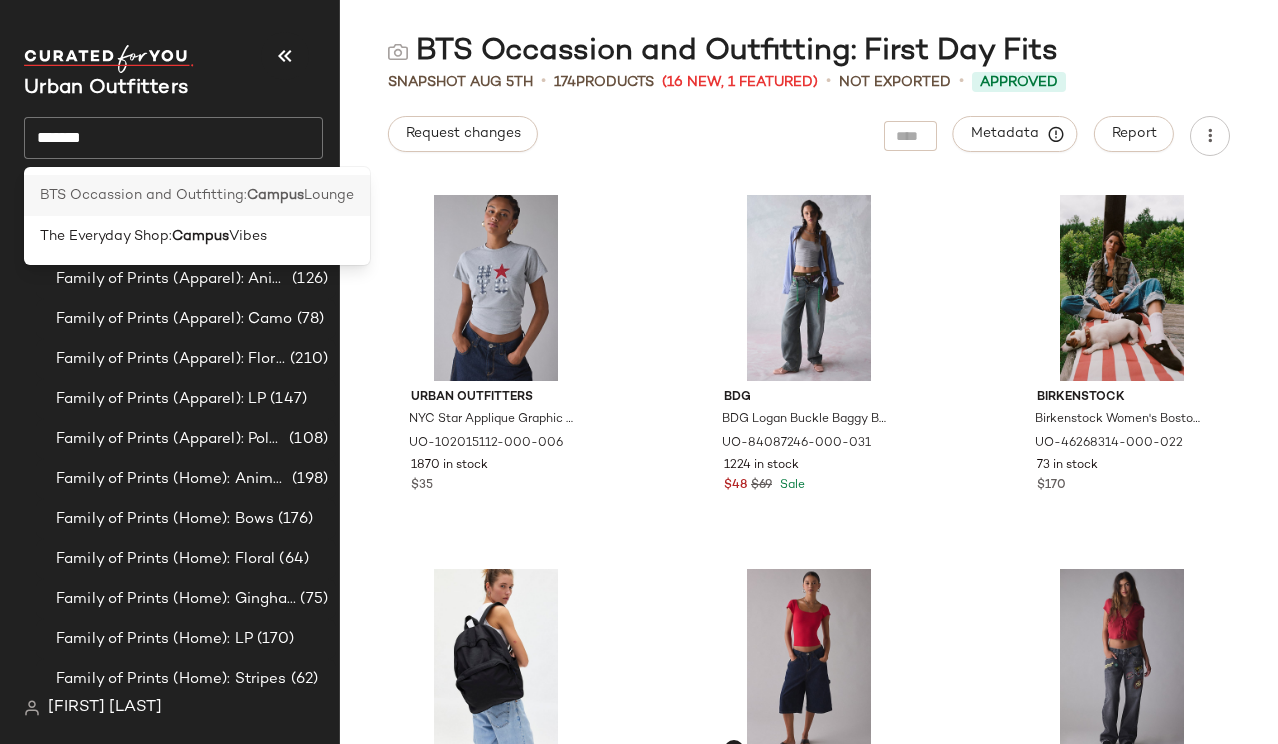 click on "BTS Occassion and Outfitting:" at bounding box center (143, 195) 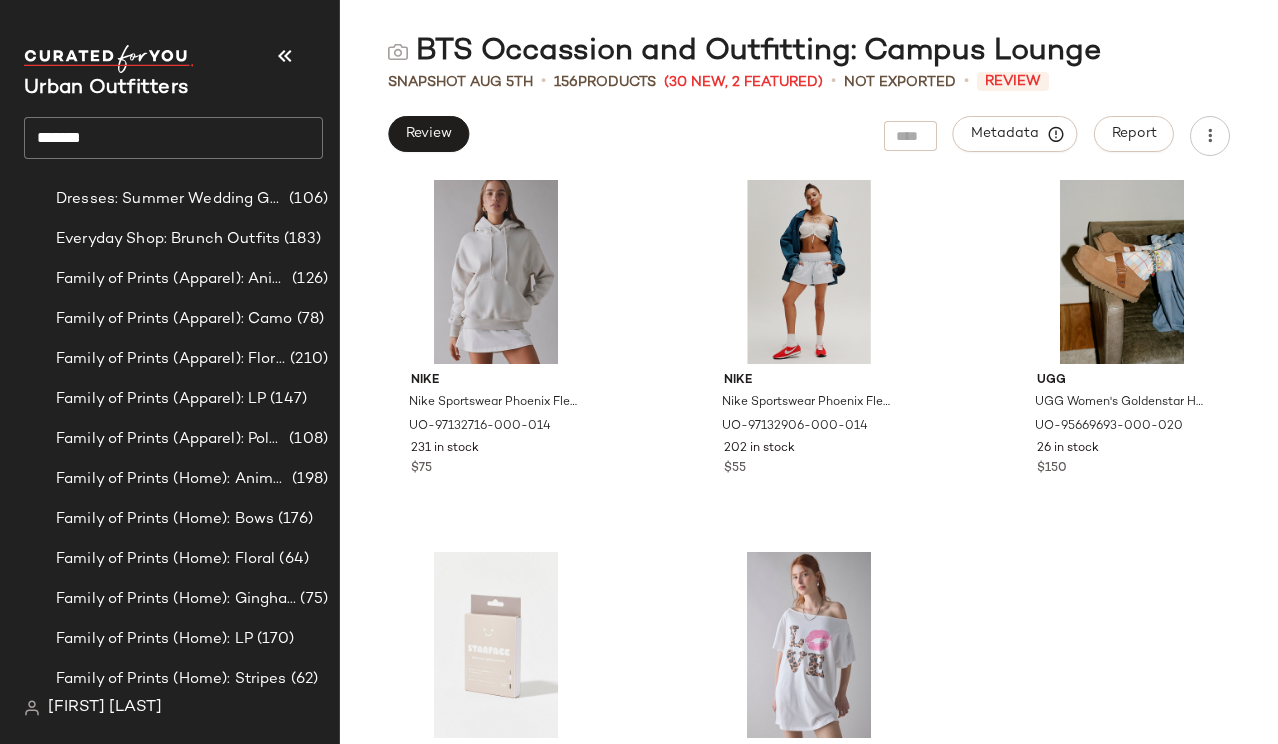 scroll, scrollTop: 12029, scrollLeft: 0, axis: vertical 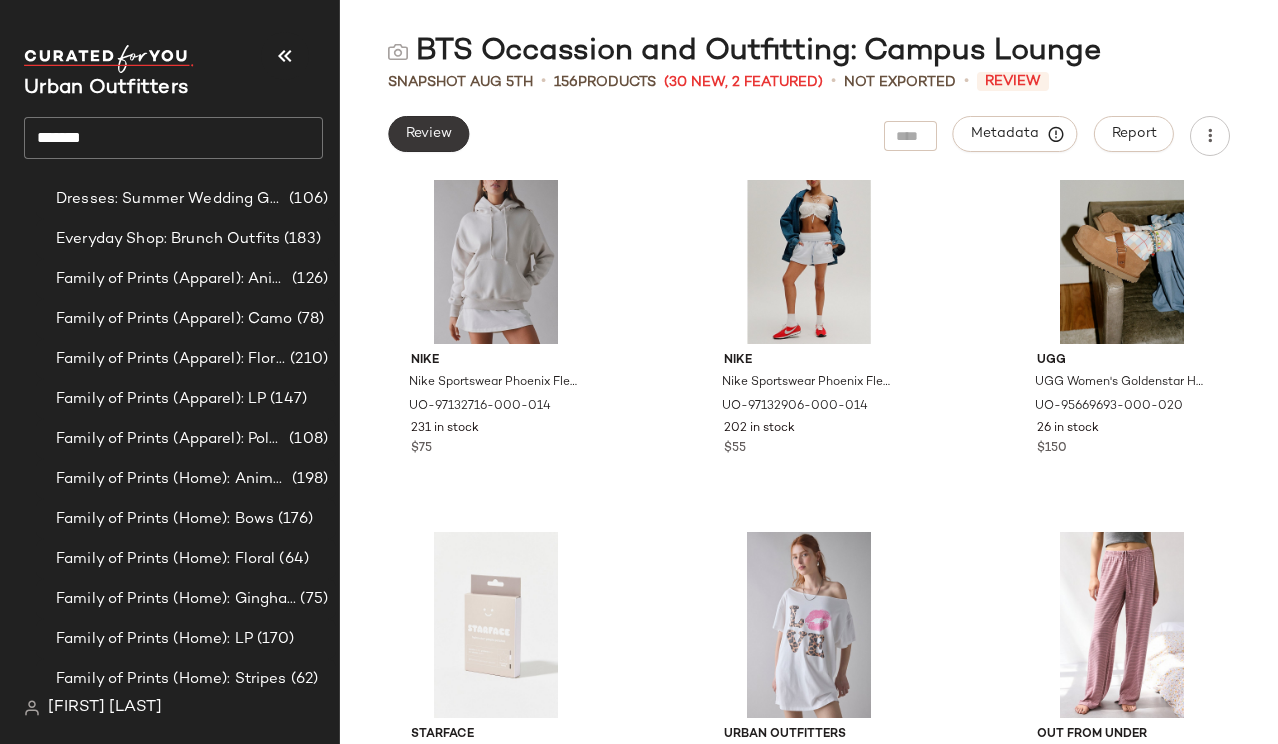 click on "Review" 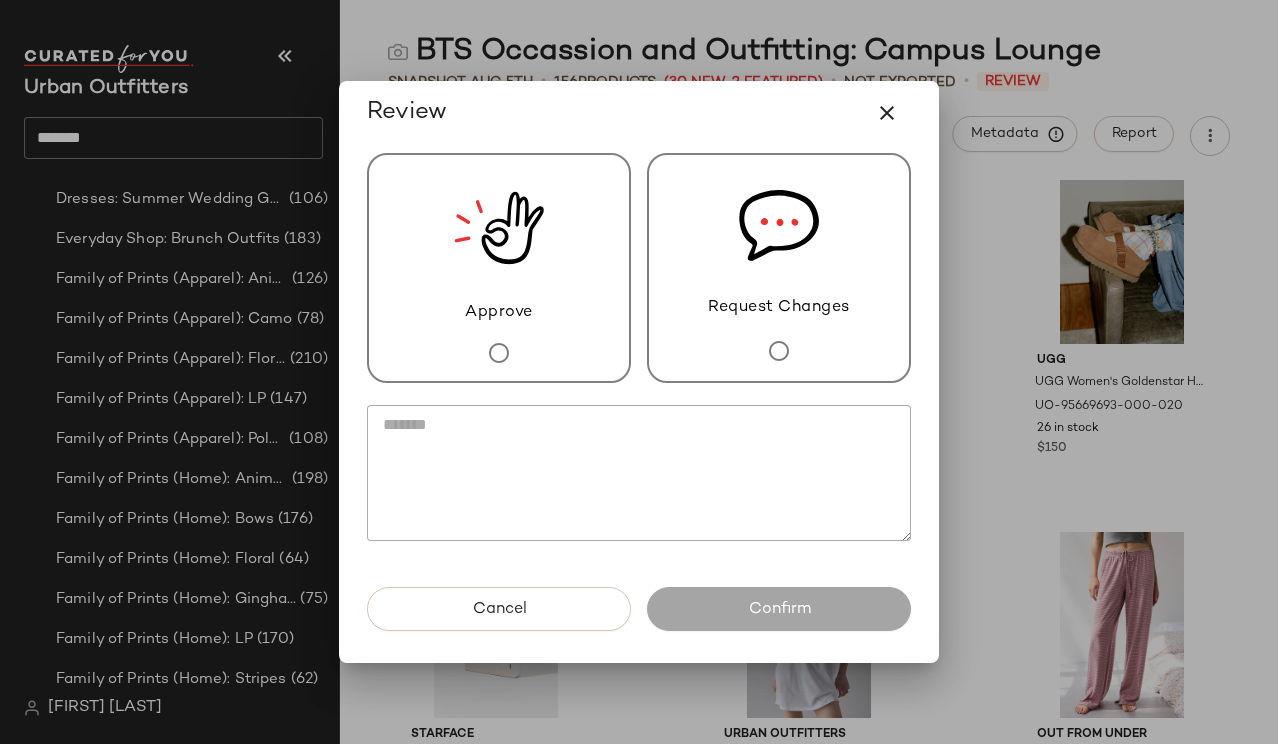 click 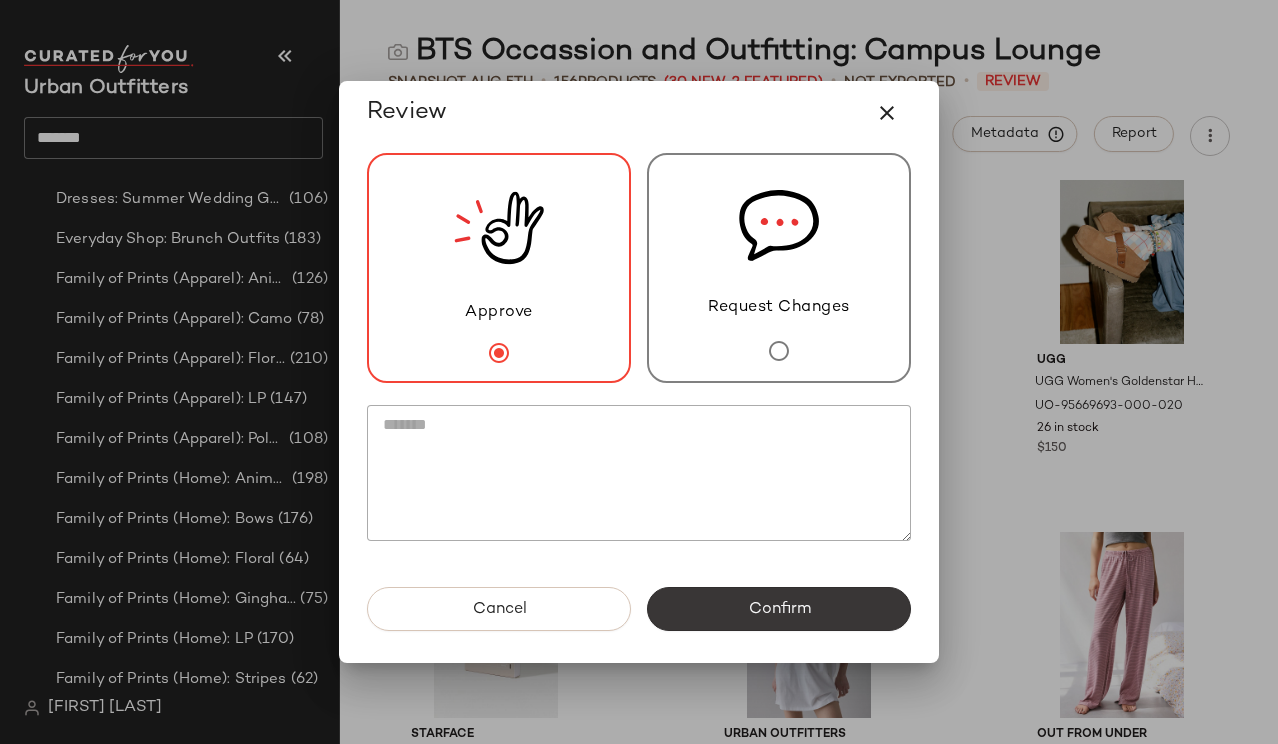 click on "Confirm" 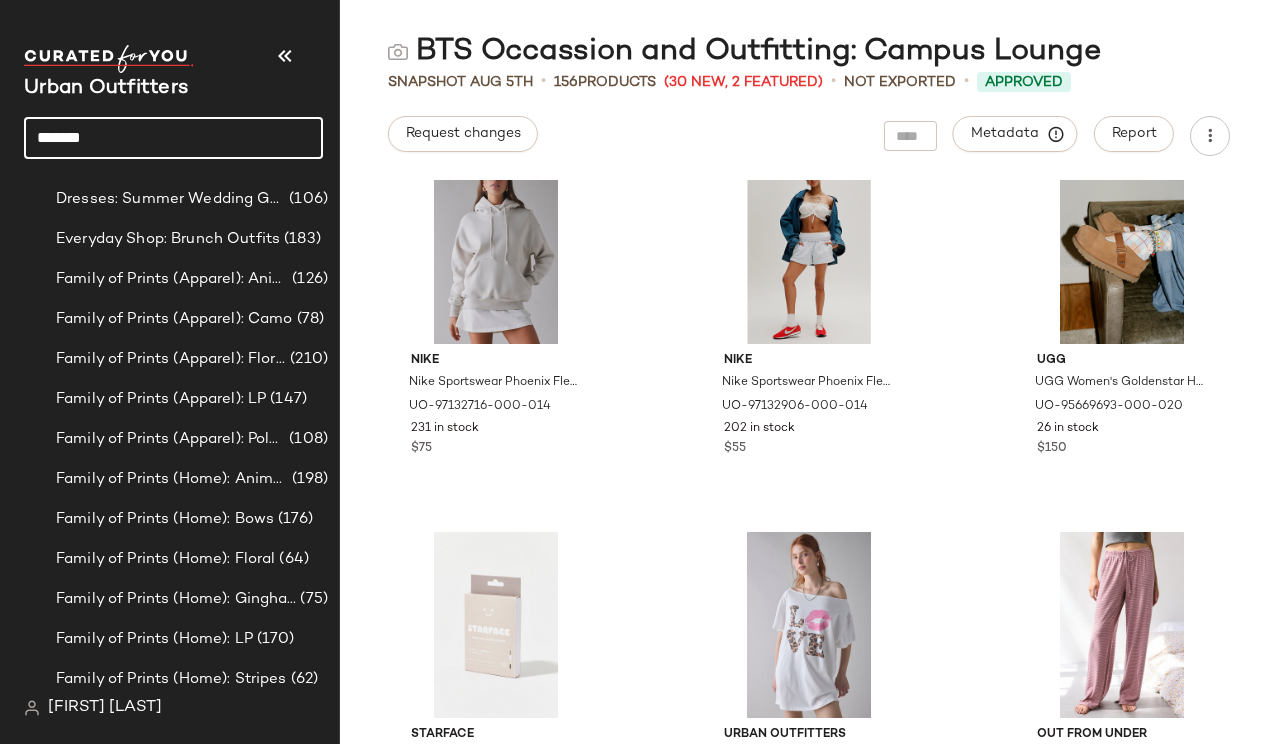 click on "******" 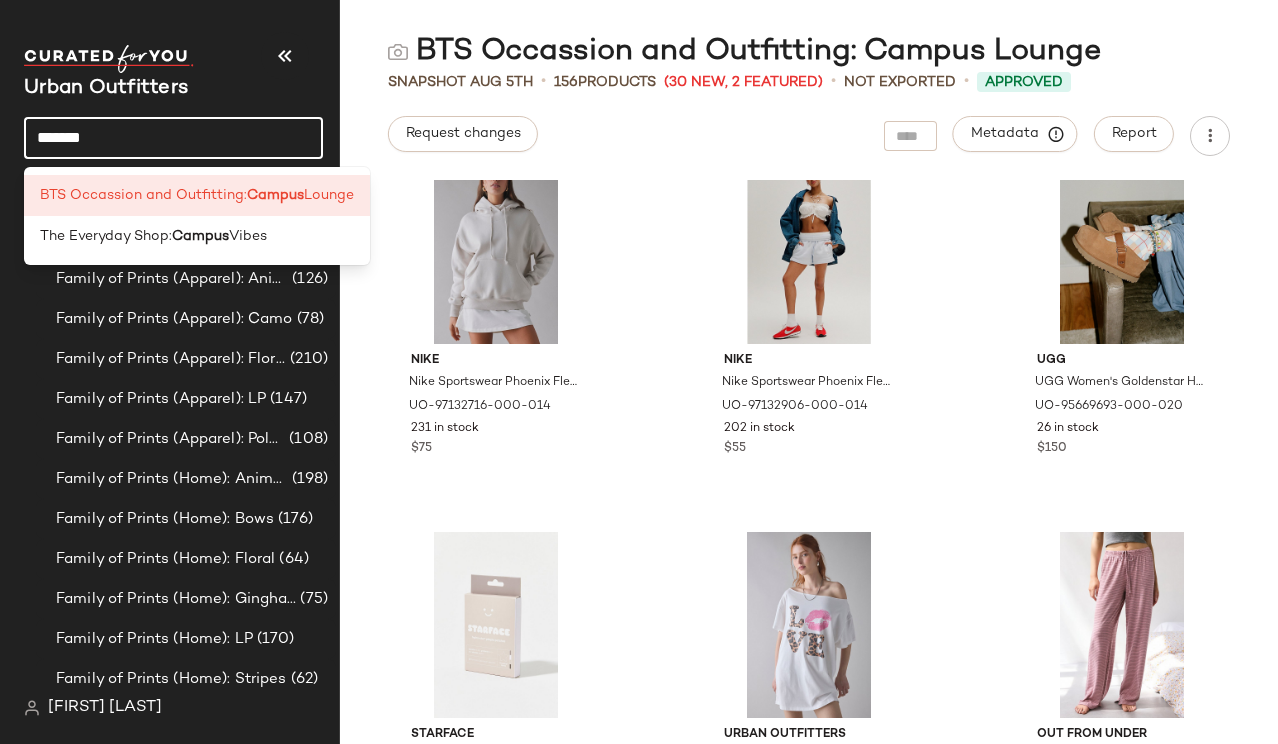 click on "******" 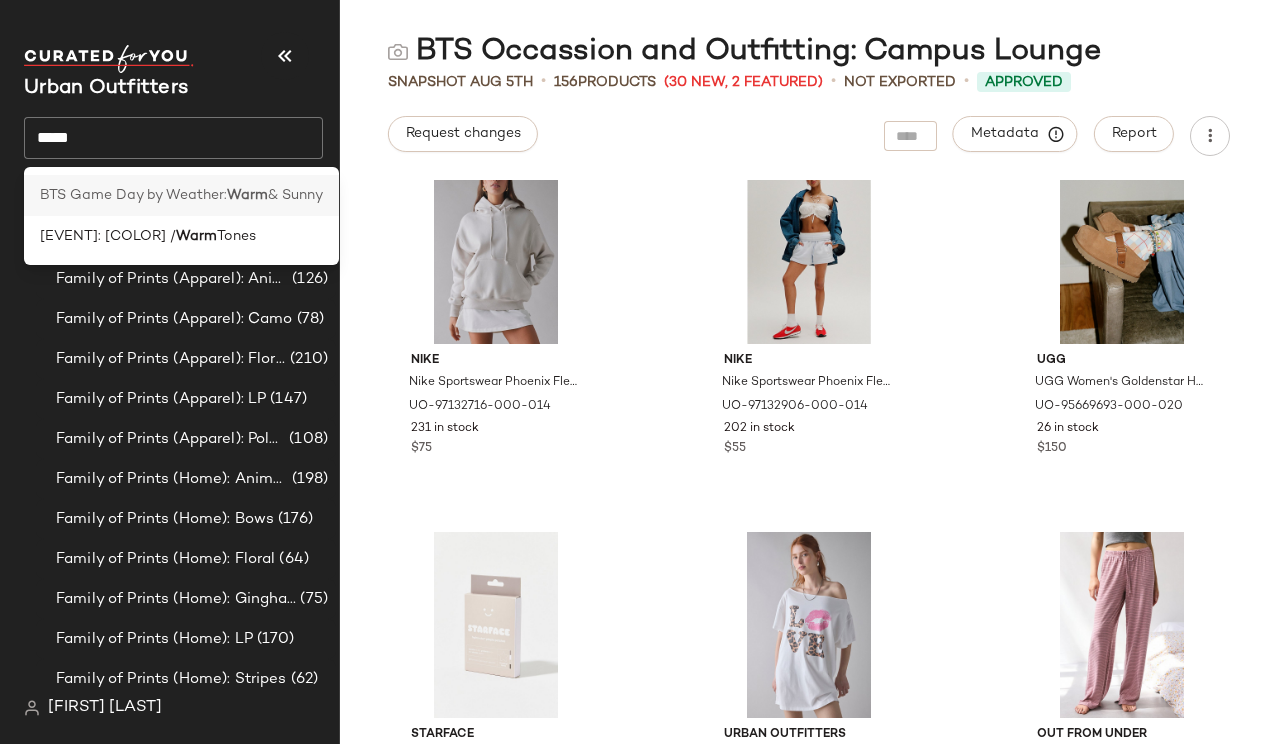 click on "BTS Game Day by Weather:" at bounding box center [133, 195] 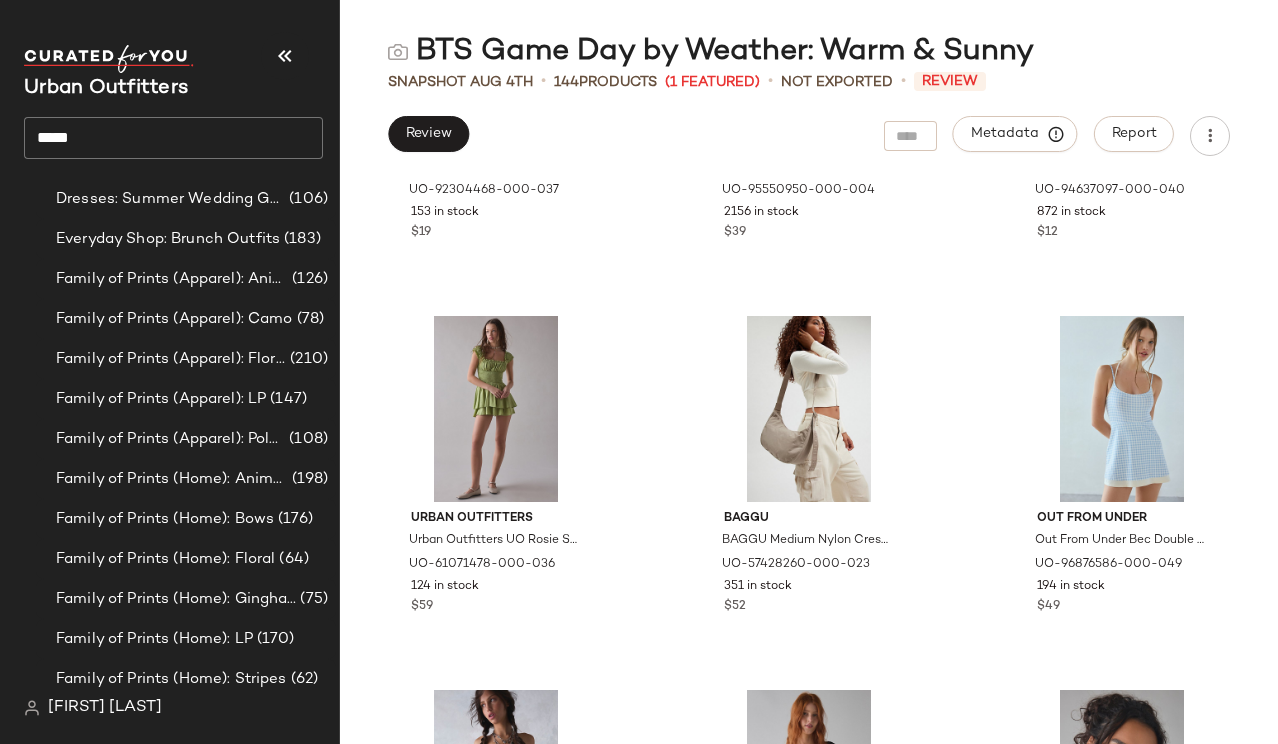 scroll, scrollTop: 14881, scrollLeft: 0, axis: vertical 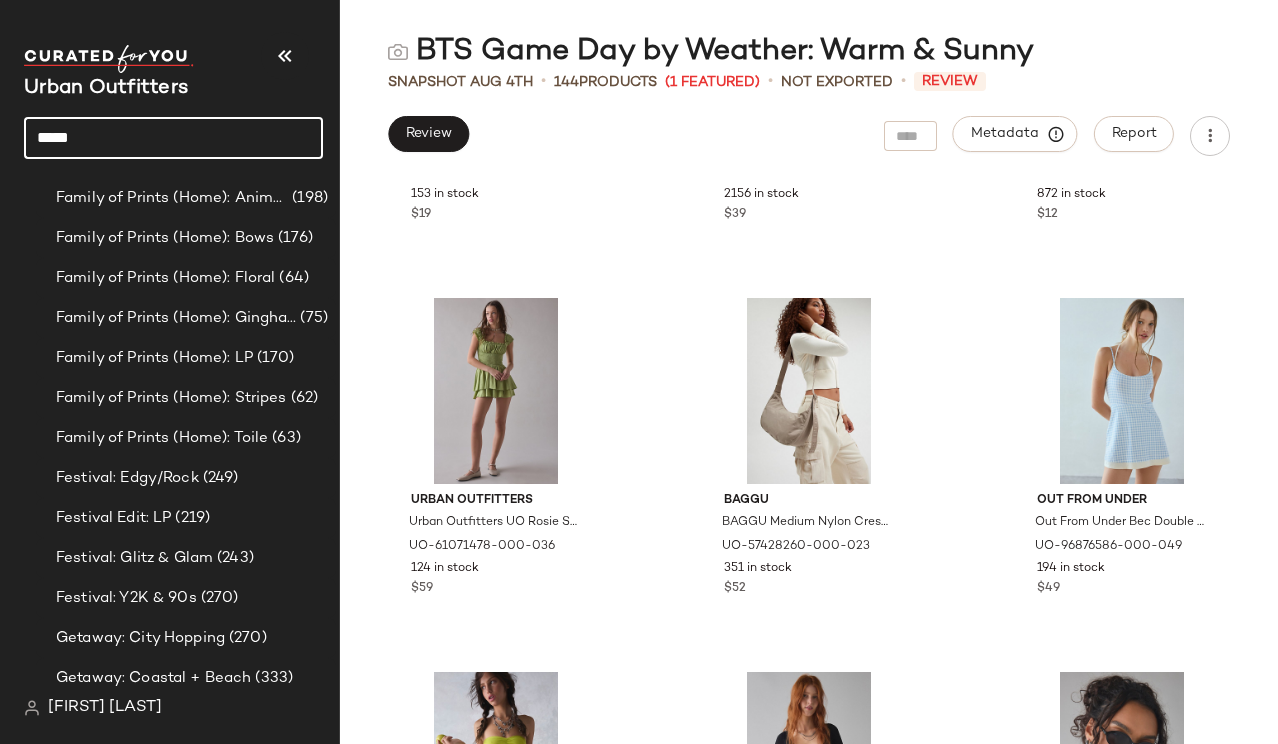 click on "****" 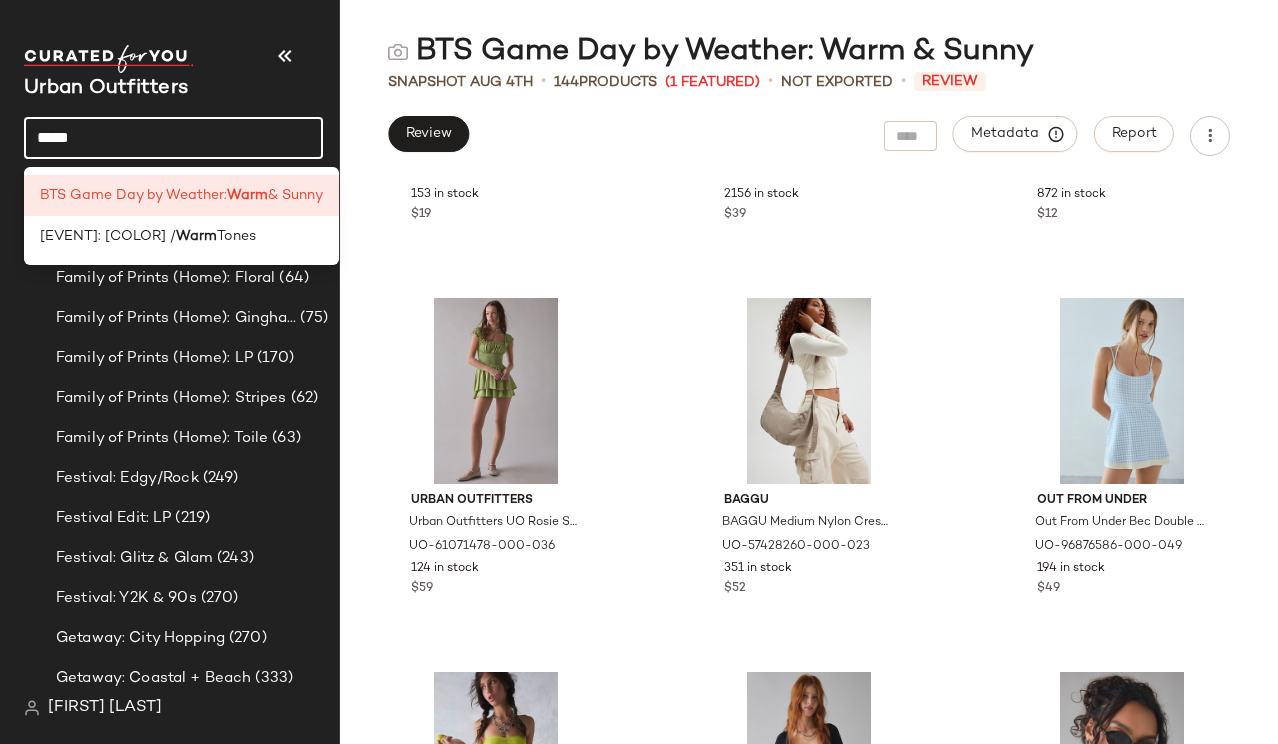 click on "****" 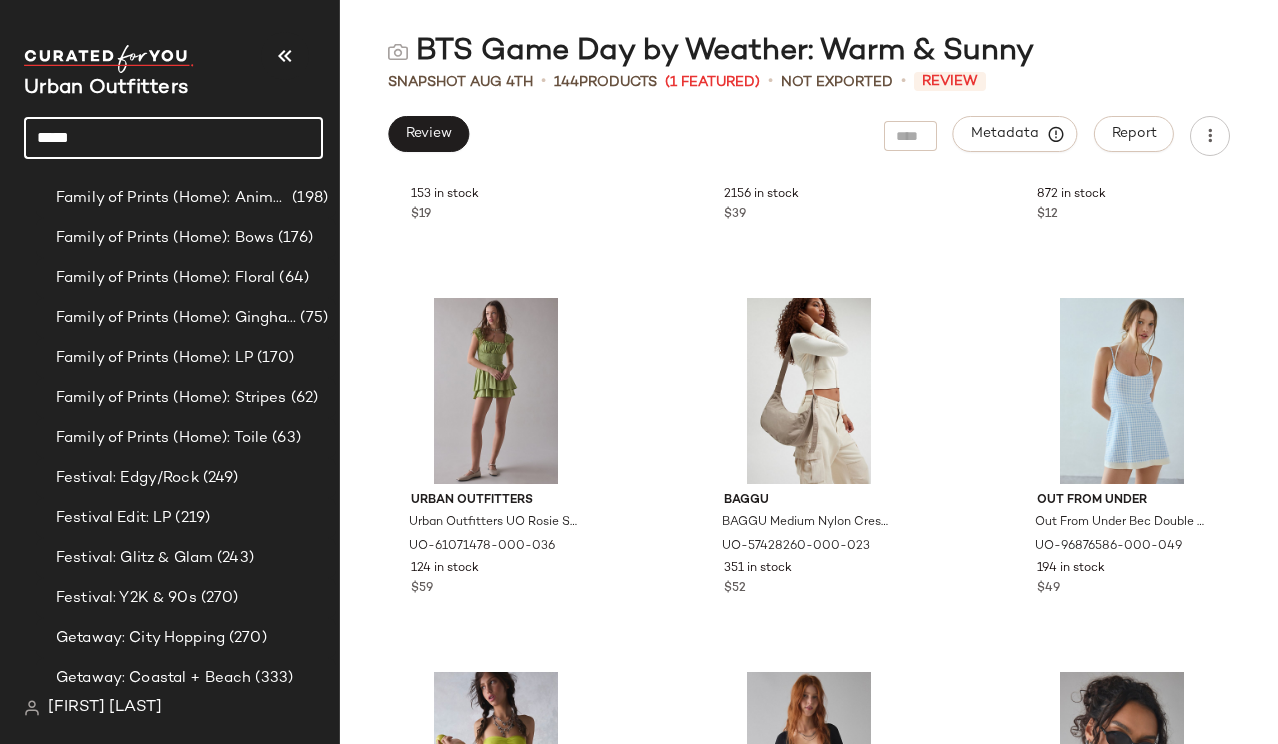 click on "****" 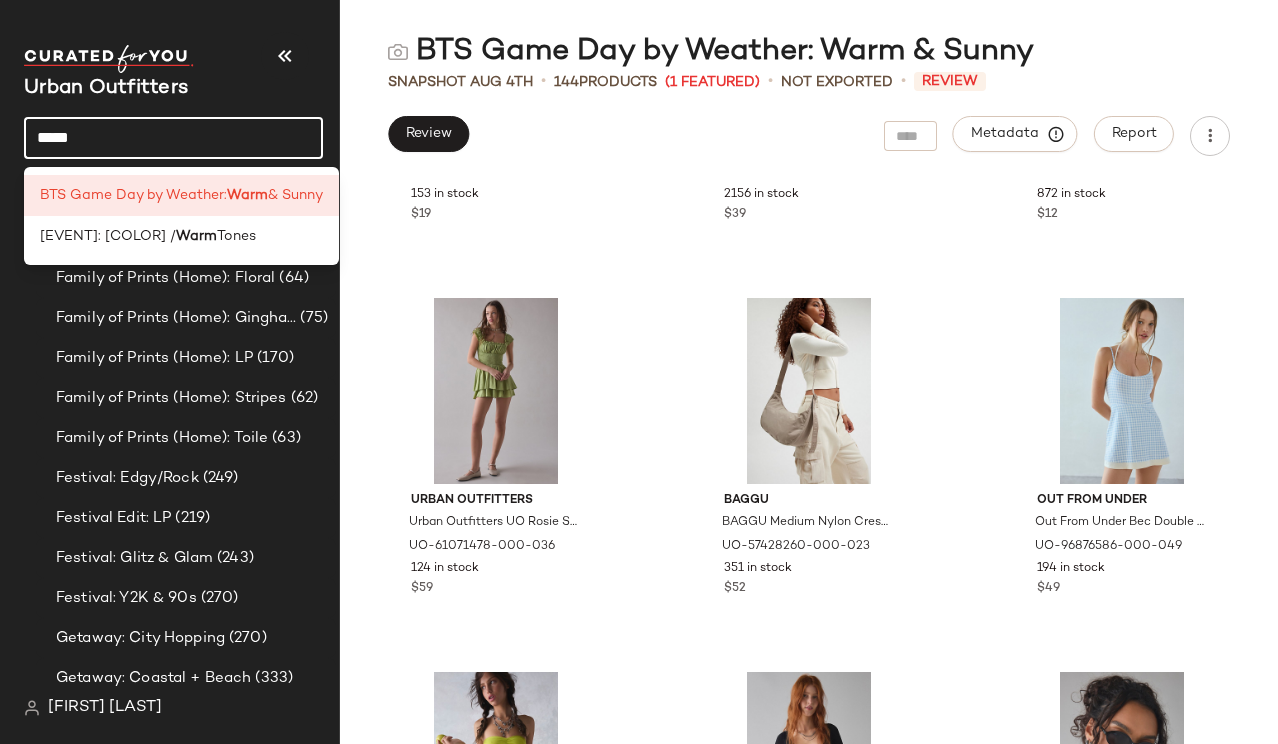 click on "****" 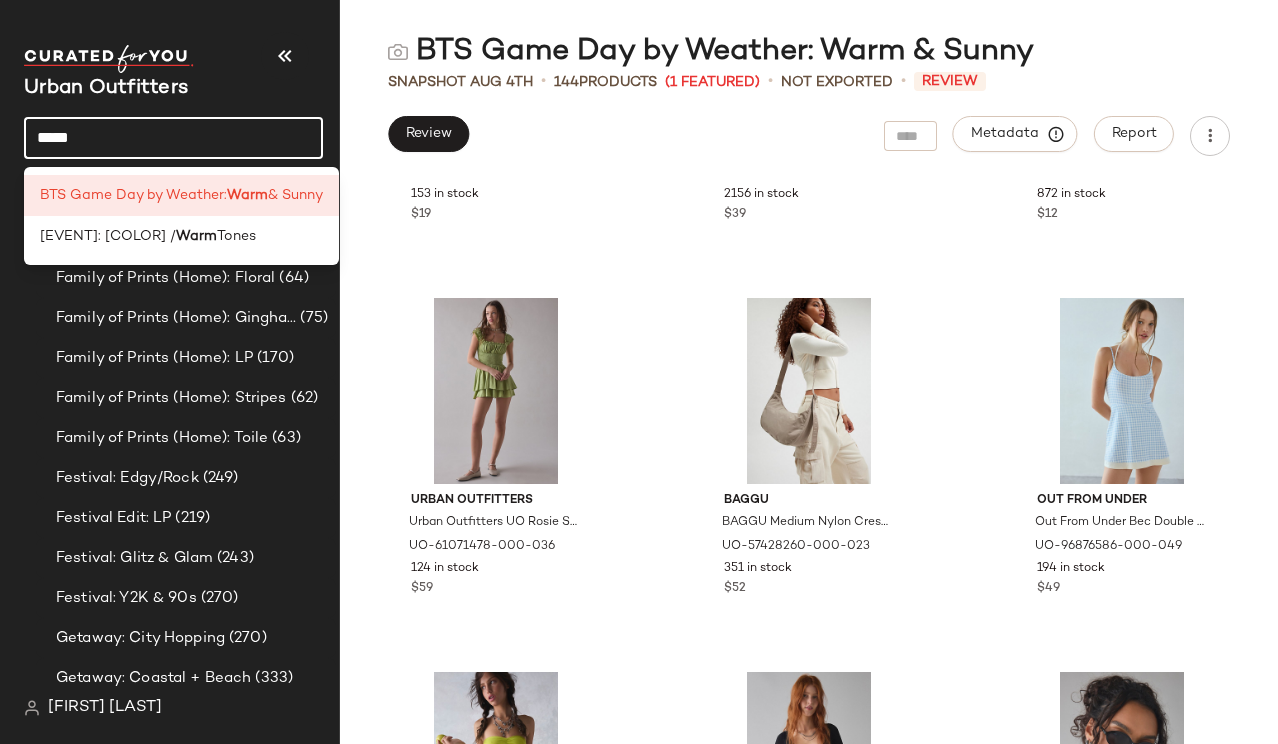 click on "****" 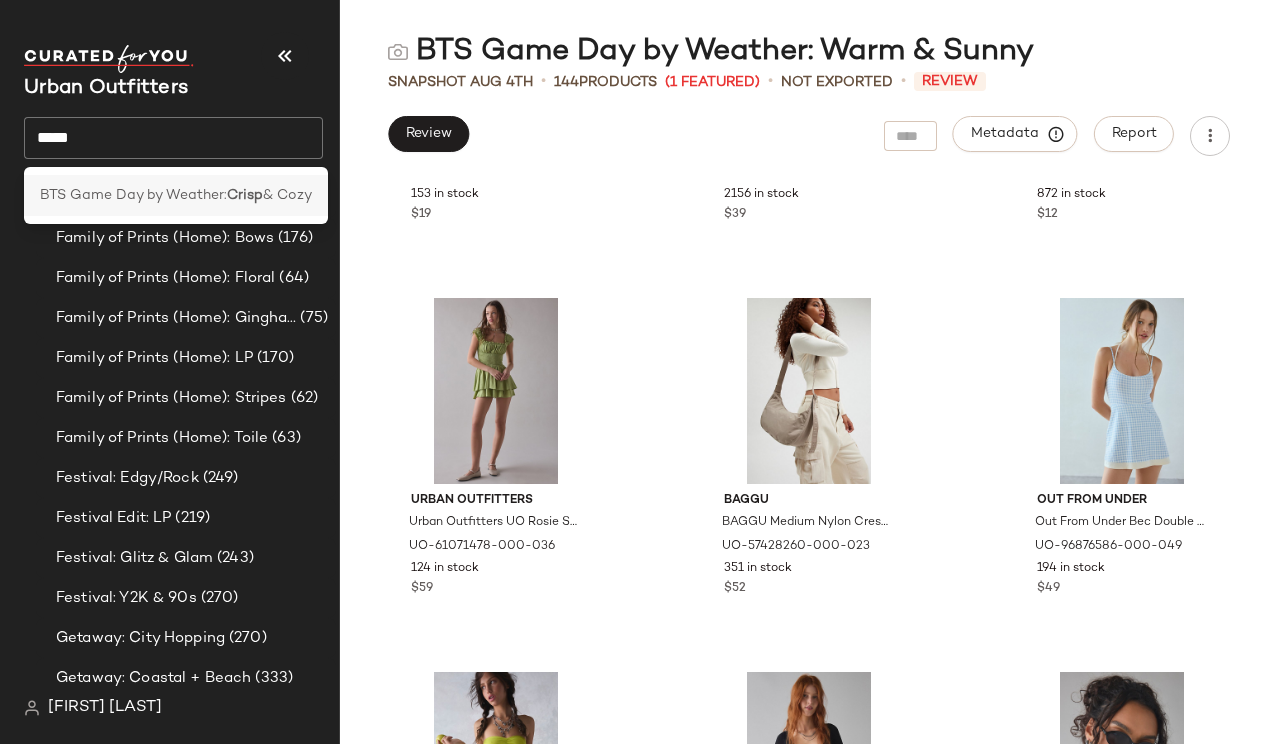 click on "BTS Game Day by Weather:" at bounding box center (133, 195) 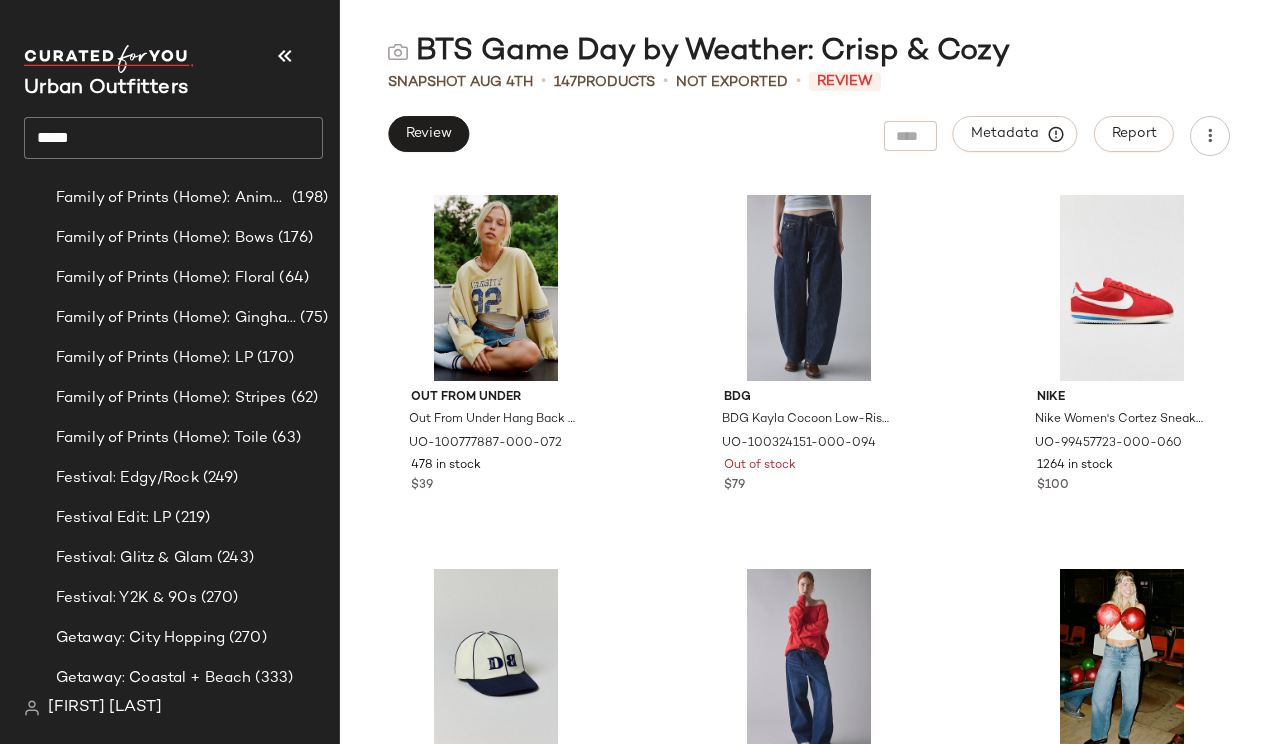 click on "*****" 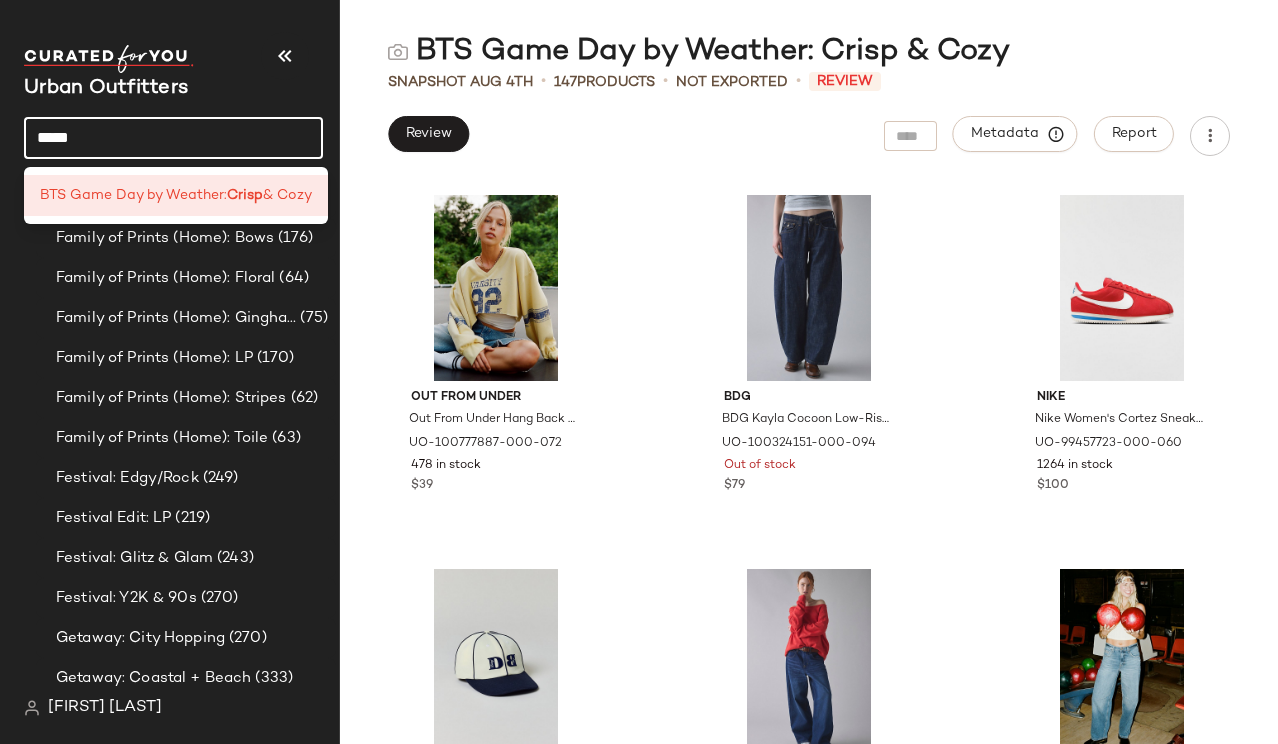 click on "*****" 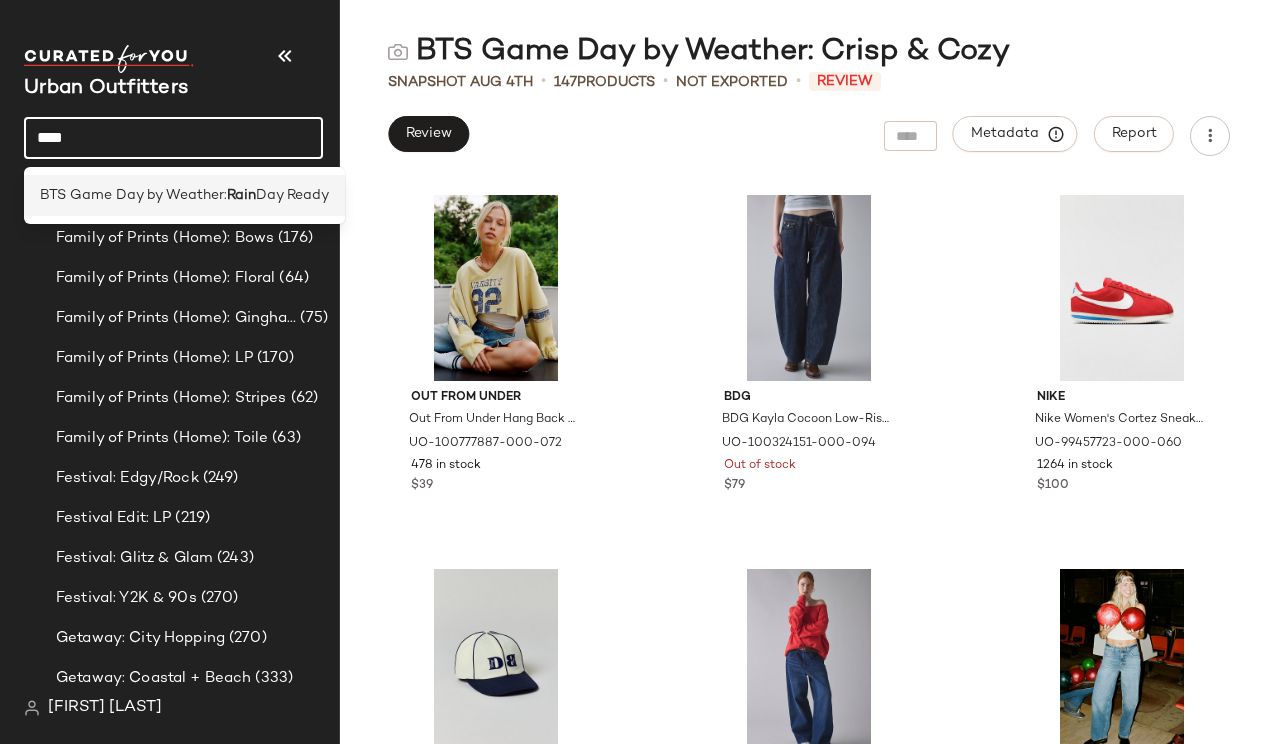 click on "BTS Game Day by Weather:  Rain  Day Ready" 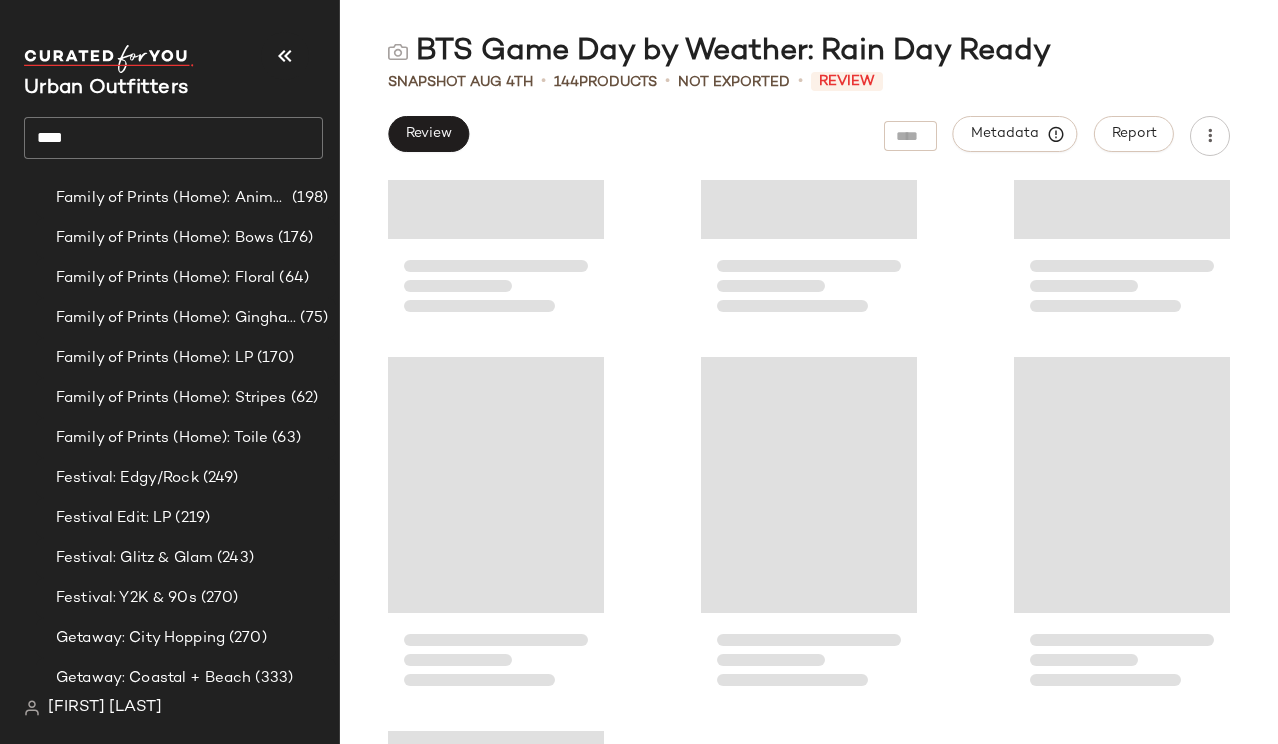 scroll, scrollTop: 11826, scrollLeft: 0, axis: vertical 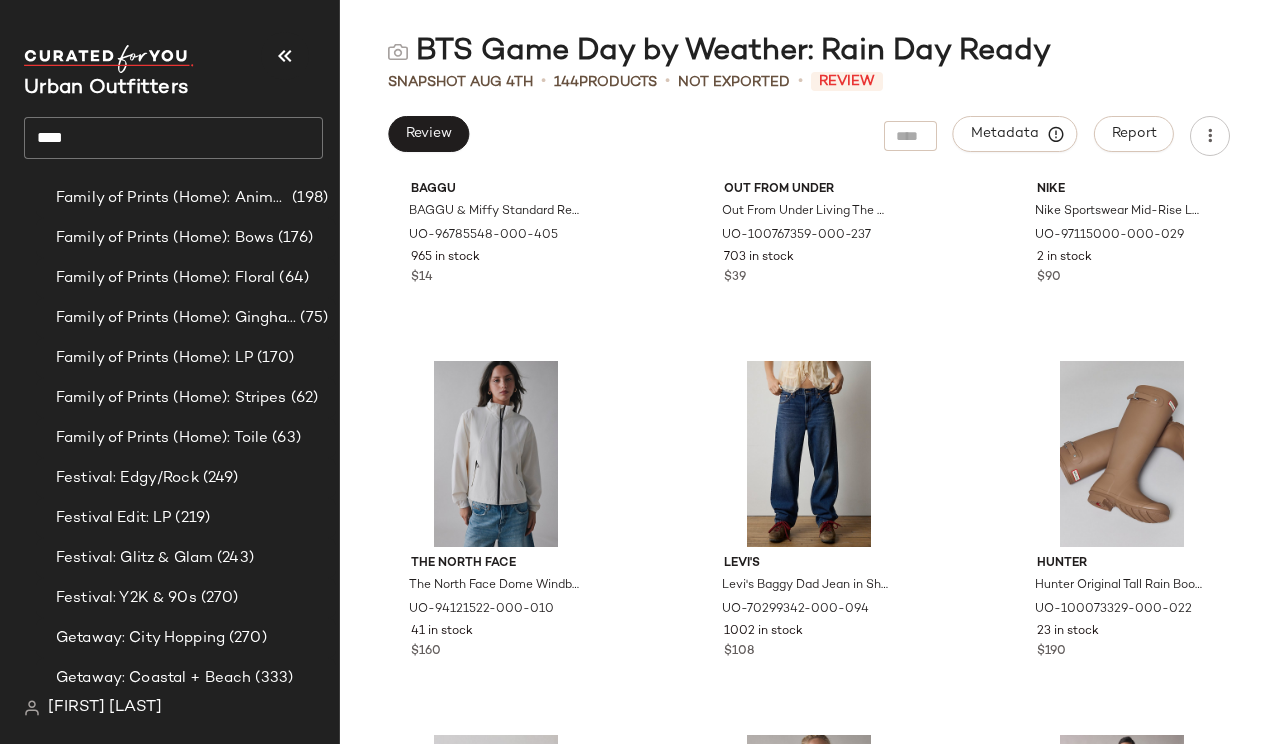 click on "****" 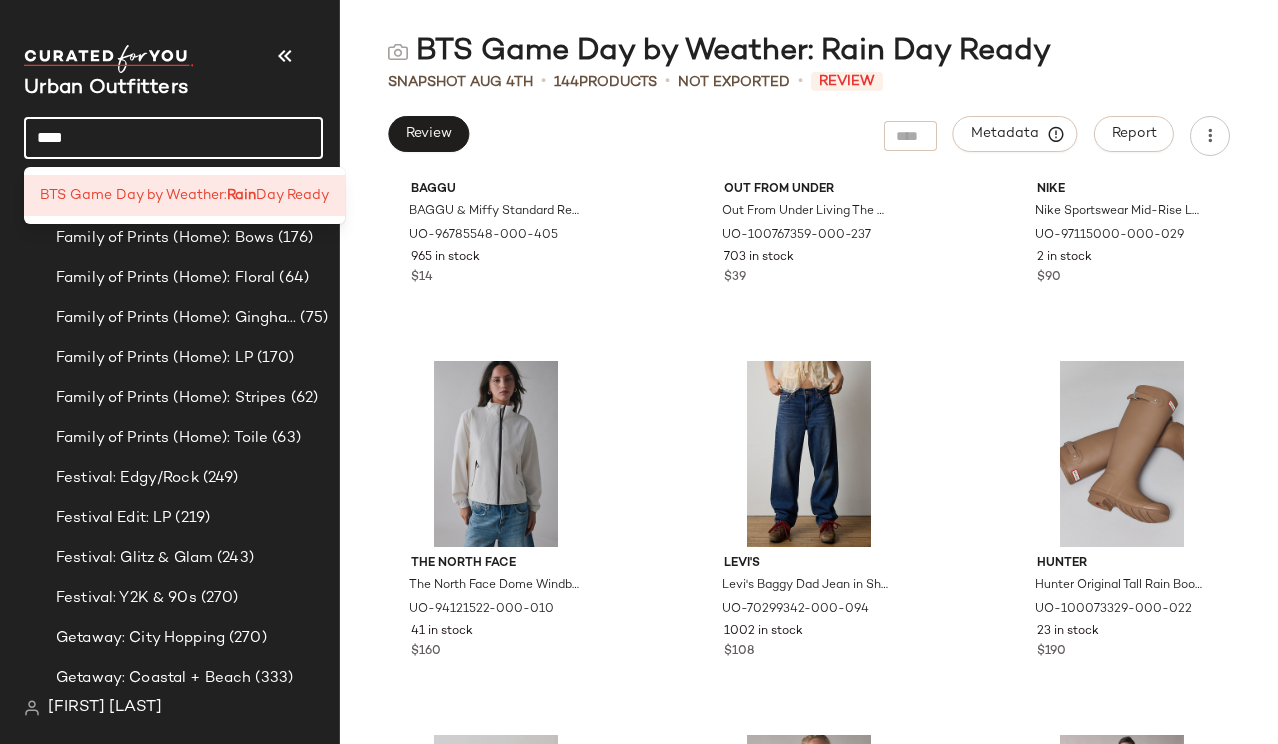 click on "****" 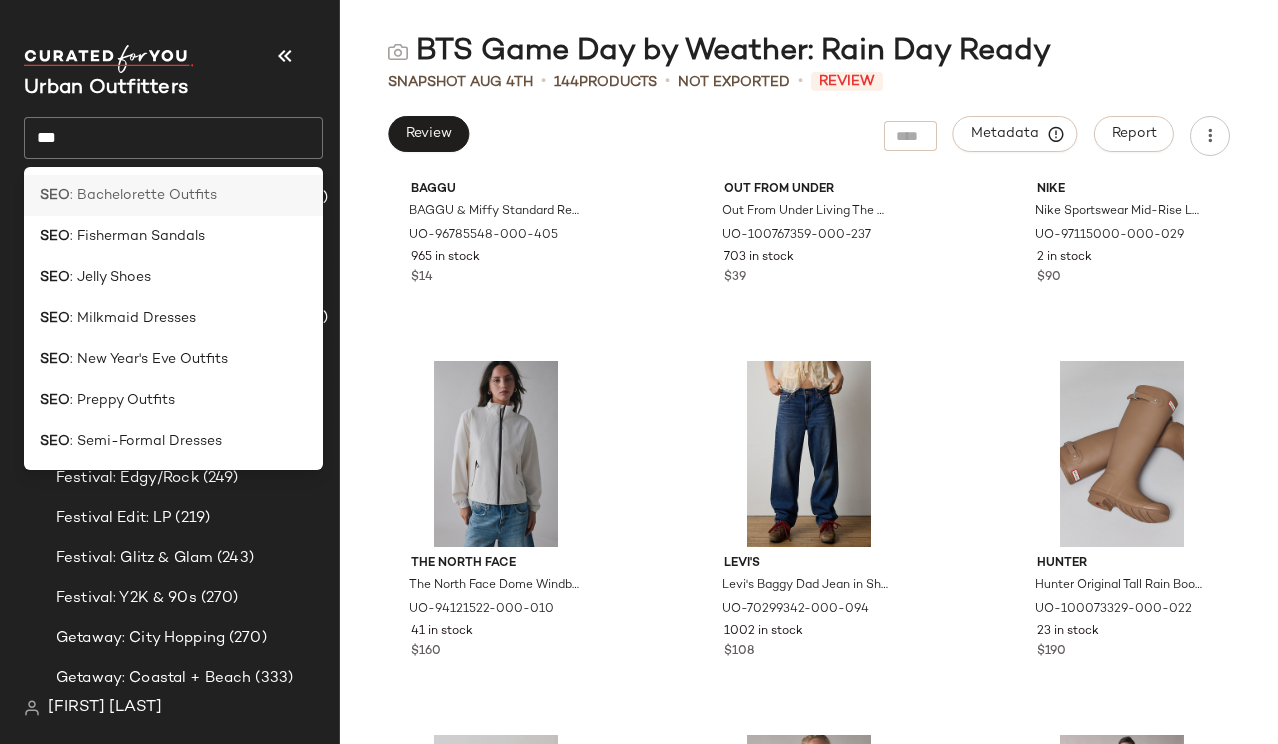 click on ": Bachelorette Outfits" at bounding box center [143, 195] 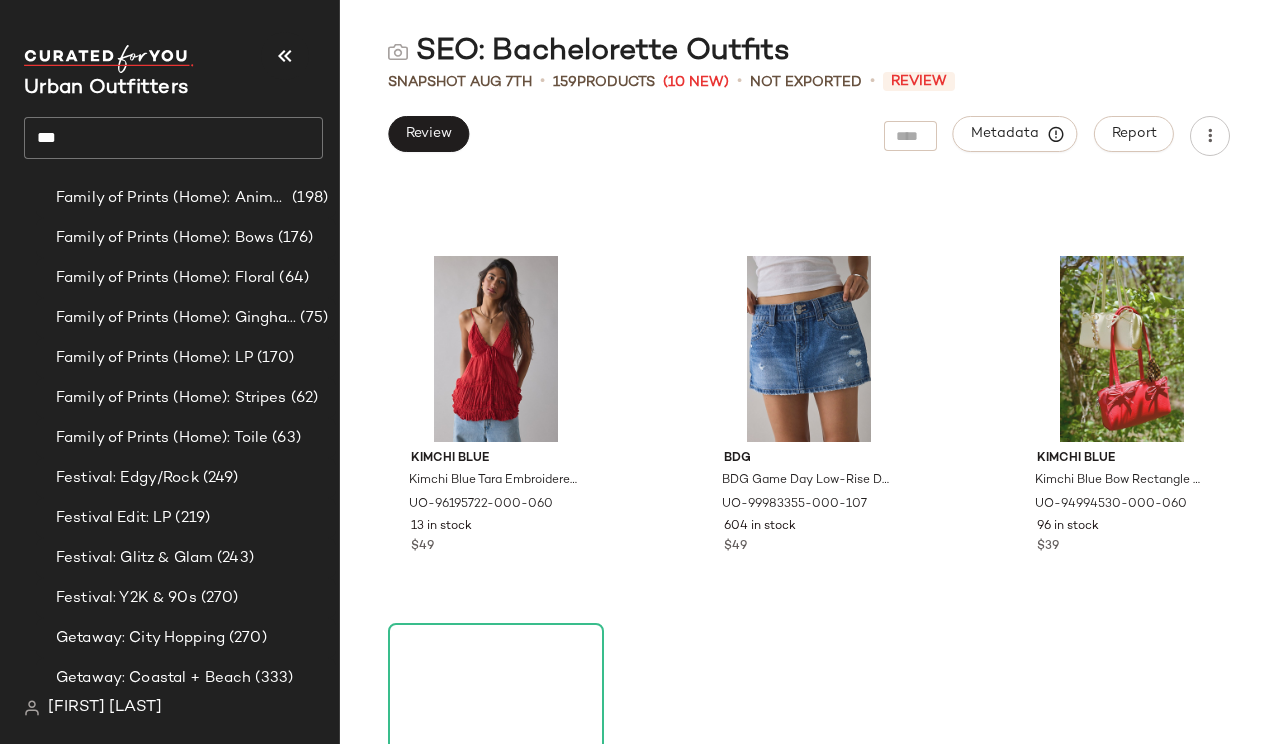 scroll, scrollTop: 10074, scrollLeft: 0, axis: vertical 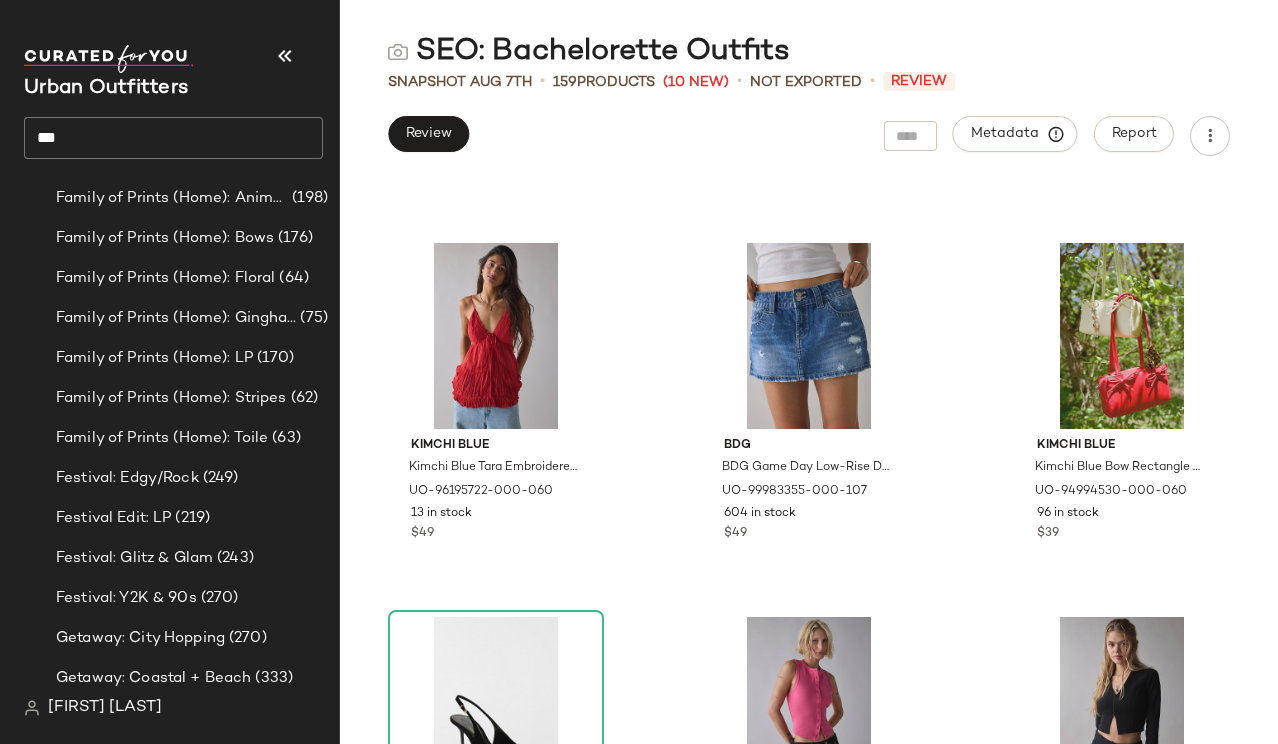 click on "***" 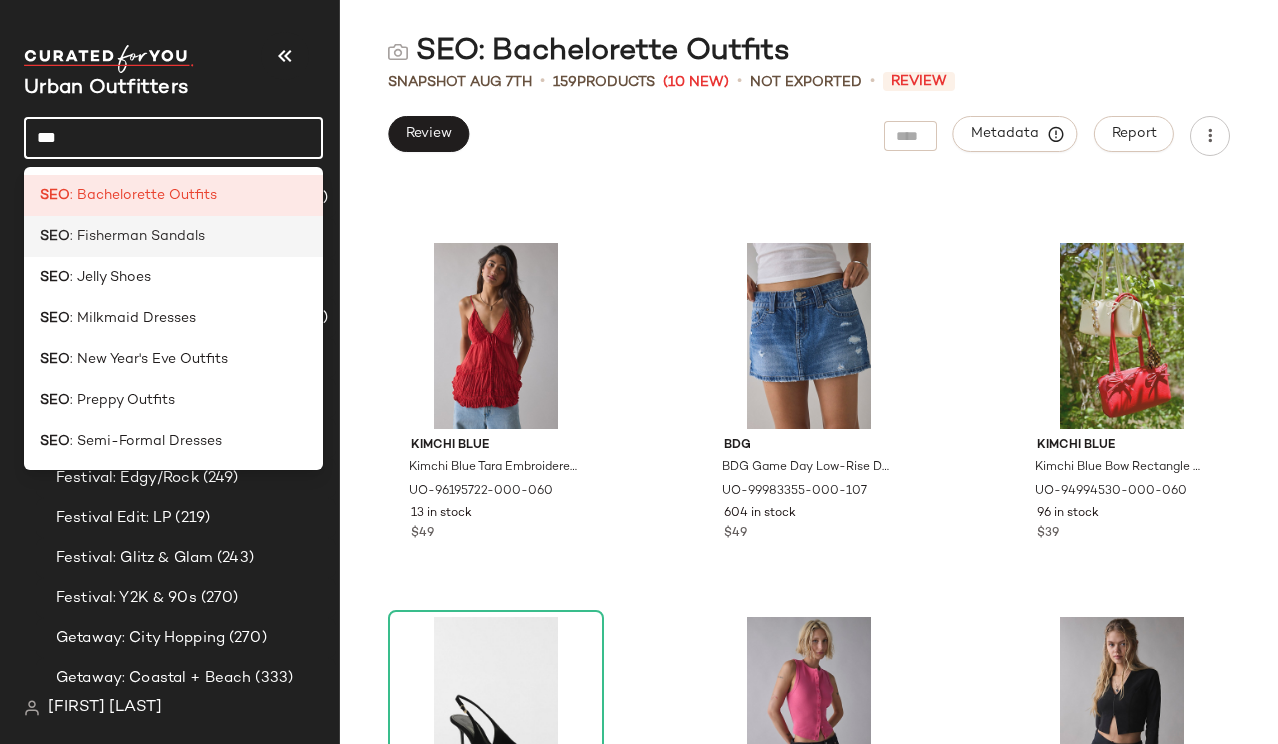 click on ": Fisherman Sandals" at bounding box center [137, 236] 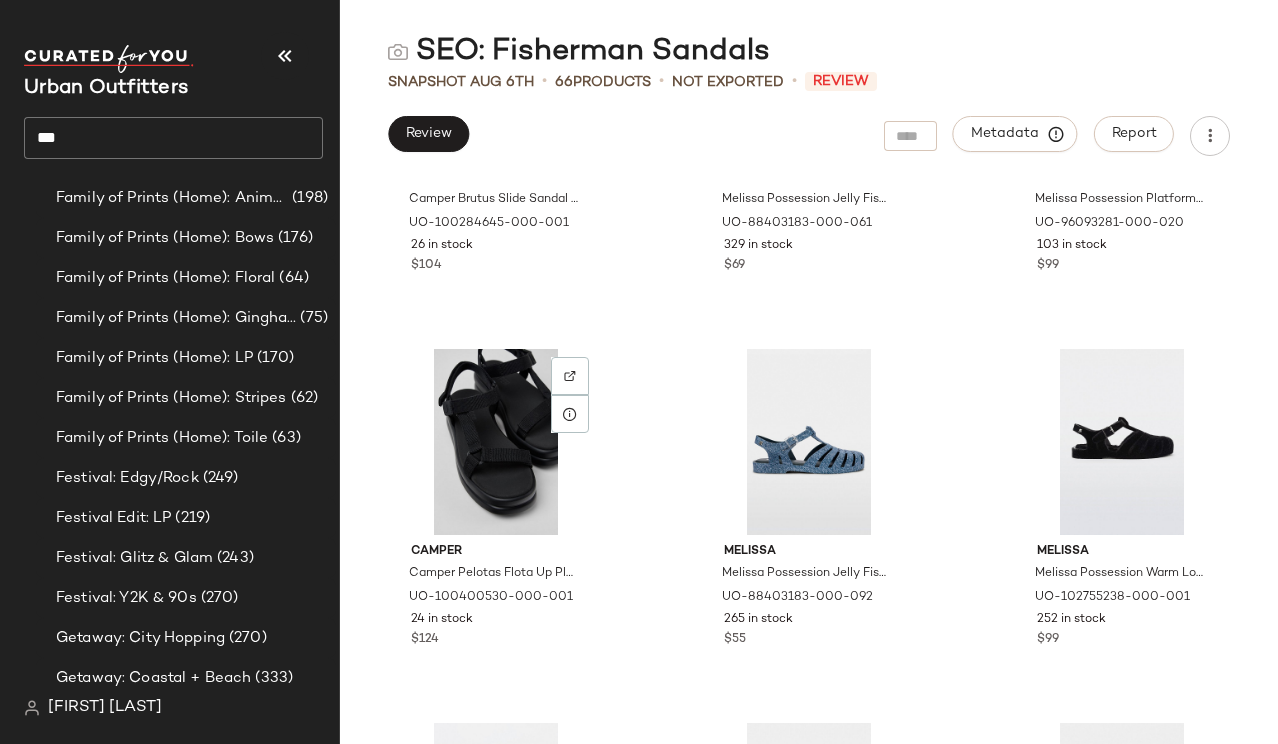 scroll, scrollTop: 3988, scrollLeft: 0, axis: vertical 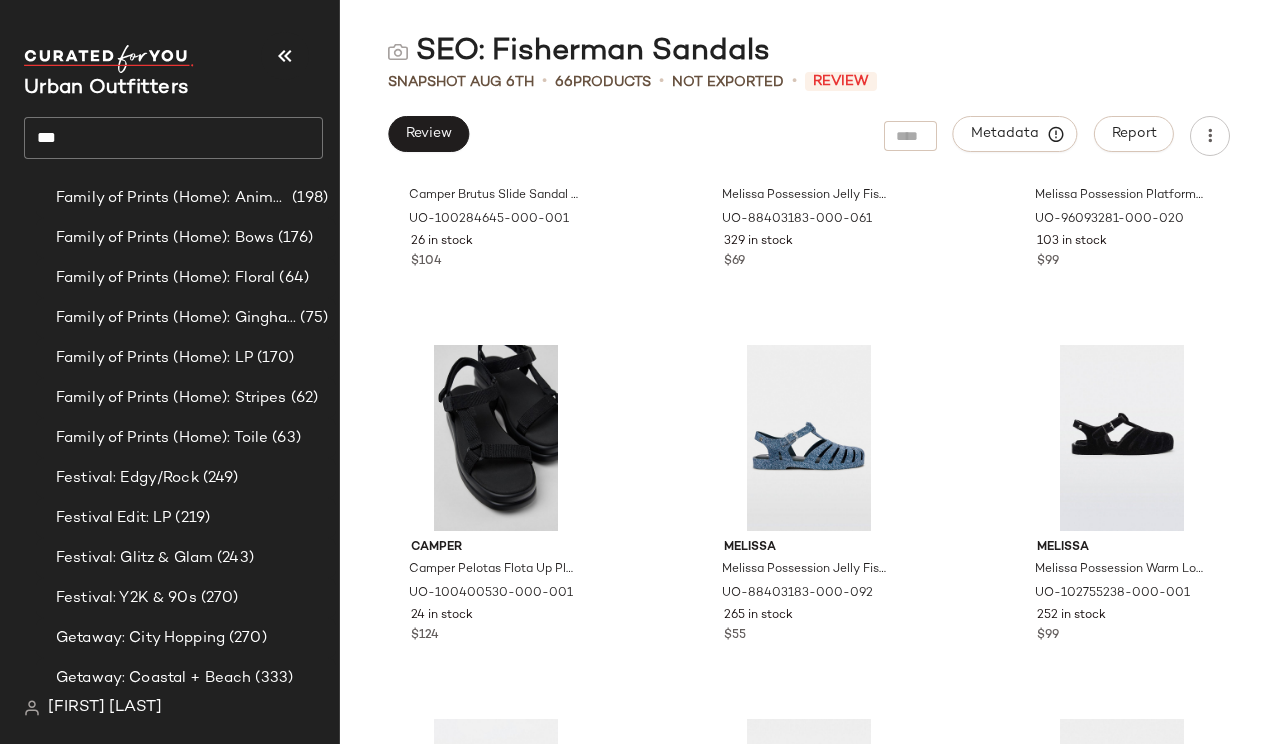 click on "***" 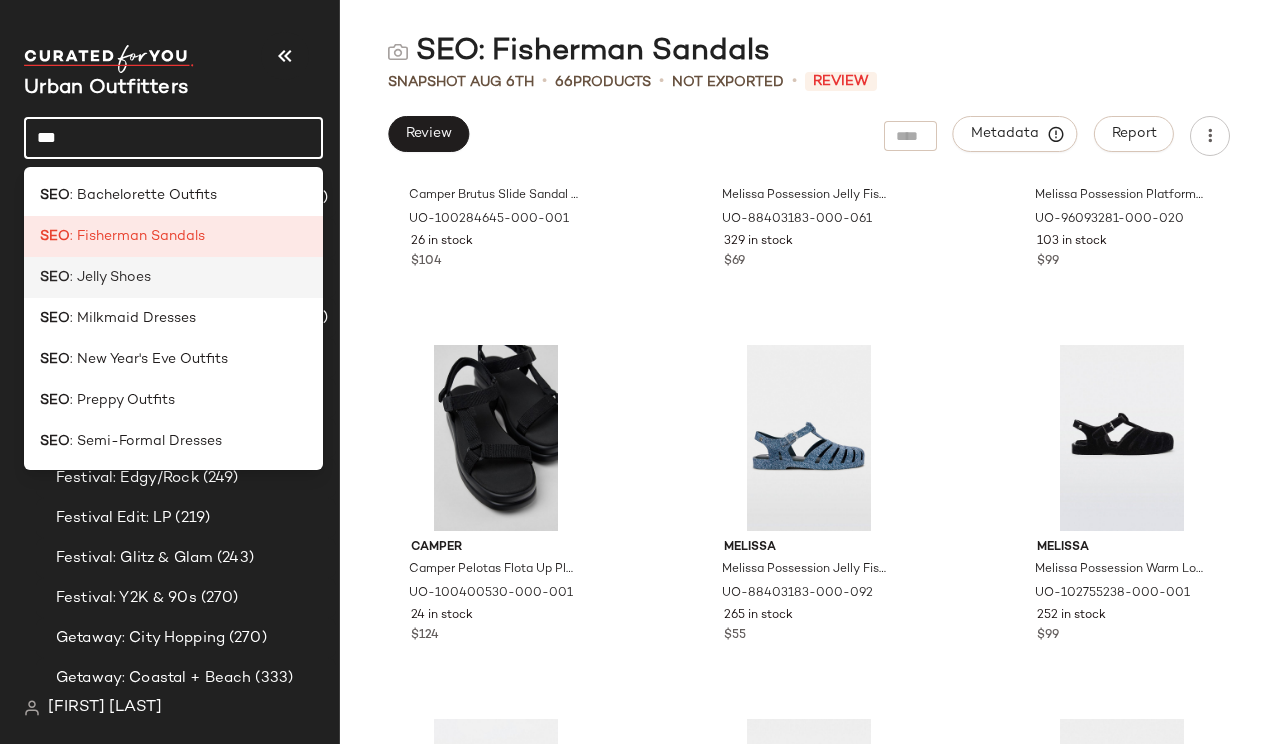 click on ": Jelly Shoes" at bounding box center [110, 277] 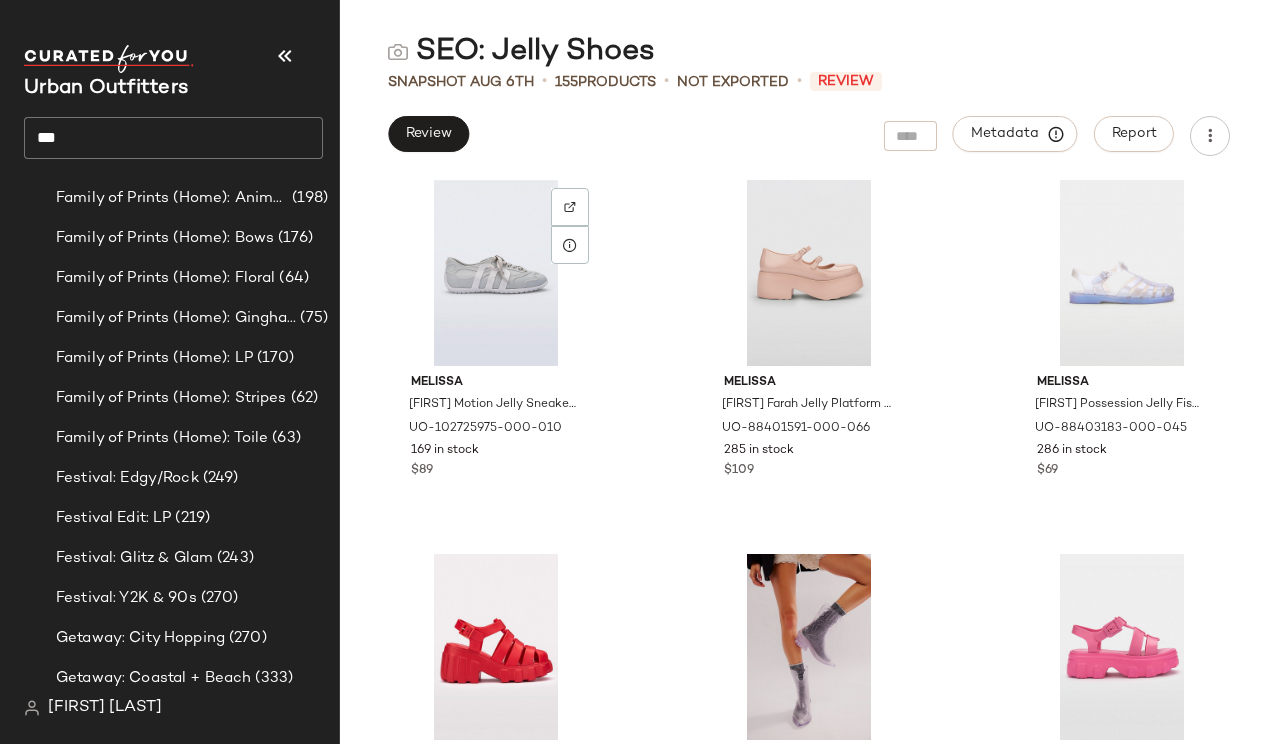 scroll, scrollTop: 5288, scrollLeft: 0, axis: vertical 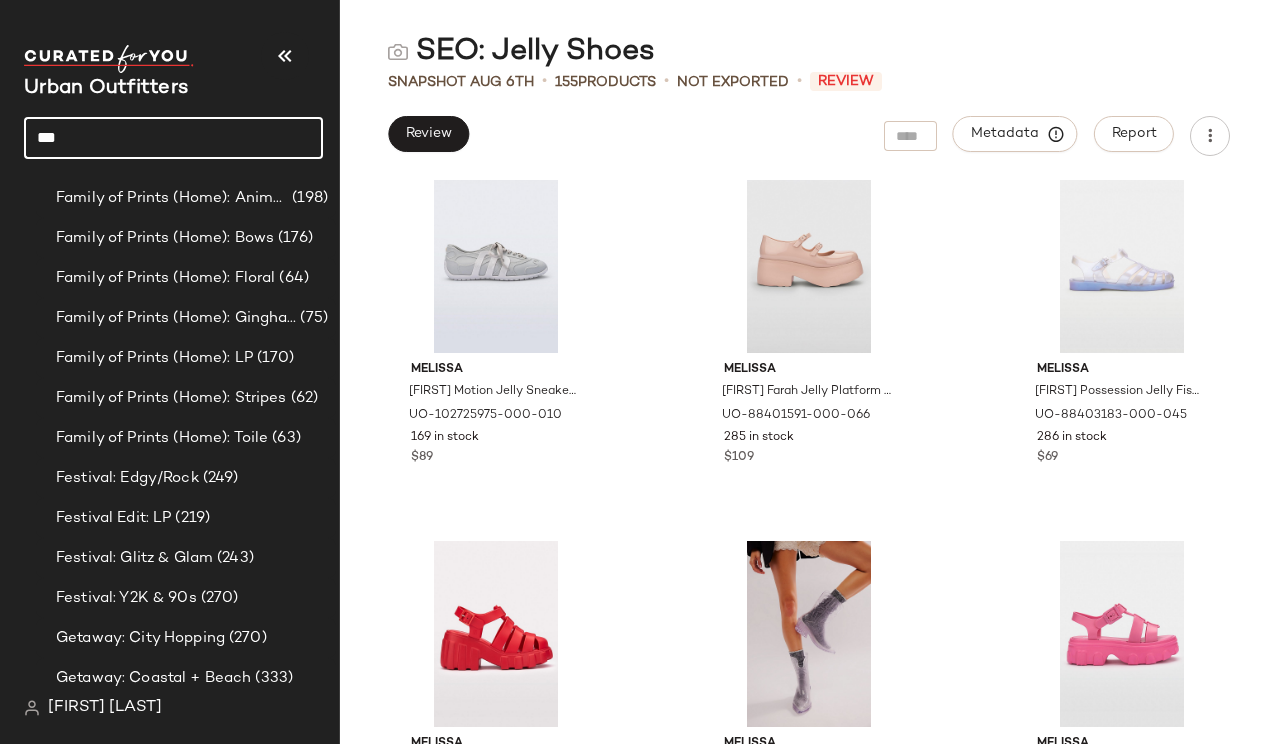 click on "***" 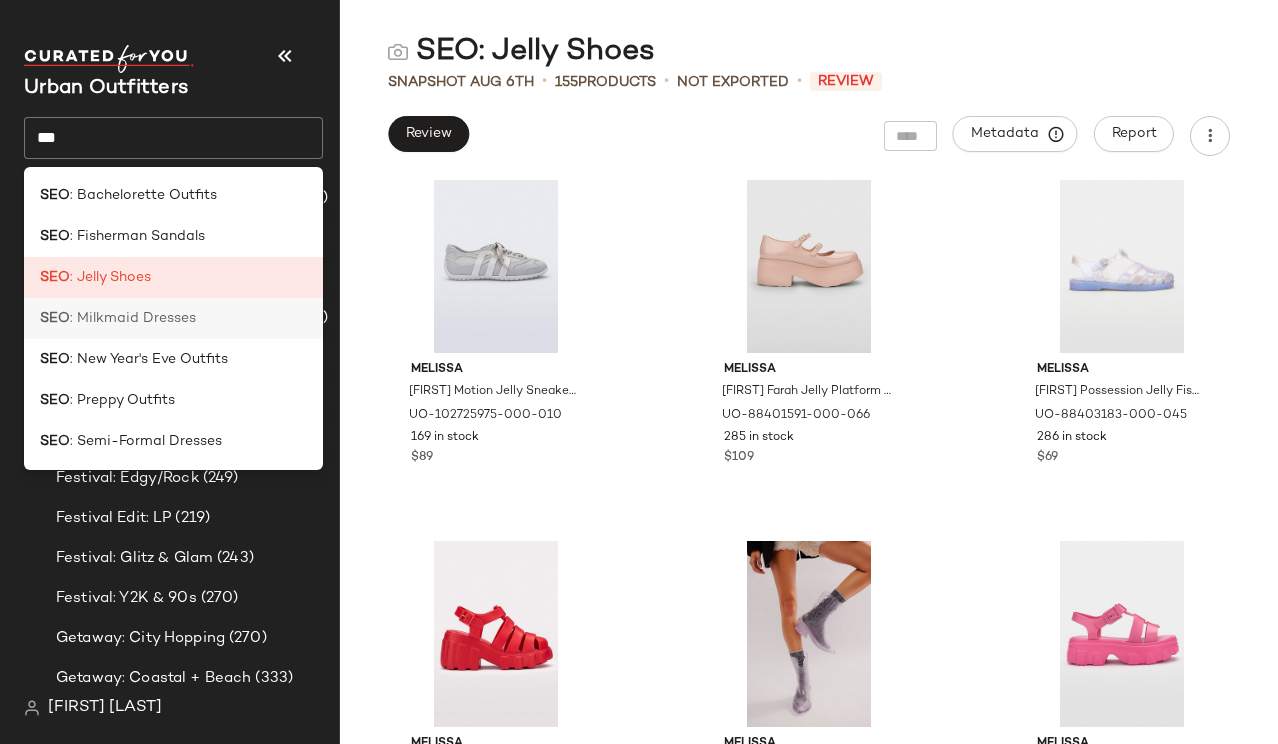 click on ": Milkmaid Dresses" at bounding box center (133, 318) 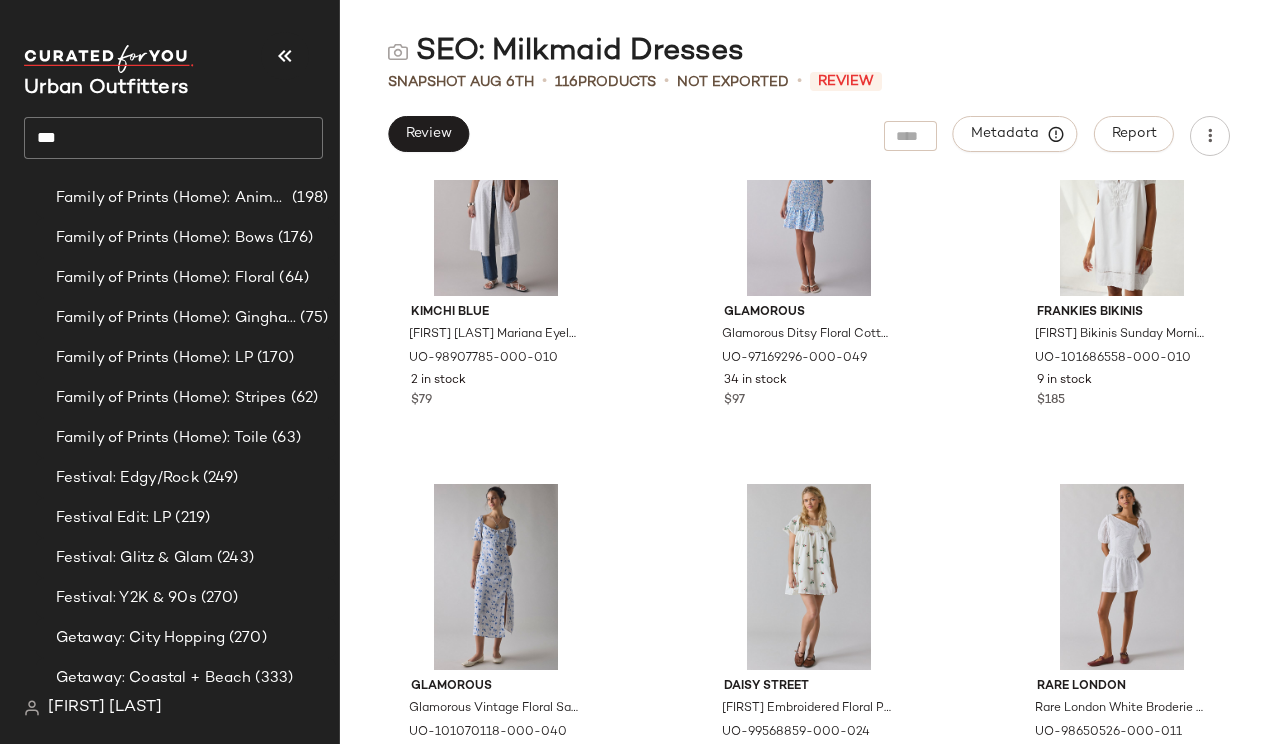 scroll, scrollTop: 6846, scrollLeft: 0, axis: vertical 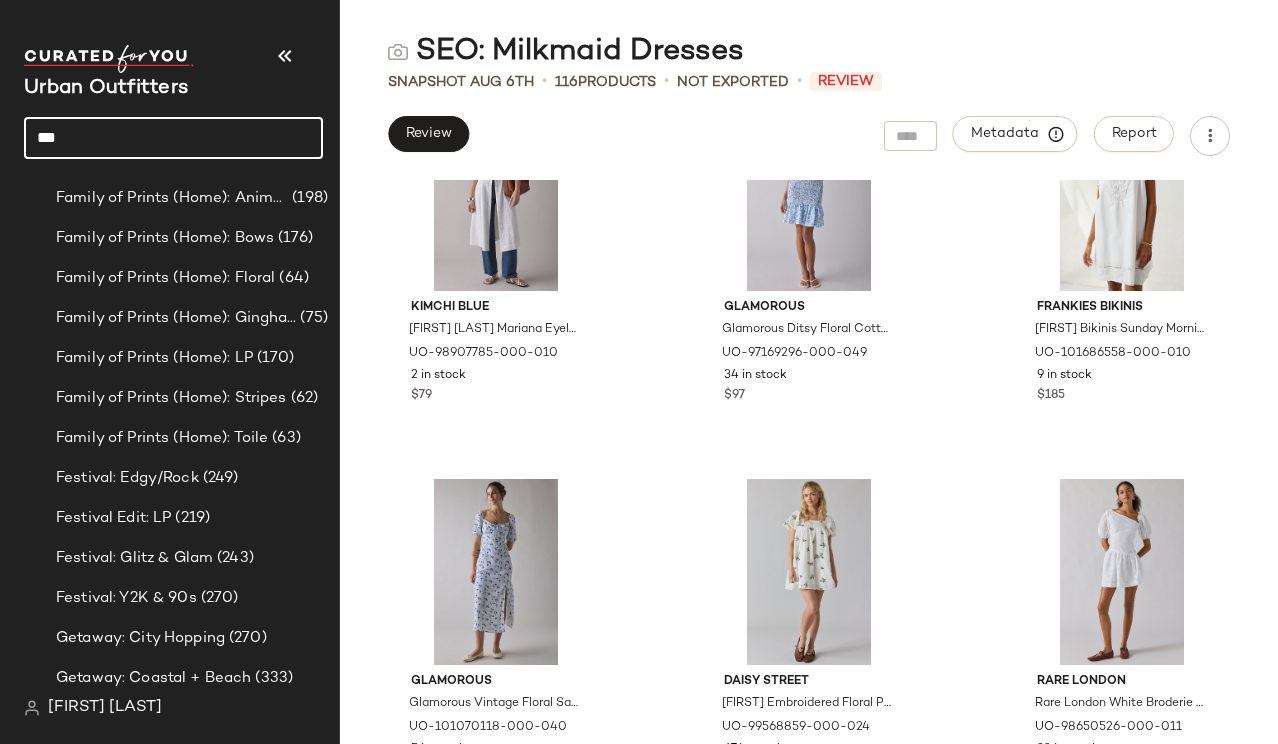 click on "***" 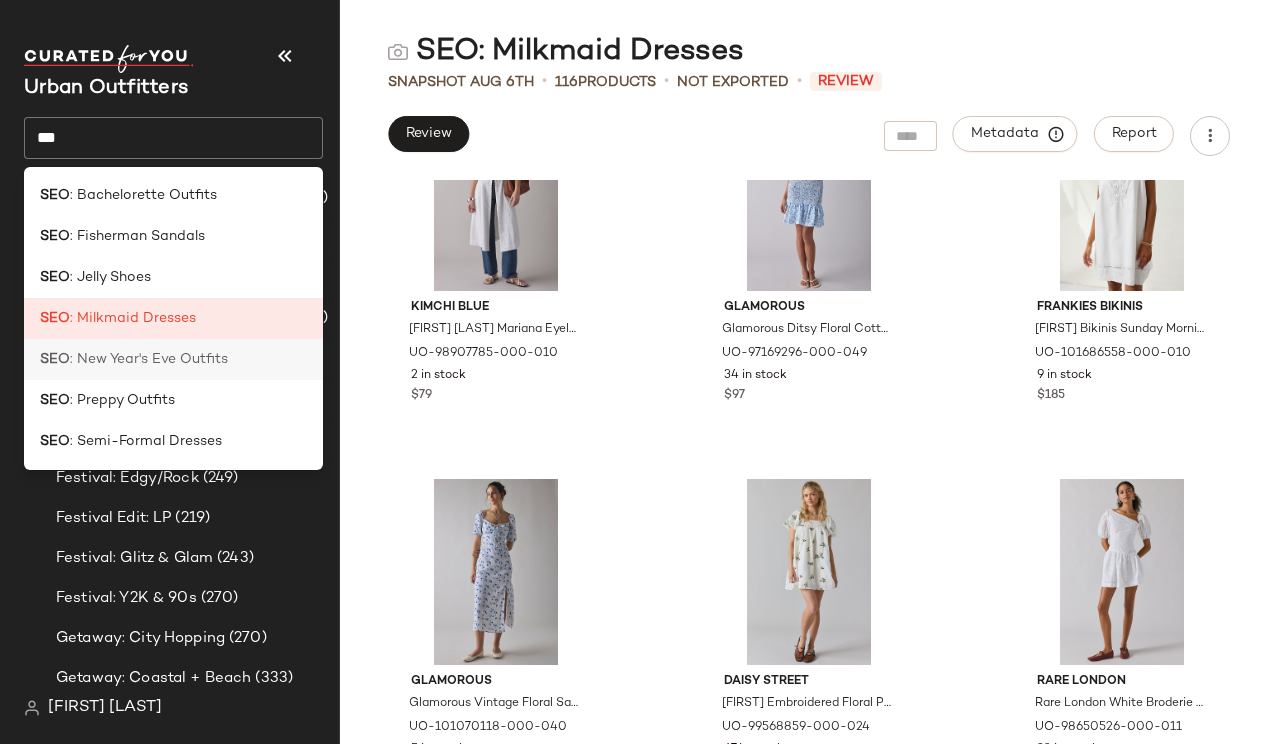 click on ": New Year's Eve Outfits" at bounding box center [149, 359] 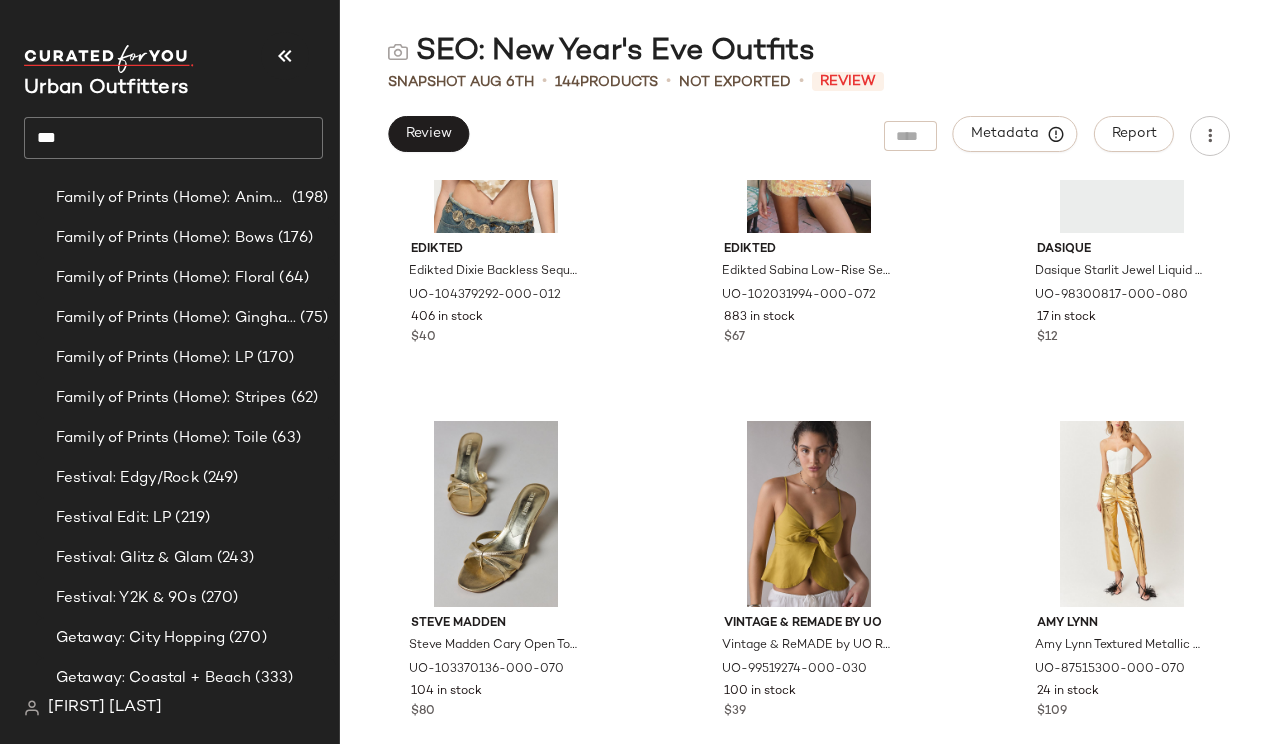 scroll, scrollTop: 9145, scrollLeft: 0, axis: vertical 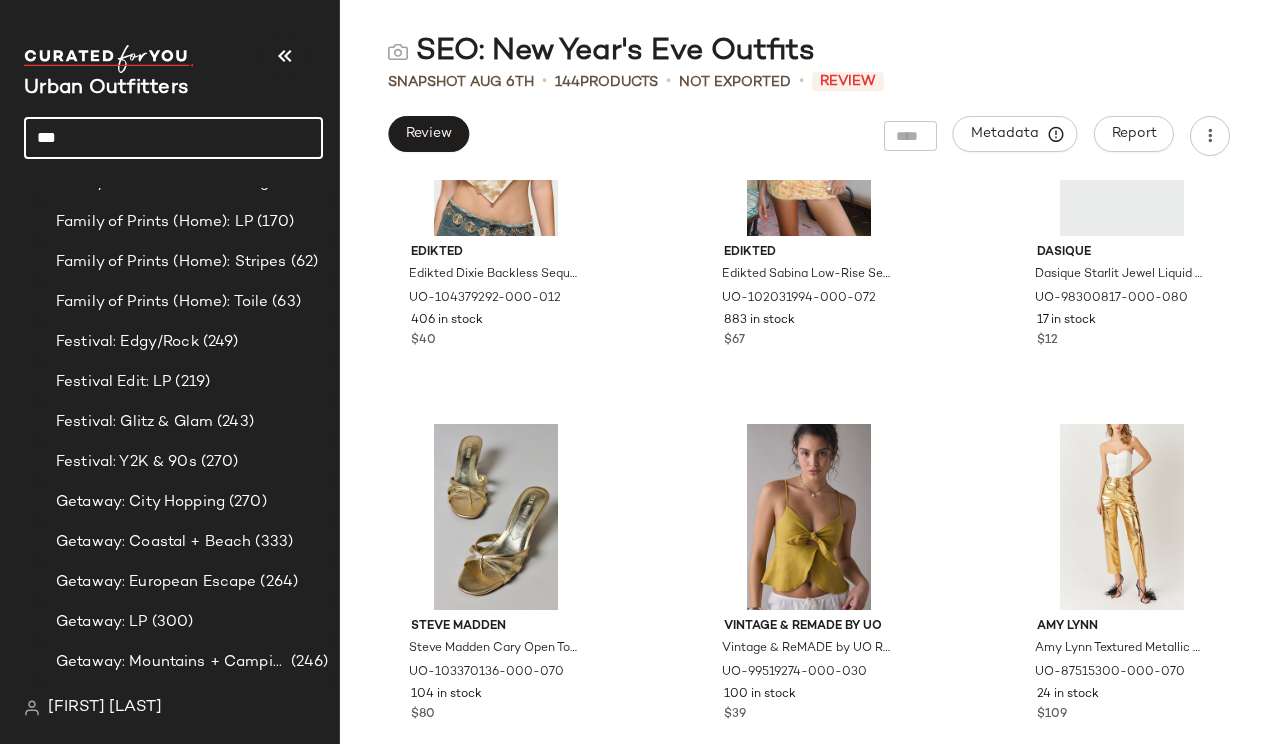 click on "***" 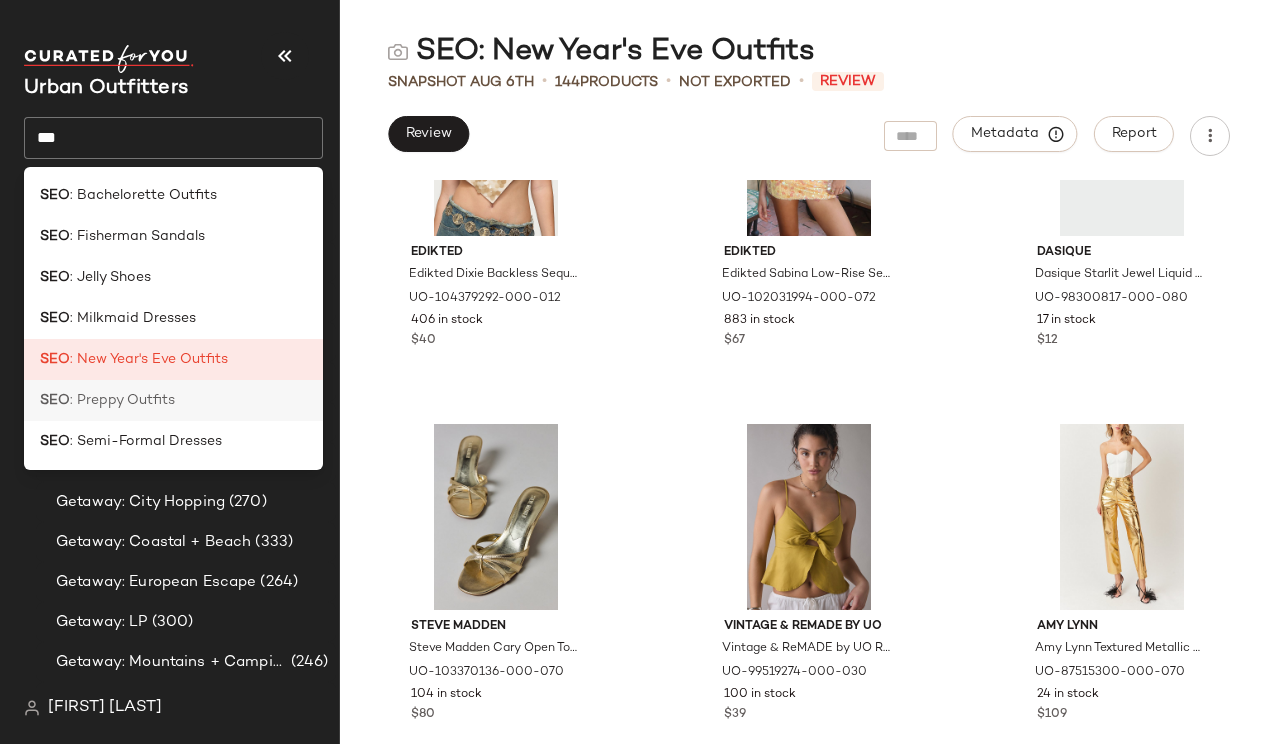 click on "SEO : Preppy Outfits" 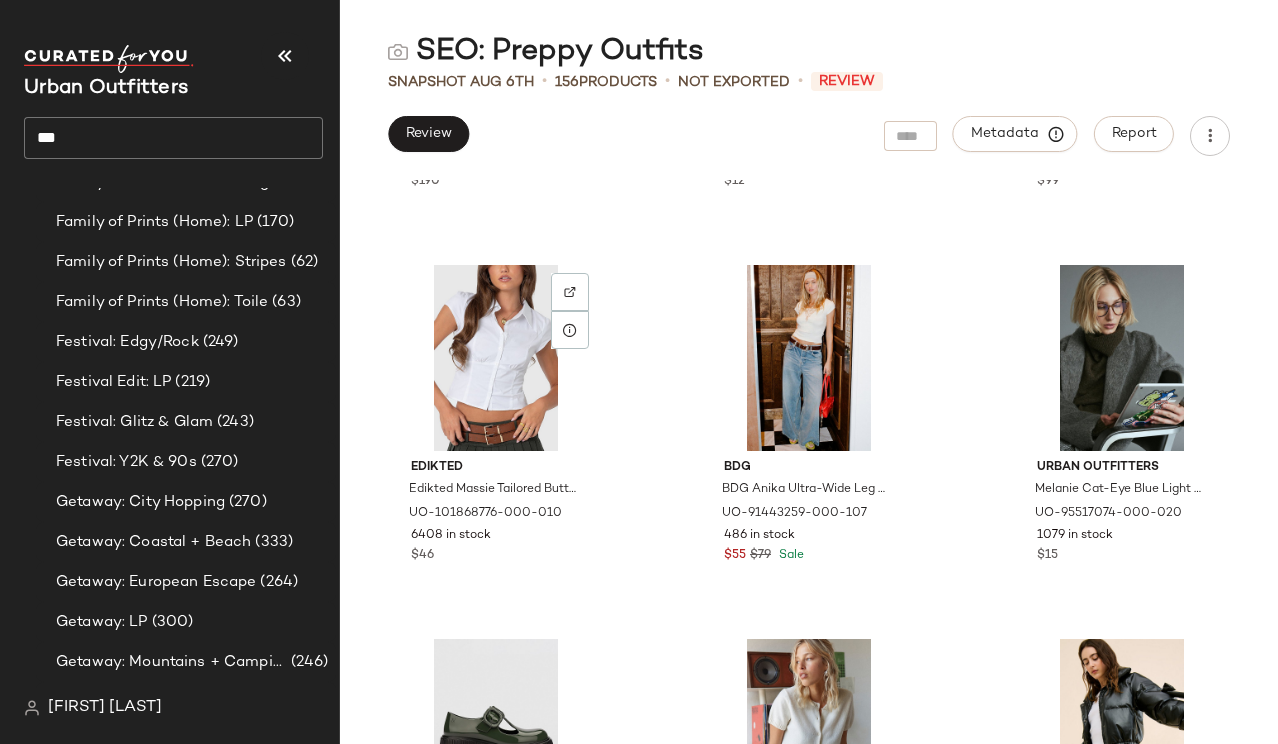 scroll, scrollTop: 14556, scrollLeft: 0, axis: vertical 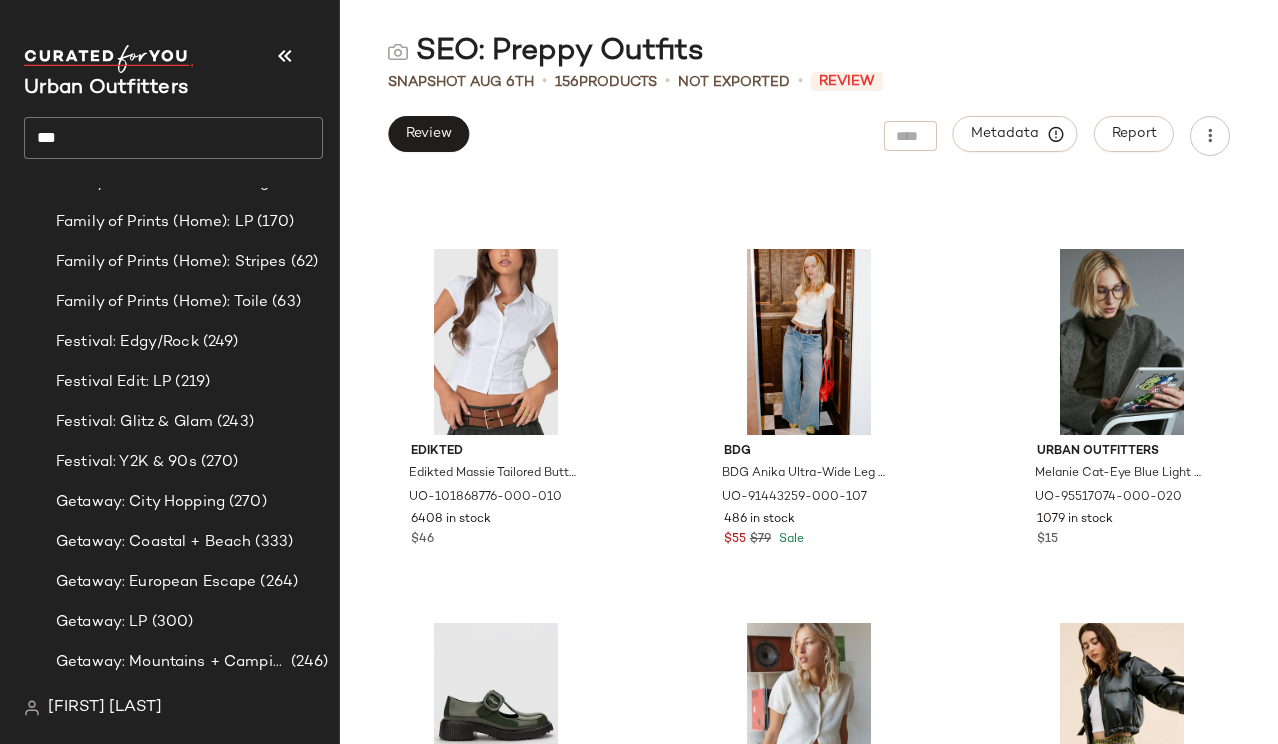 click on "***" 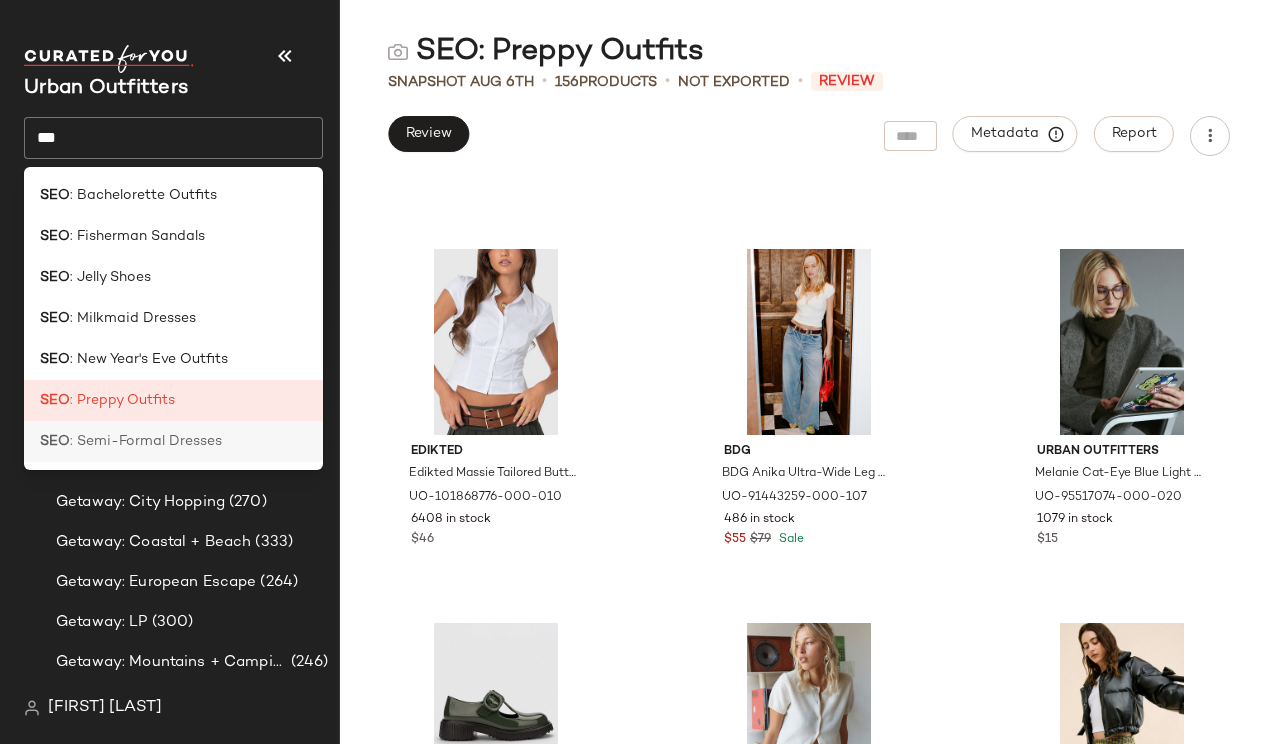 click on ": Semi-Formal Dresses" at bounding box center [146, 441] 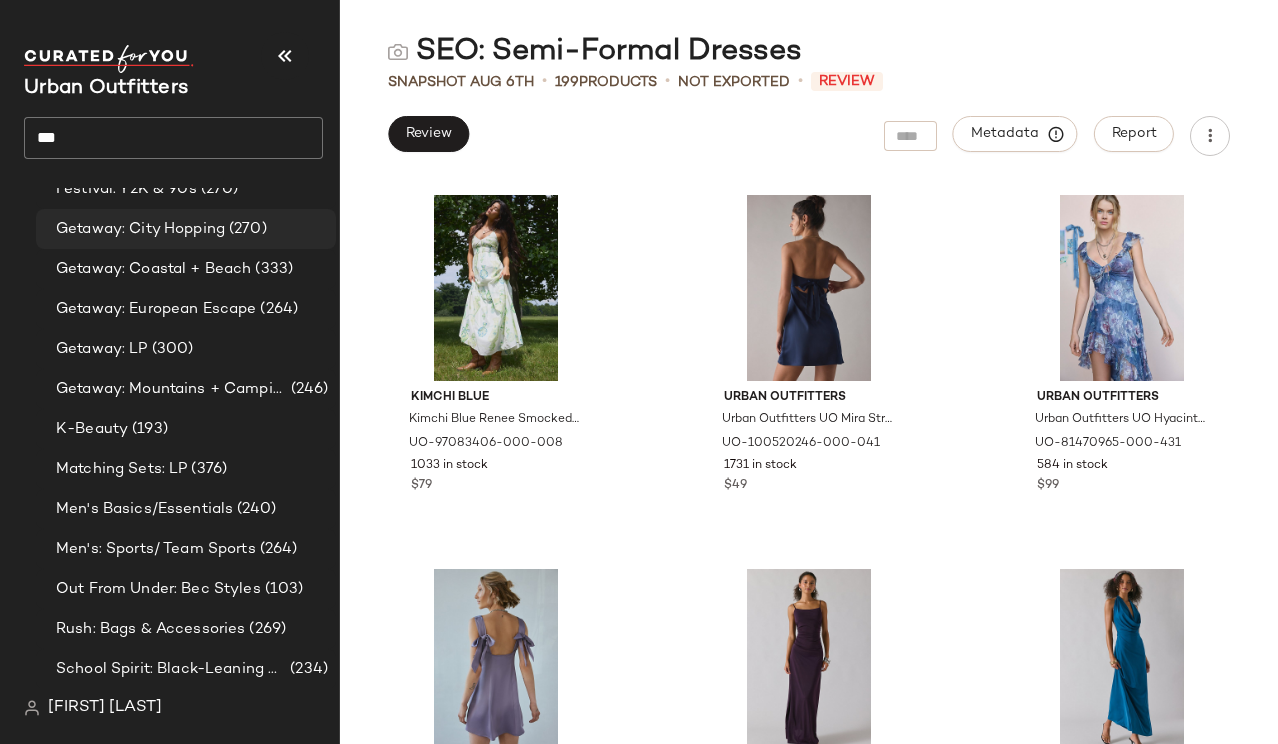 scroll, scrollTop: 1866, scrollLeft: 0, axis: vertical 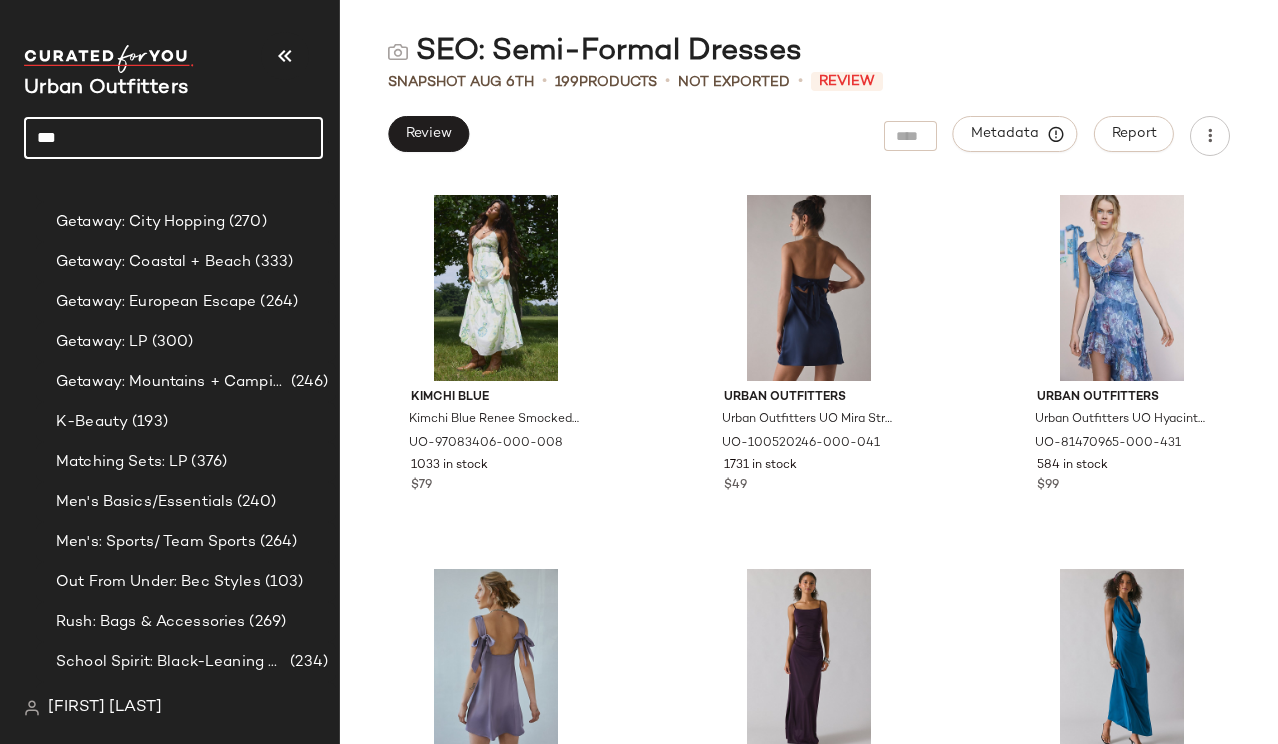 click on "***" 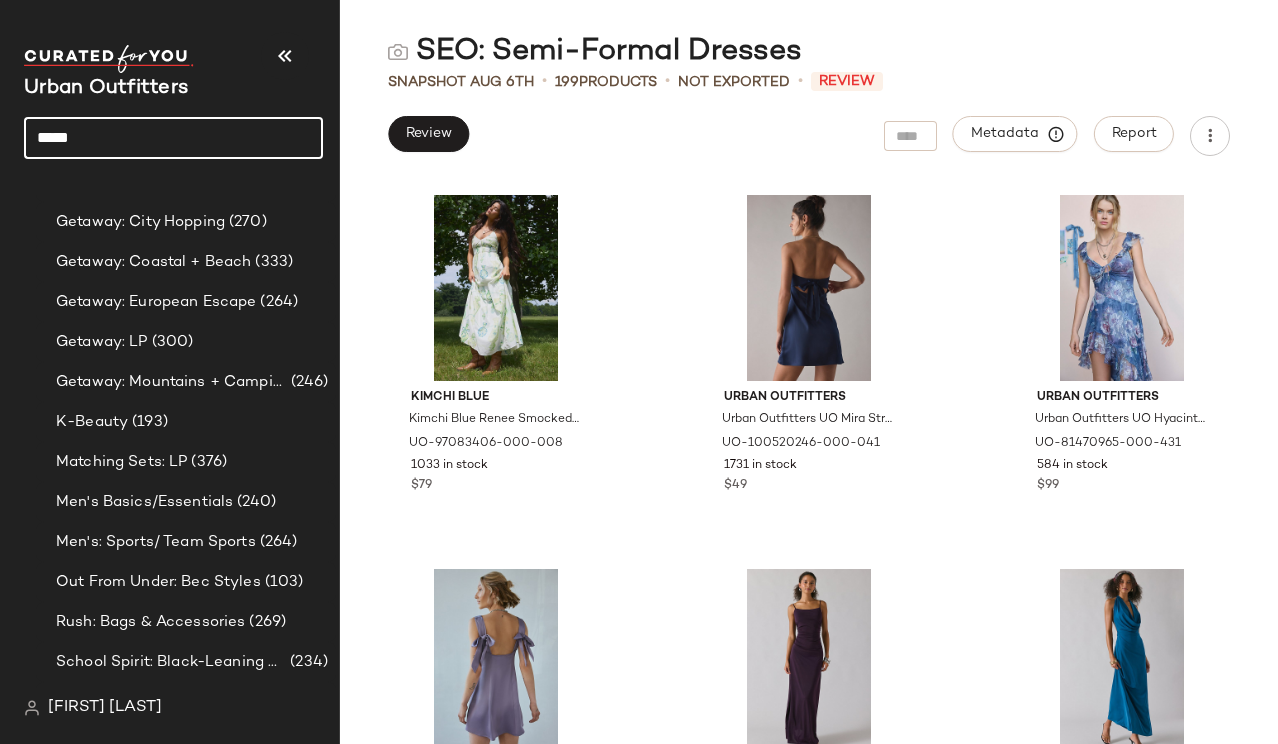 type on "****" 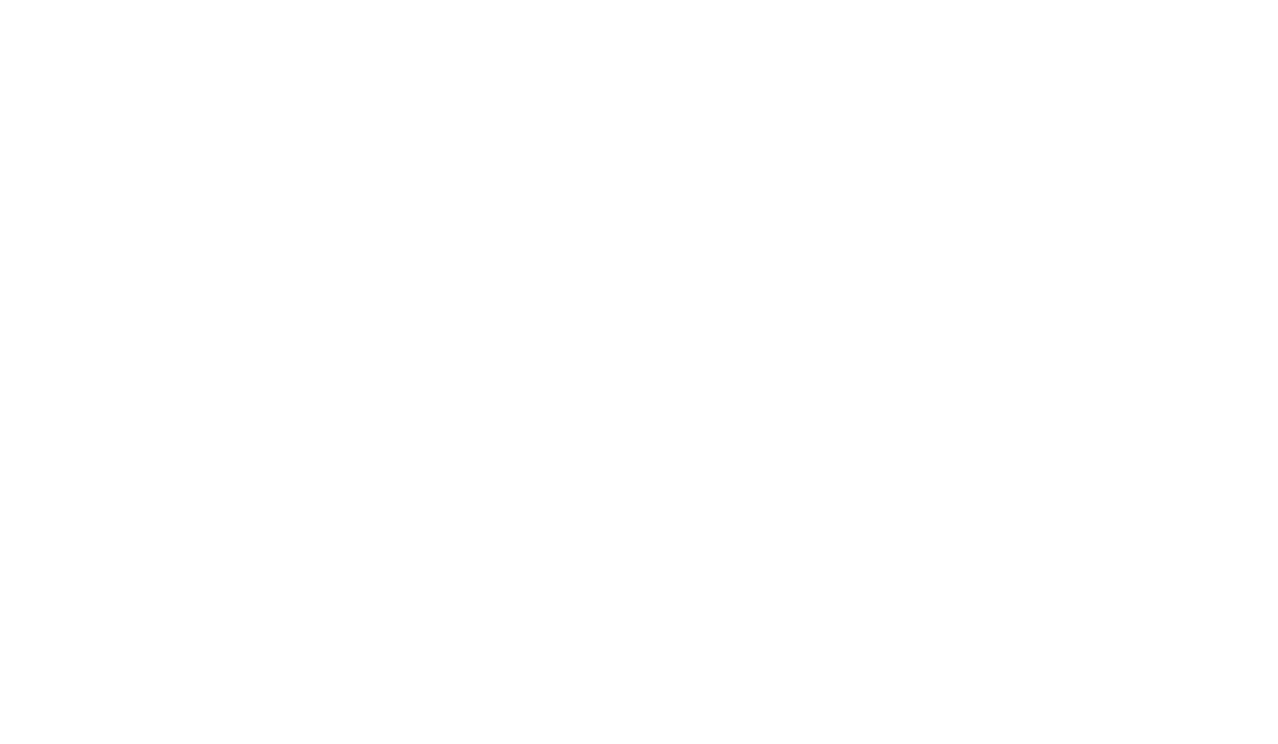 scroll, scrollTop: 0, scrollLeft: 0, axis: both 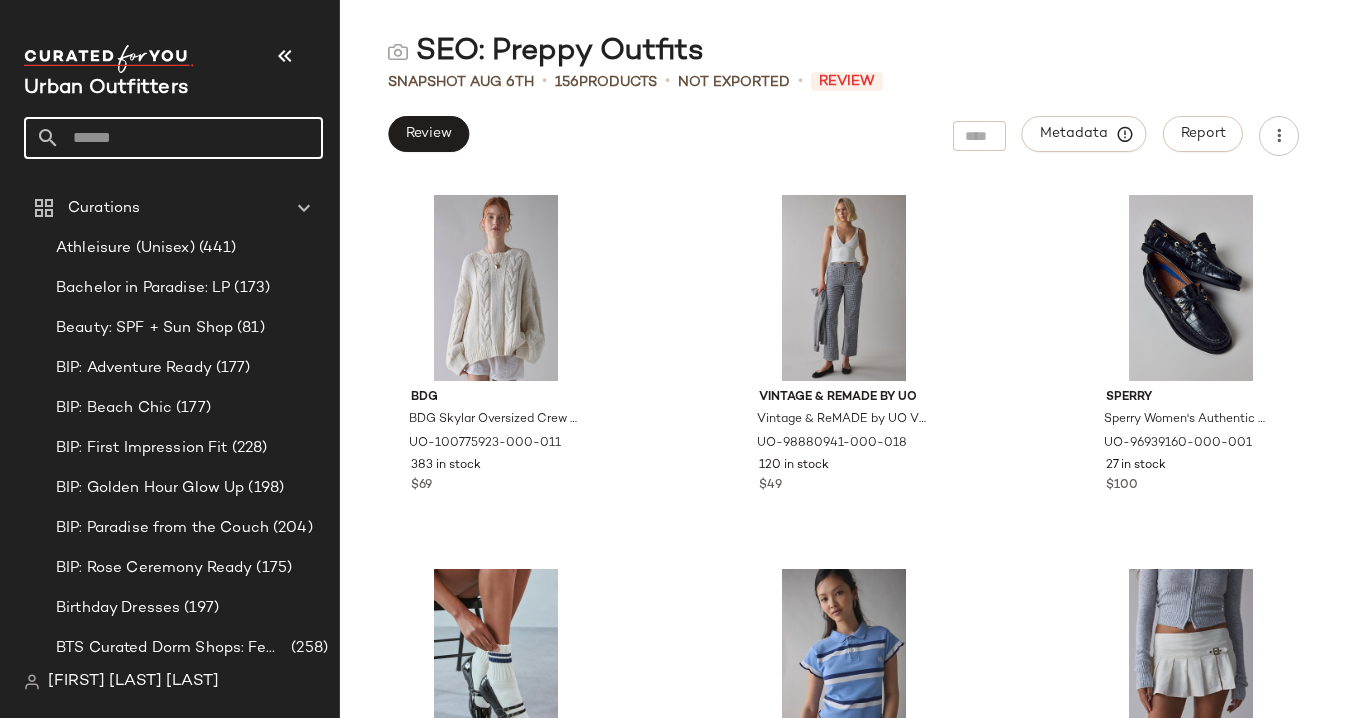 click 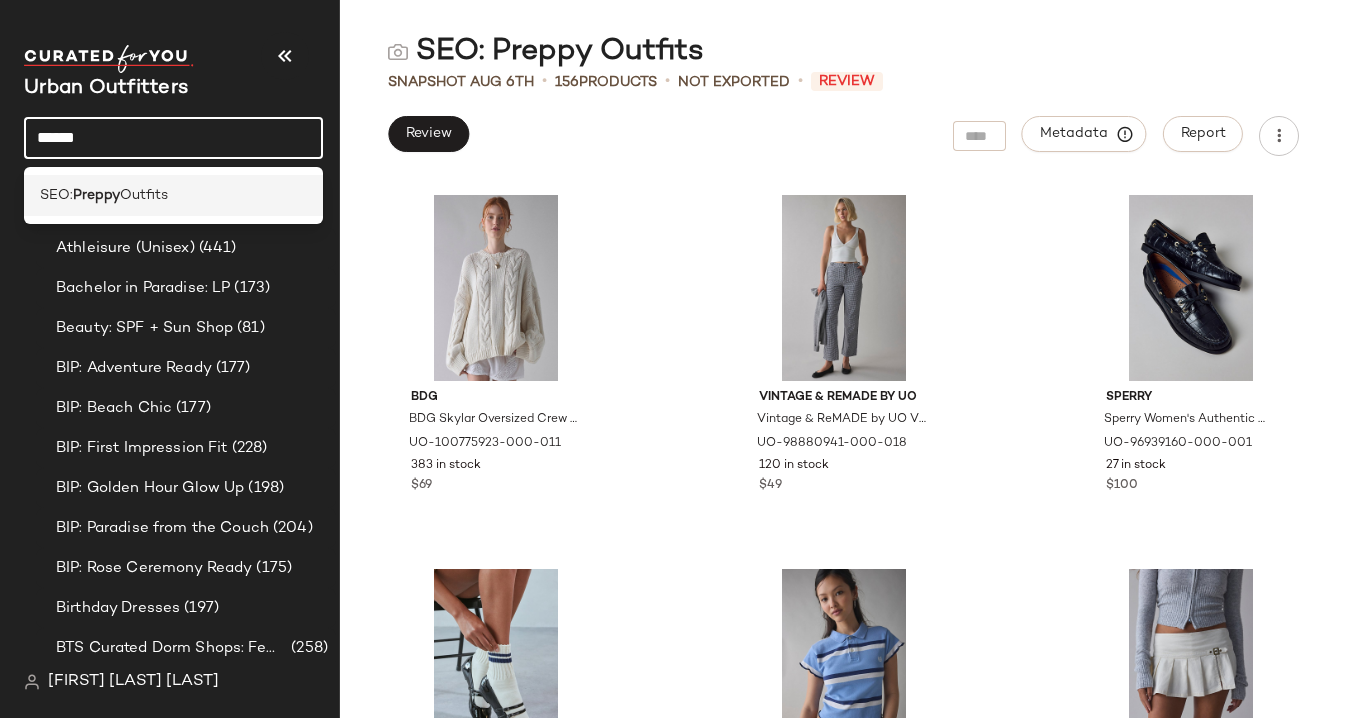 type on "******" 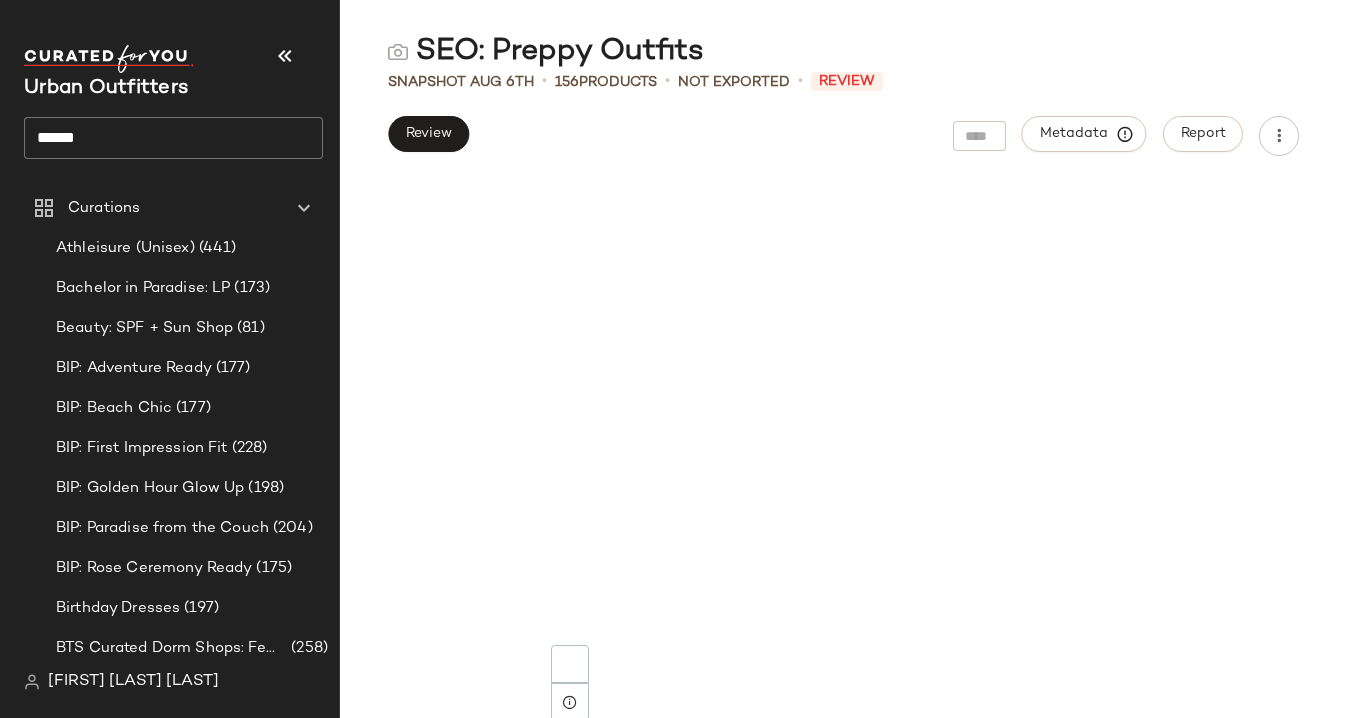 scroll, scrollTop: 0, scrollLeft: 0, axis: both 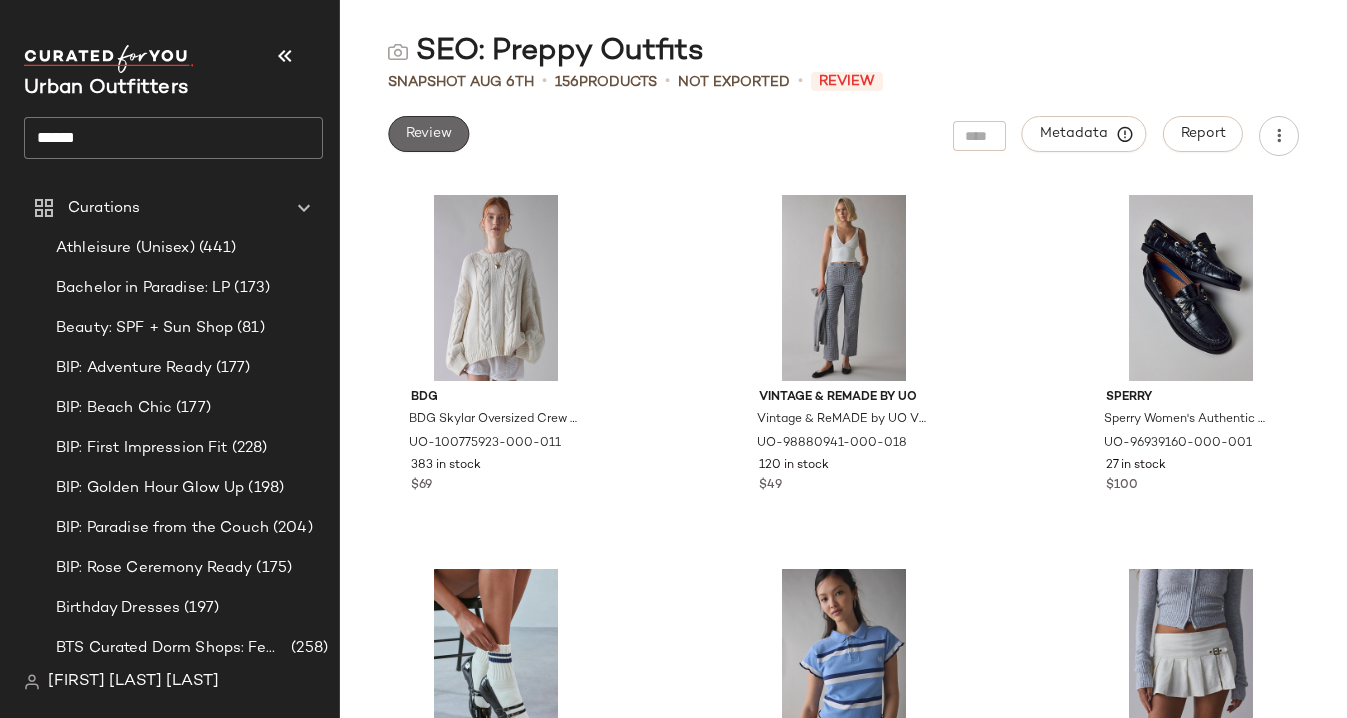 click on "Review" 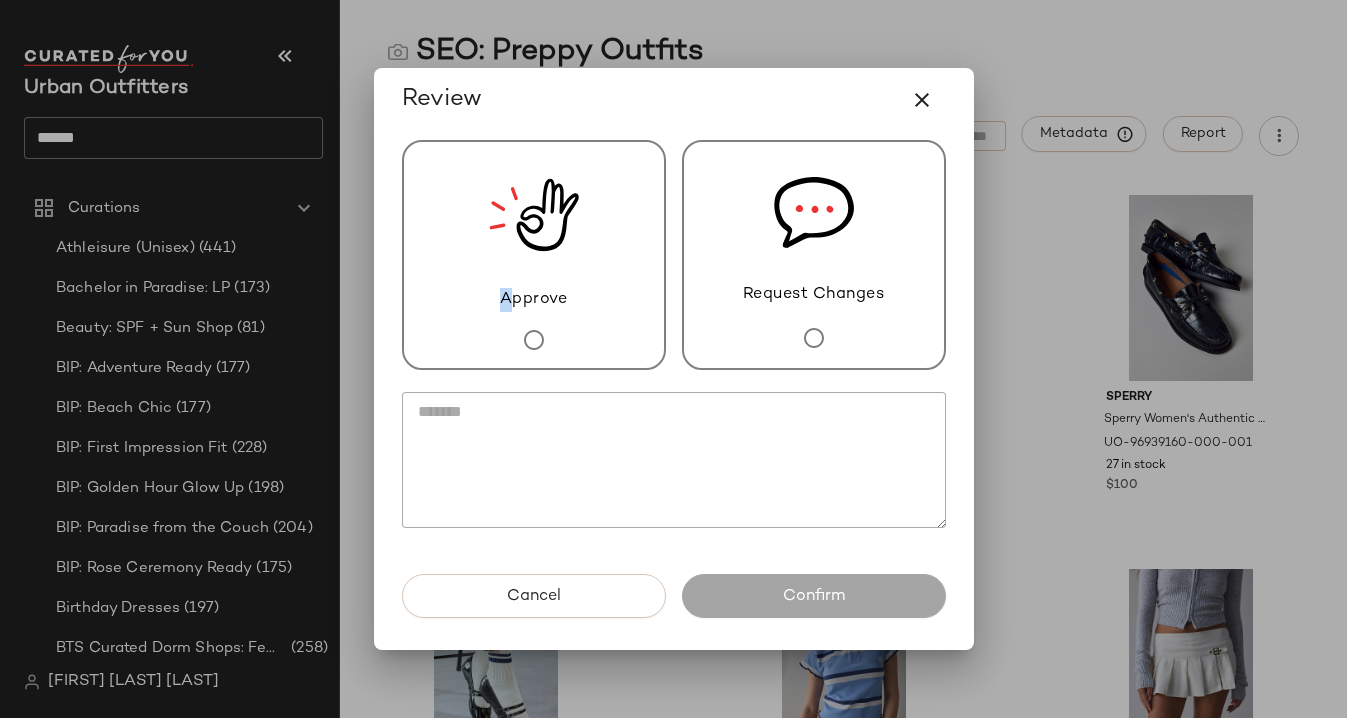 click on "Approve" at bounding box center (534, 300) 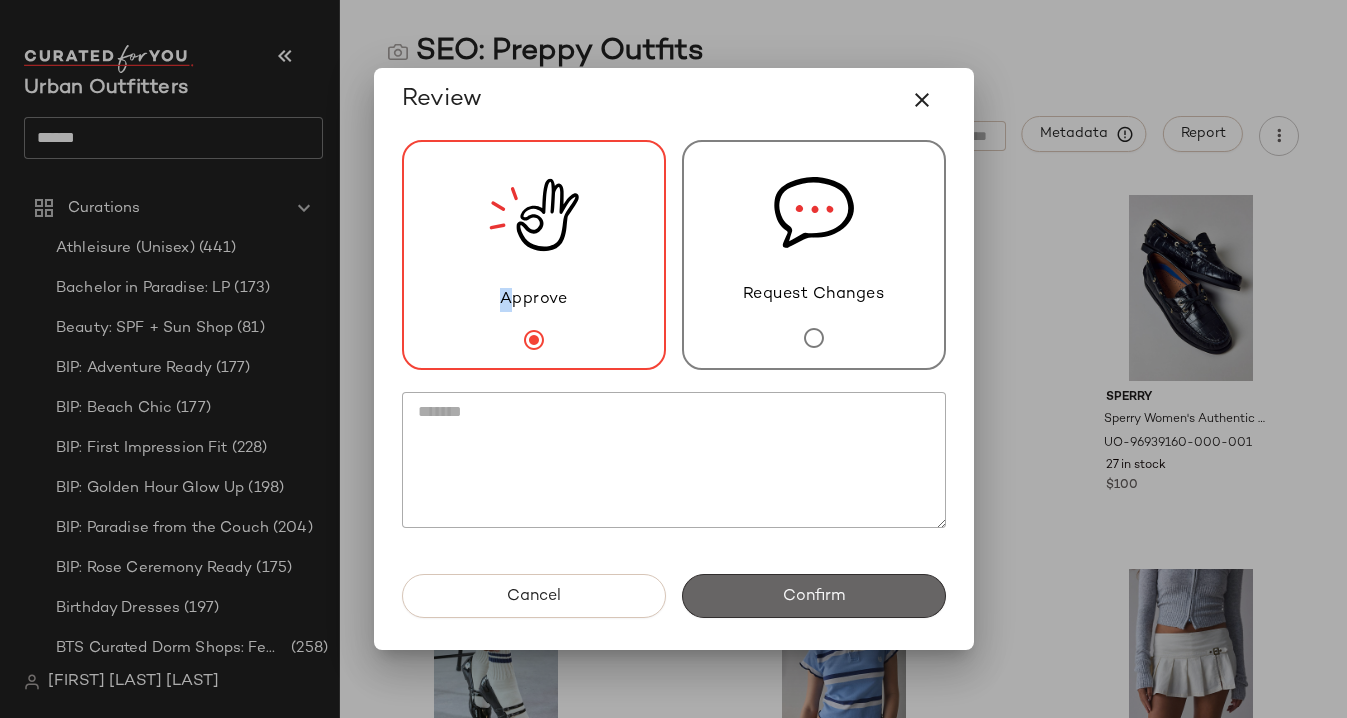 click on "Confirm" 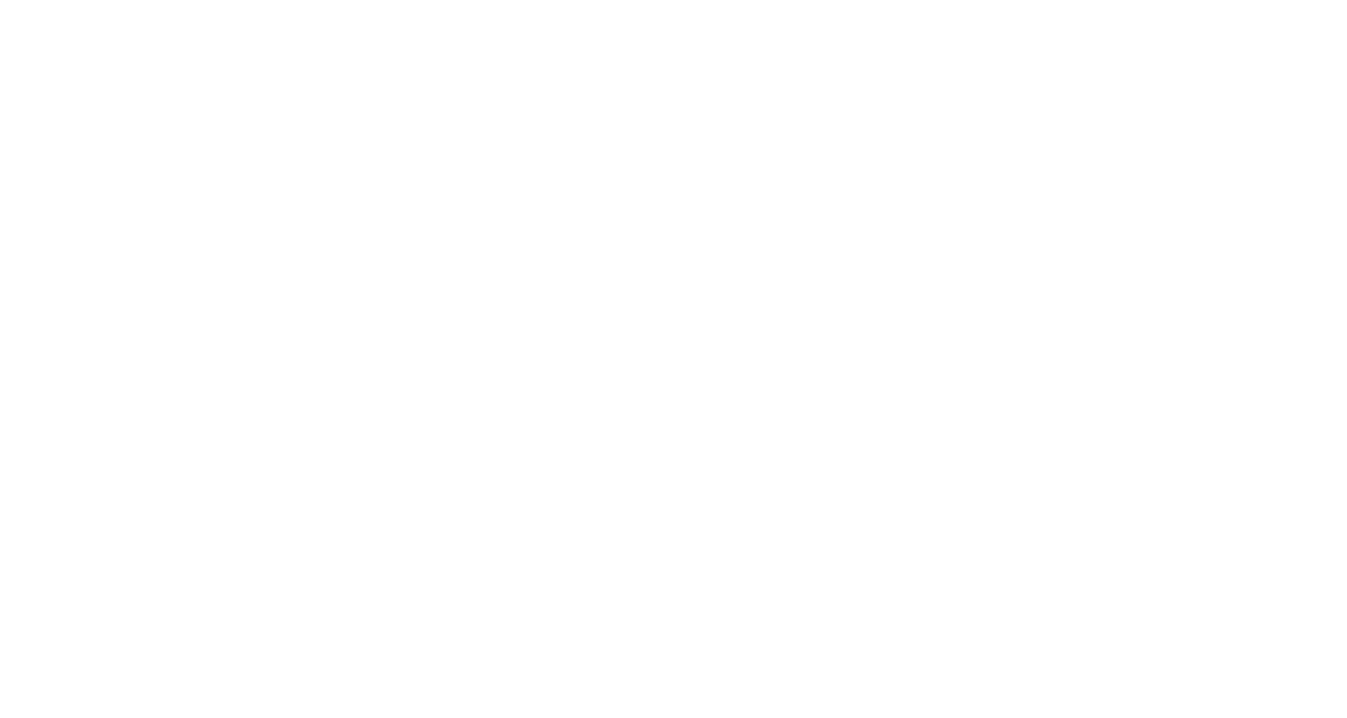 scroll, scrollTop: 0, scrollLeft: 0, axis: both 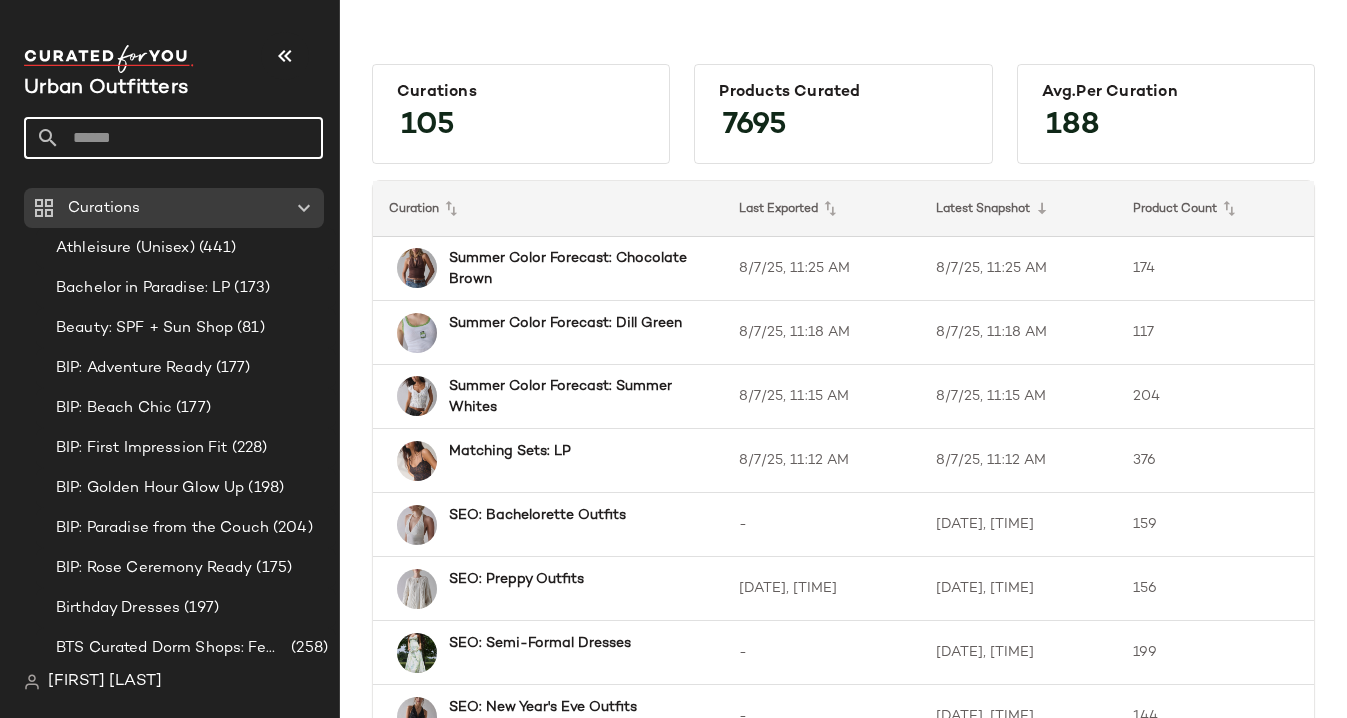 click 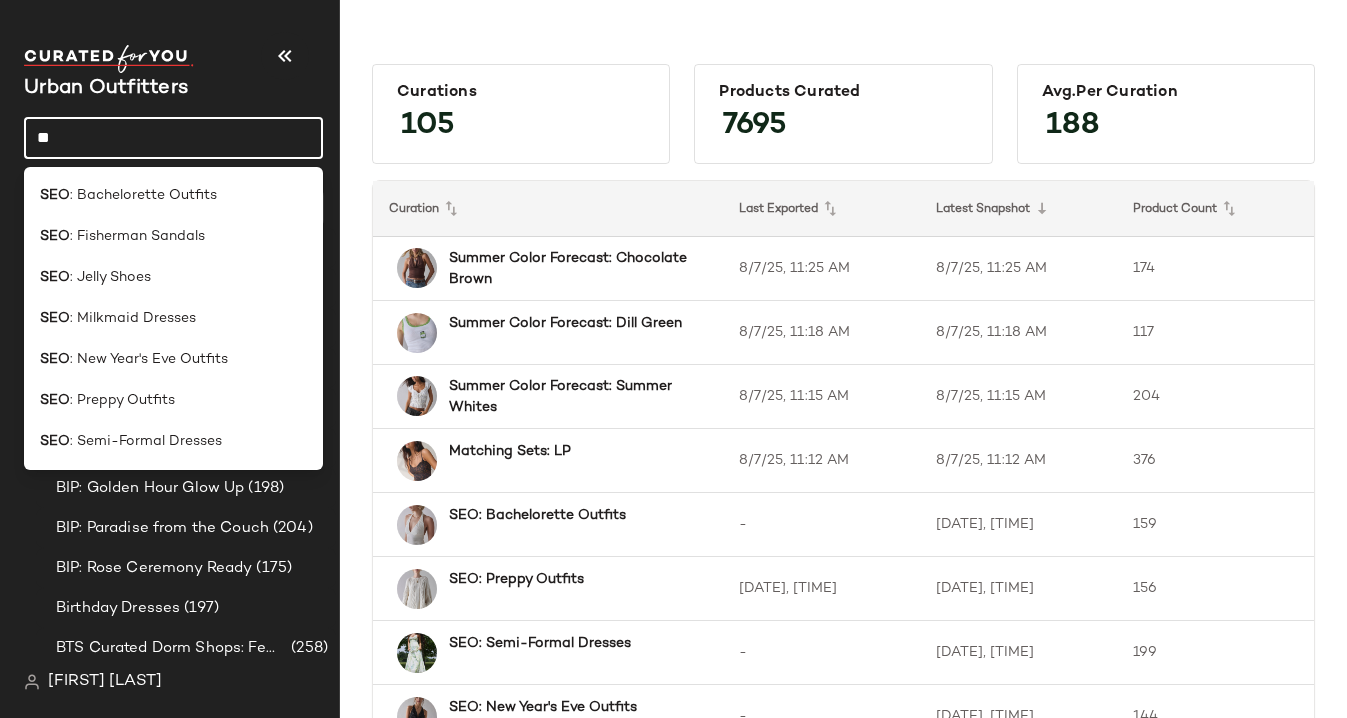 type on "*" 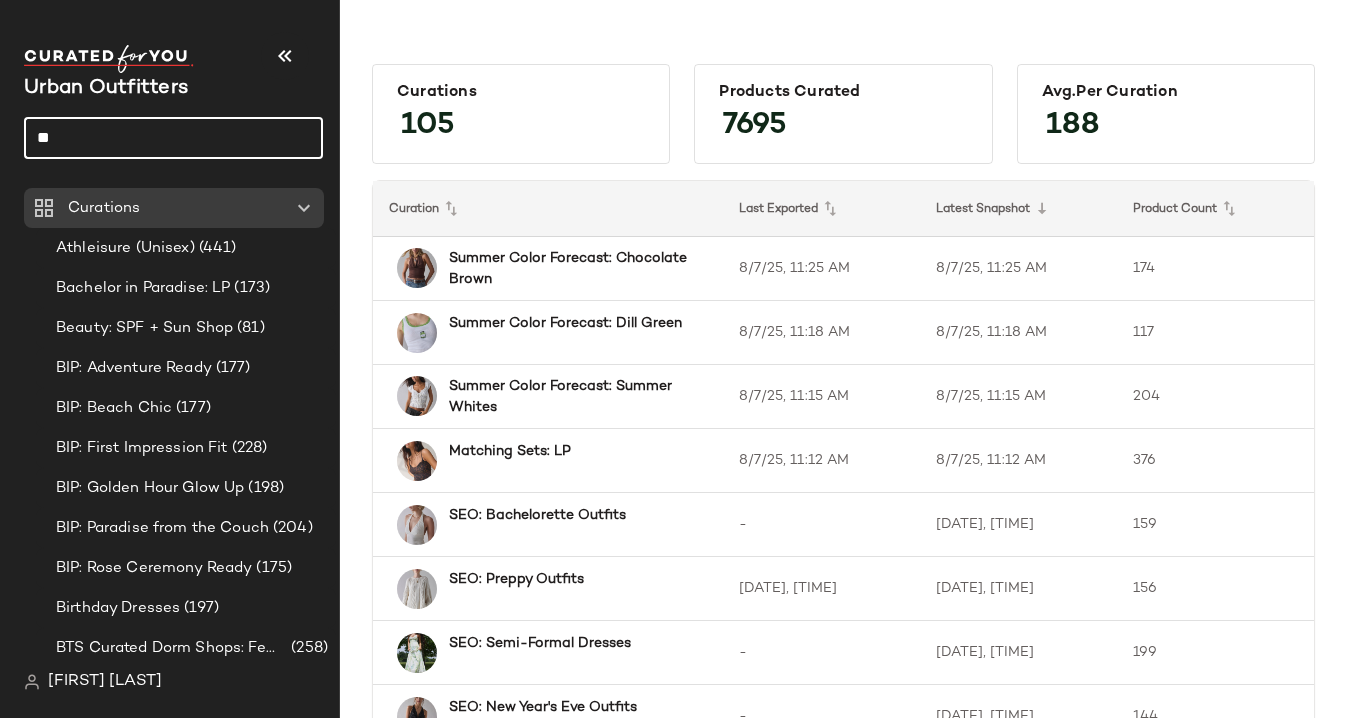 type on "*" 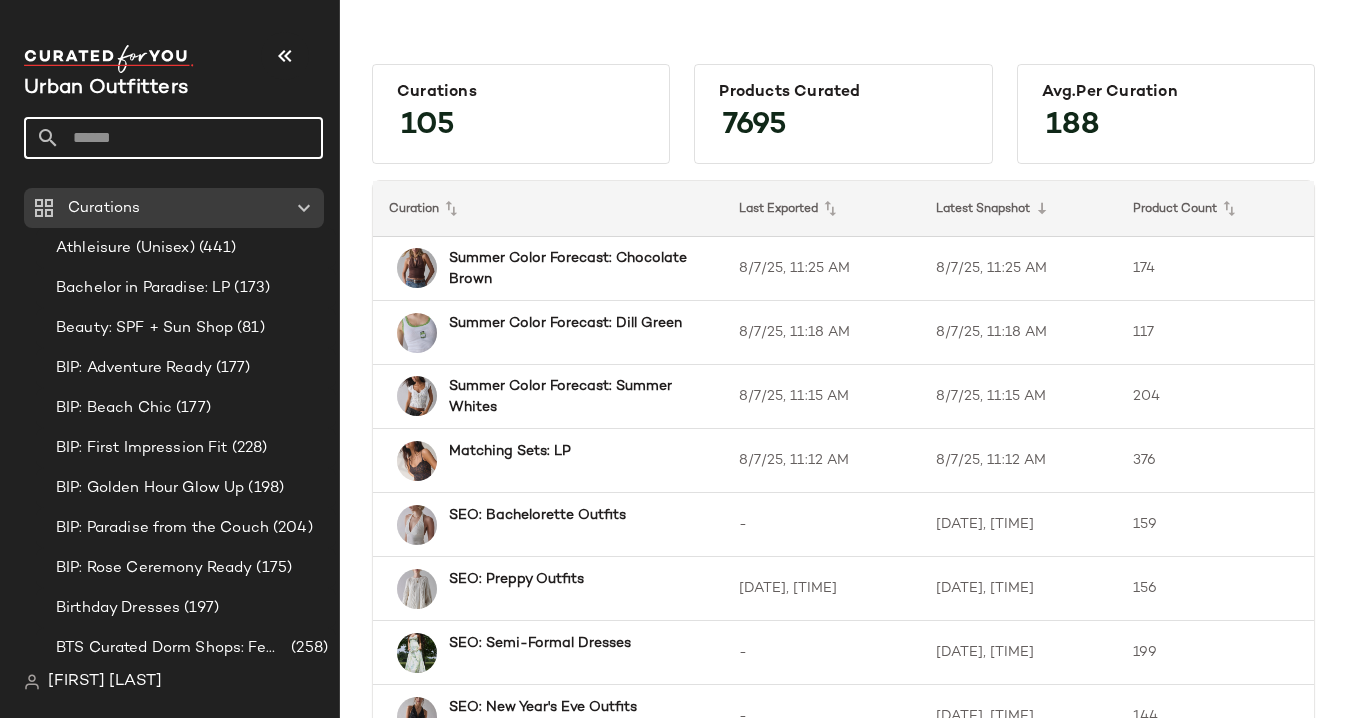 click 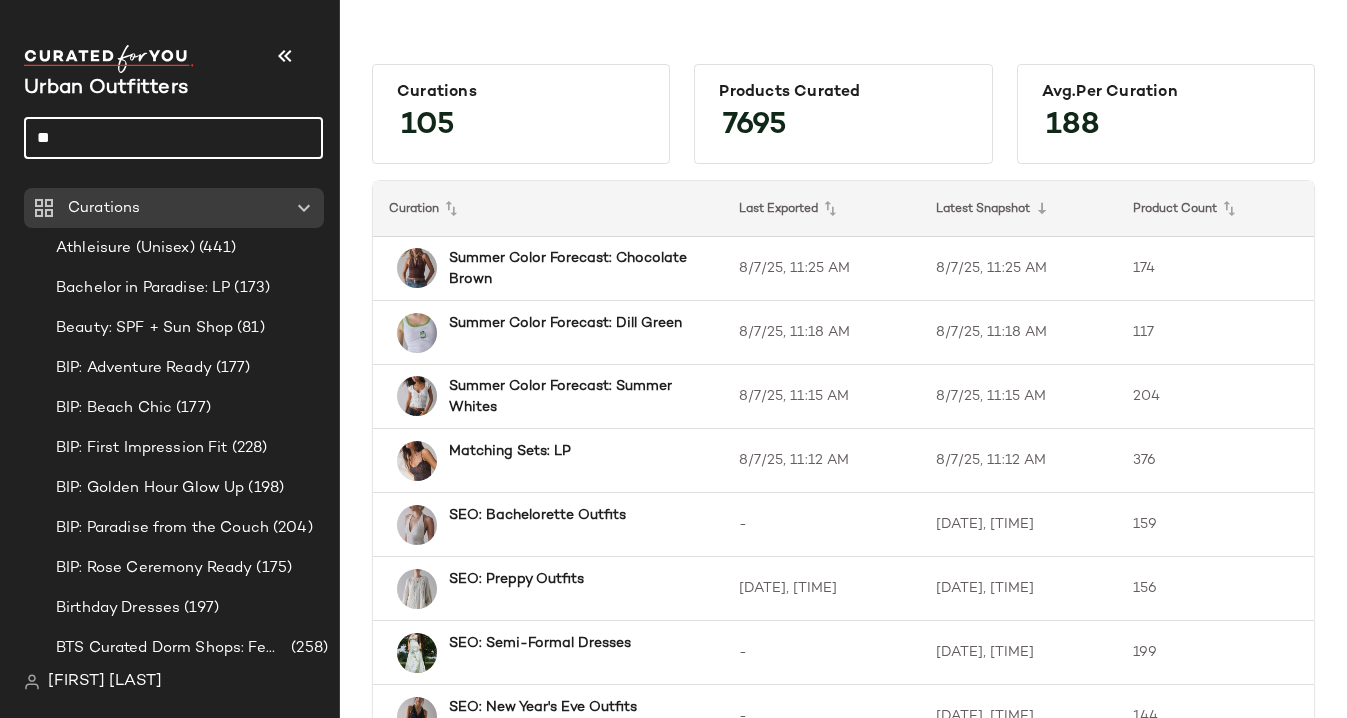 type on "*" 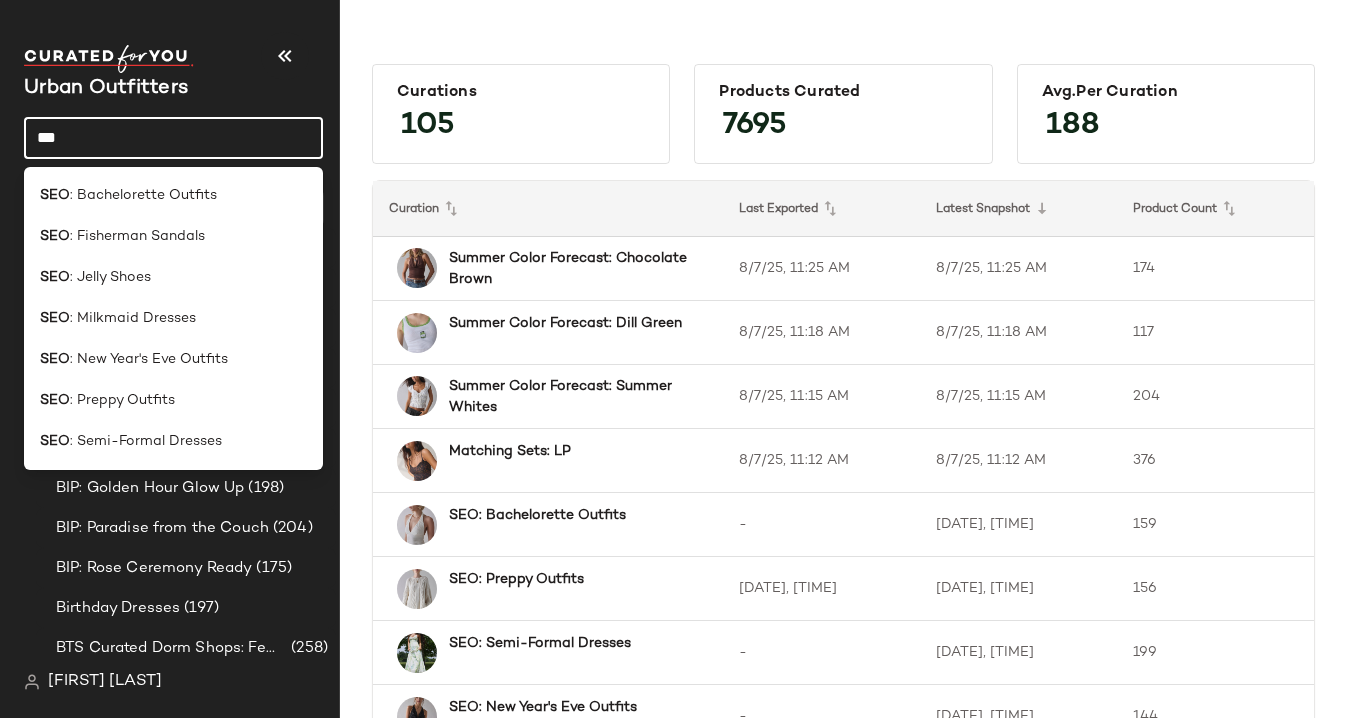 click on "***" 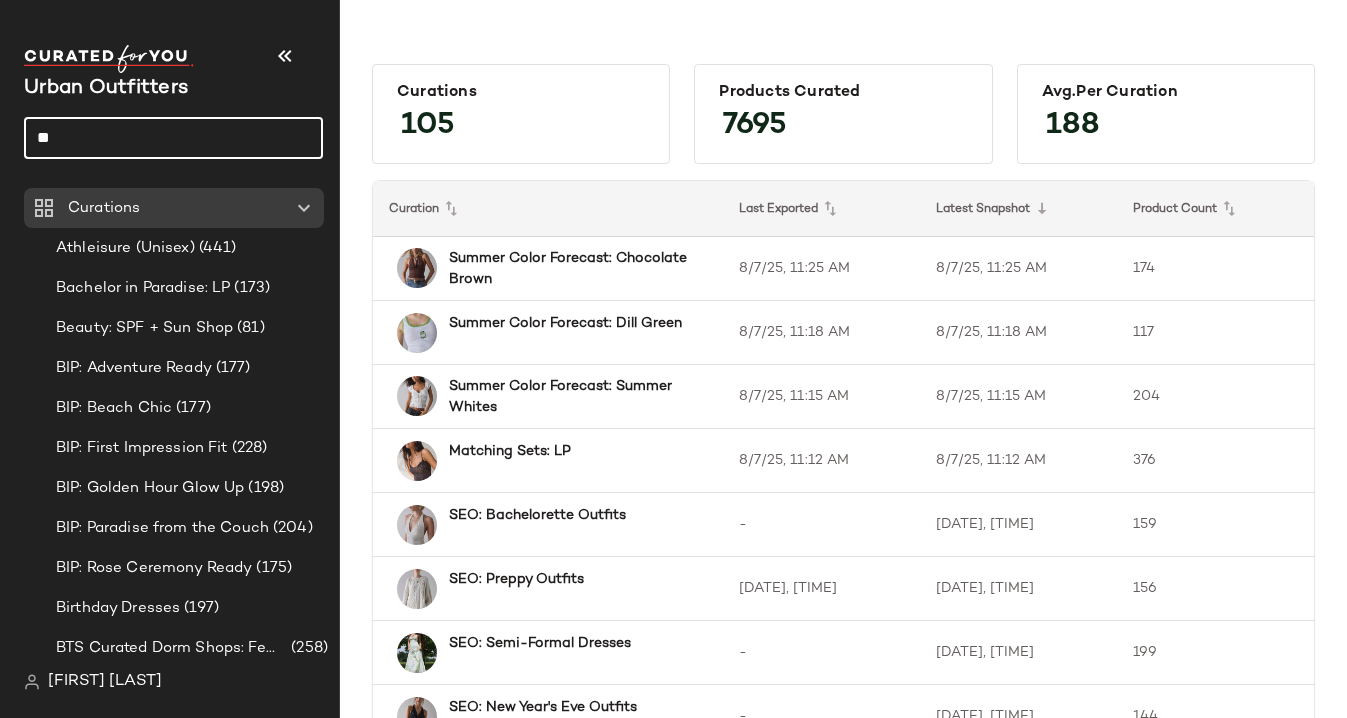 type on "*" 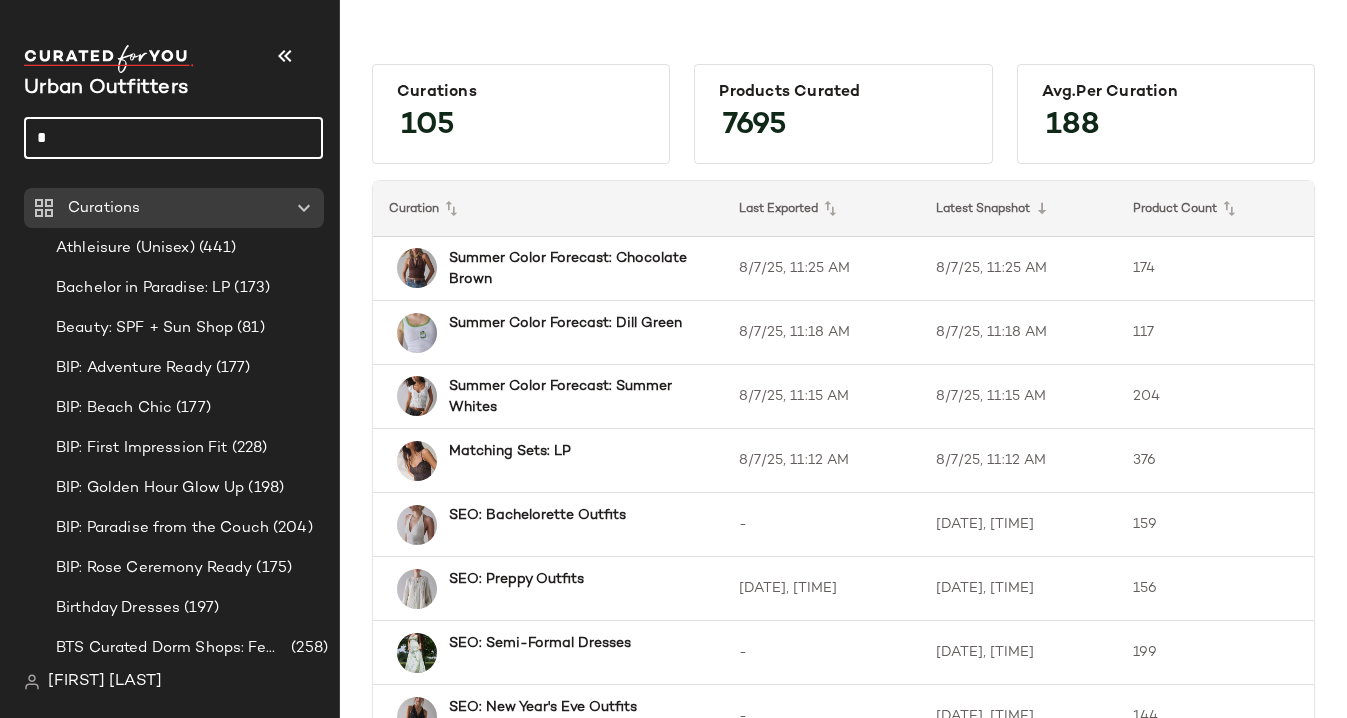 type 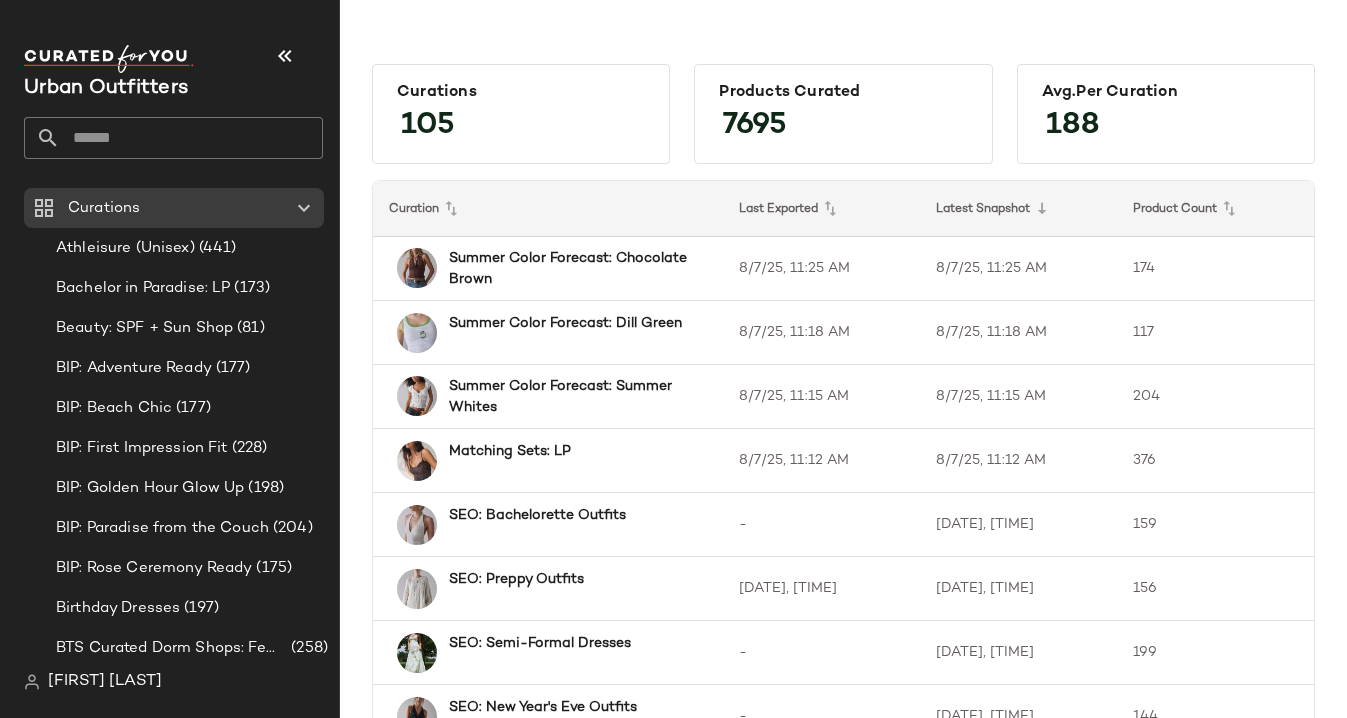 type 